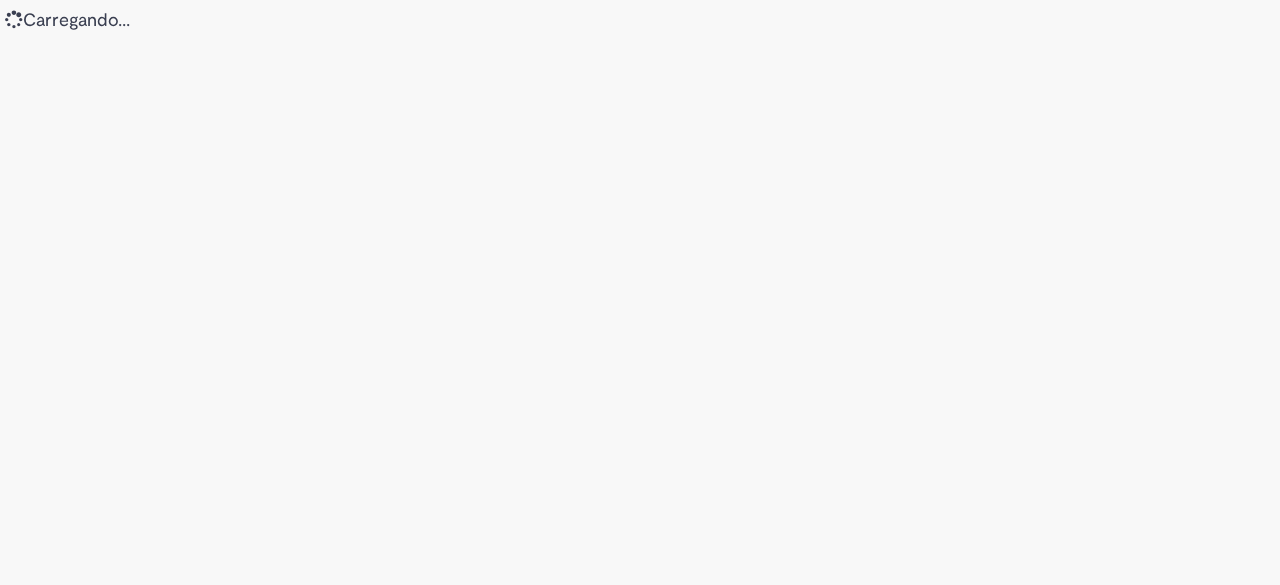 scroll, scrollTop: 0, scrollLeft: 0, axis: both 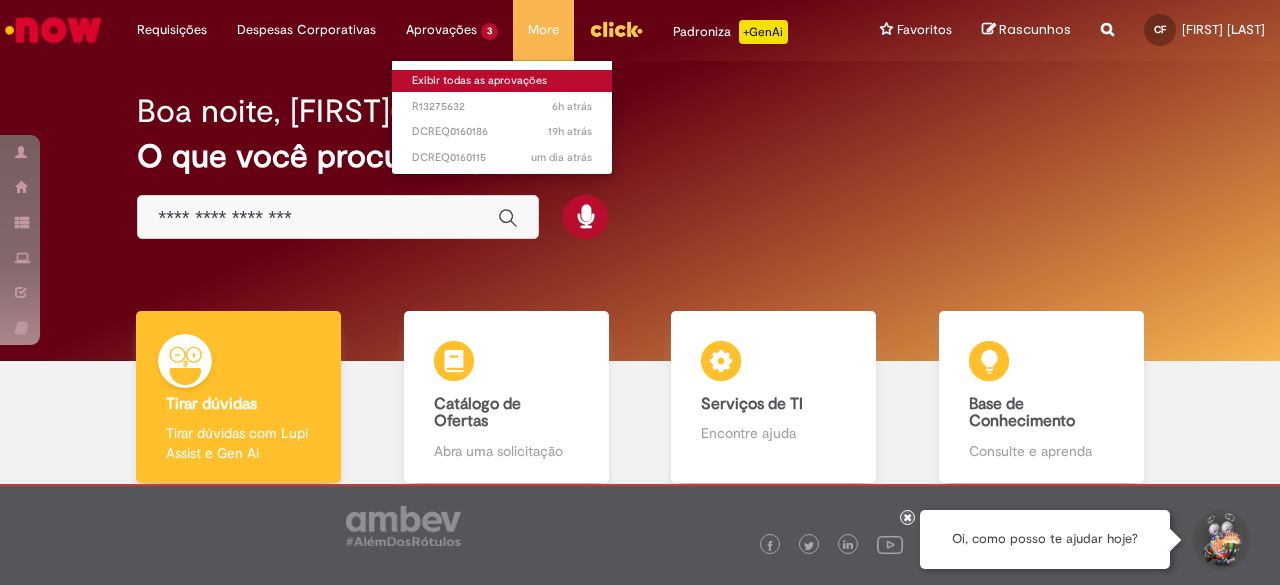 click on "Exibir todas as aprovações" at bounding box center [502, 81] 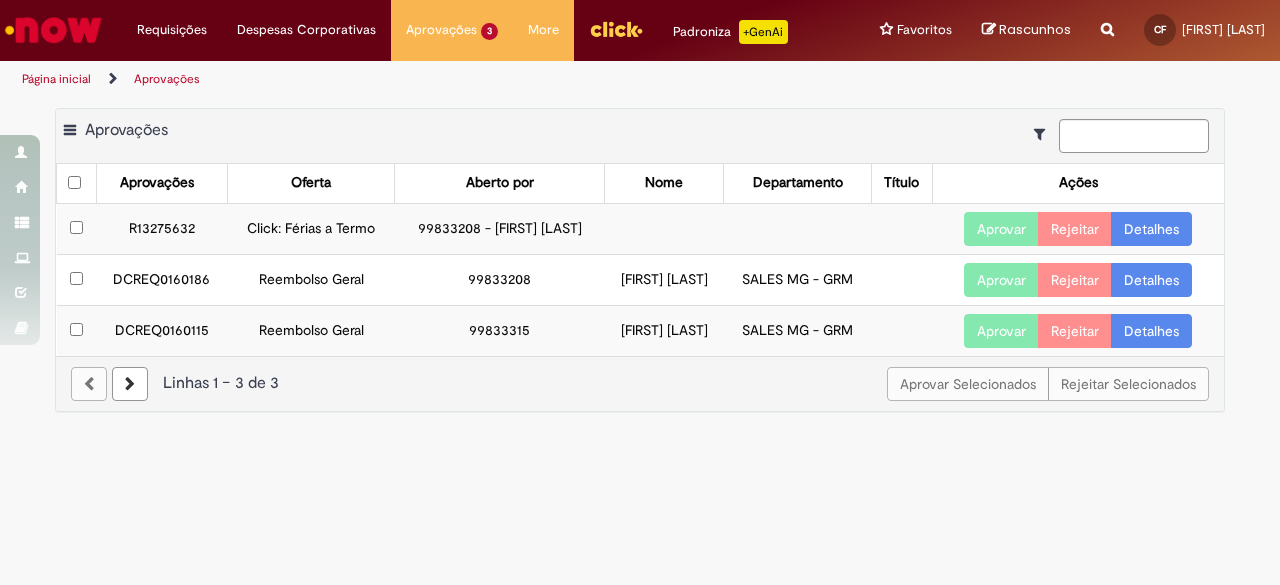 click on "Aprovar" at bounding box center [1001, 229] 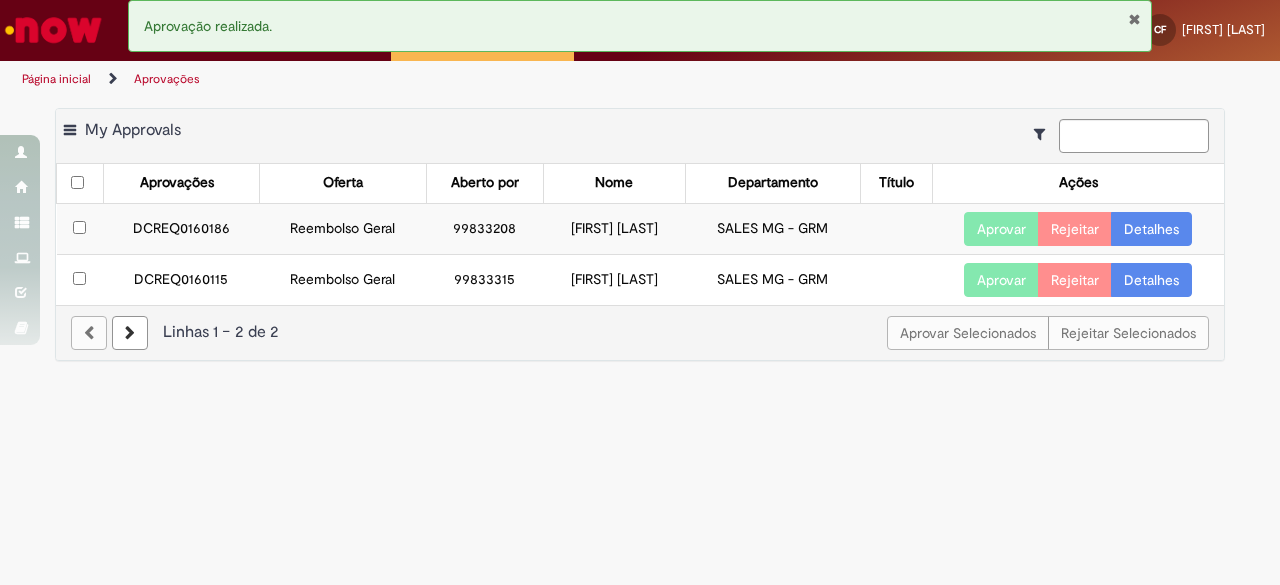 click on "DCREQ0160186" at bounding box center (181, 228) 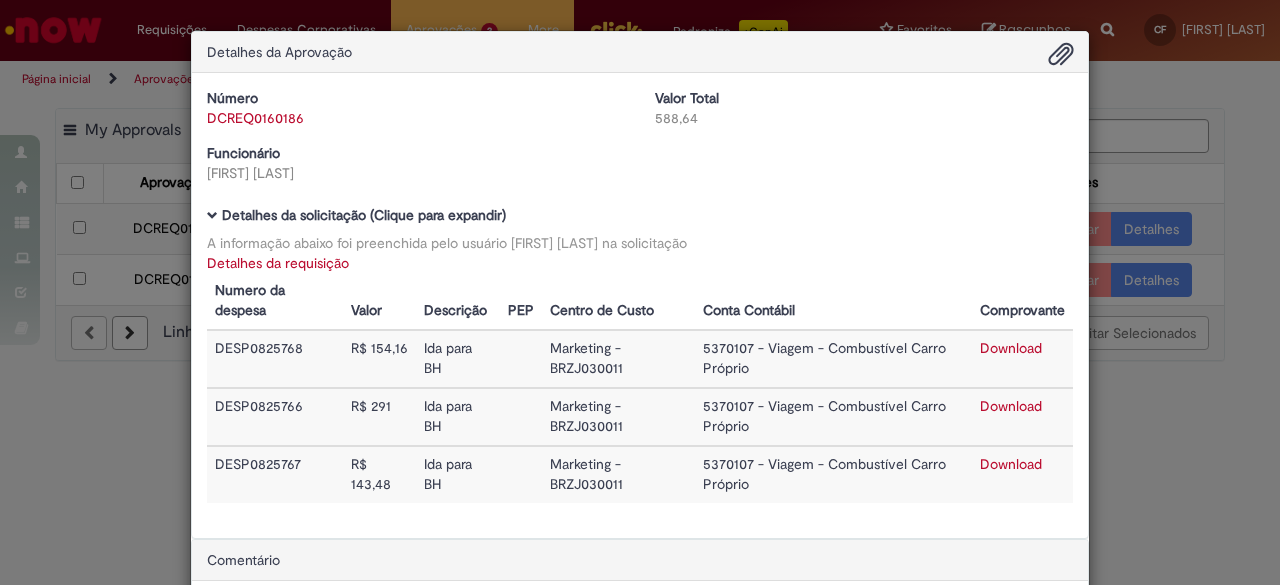 click on "Detalhes da Aprovação
Número
DCREQ0160186
Valor Total
588,64
Funcionário
[FIRST] [LAST]
Baixar arquivos da requisição
Detalhes da solicitação (Clique para expandir)
A informação abaixo foi preenchida pelo usuário [FIRST] [LAST] na solicitação
Detalhes da requisição
Numero da despesa
Valor
Descrição
PEP
Centro de Custo
Conta Contábil
Comprovante
DESP0825768
R$ 154,16
Ida para BH
Marketing - BRZJ030011
5370107 - Viagem - Combustível Carro Próprio
Download
DESP0825766
R$ 291
Ida Tardezinha - Evento
Marketing - BRZJ030011" at bounding box center (640, 292) 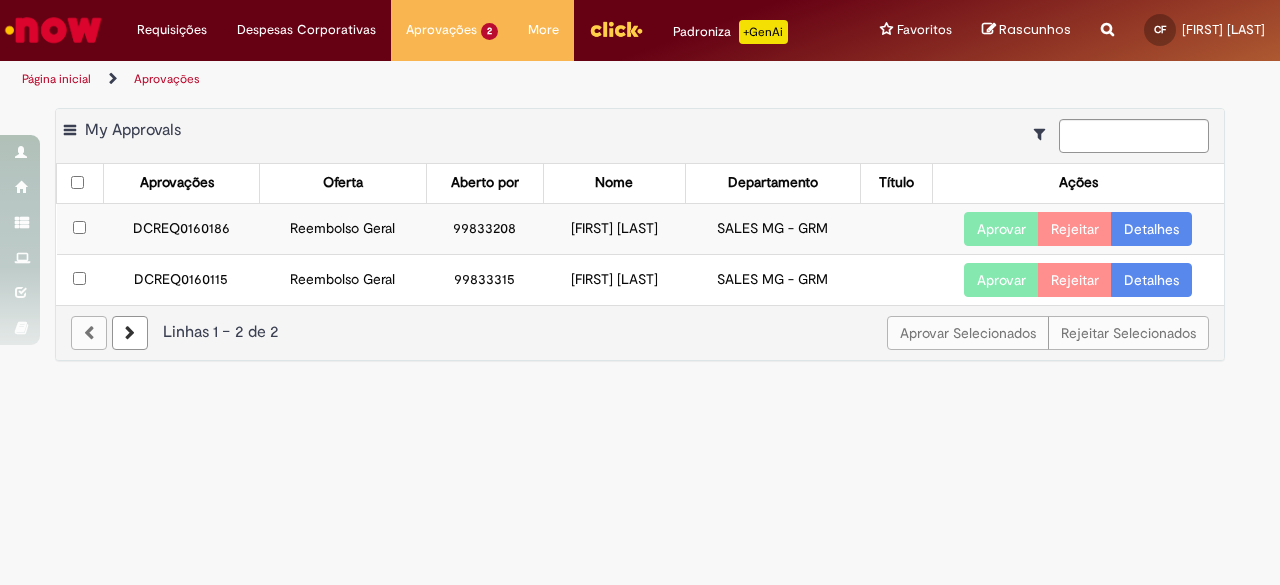 click on "DCREQ0160186" at bounding box center [181, 228] 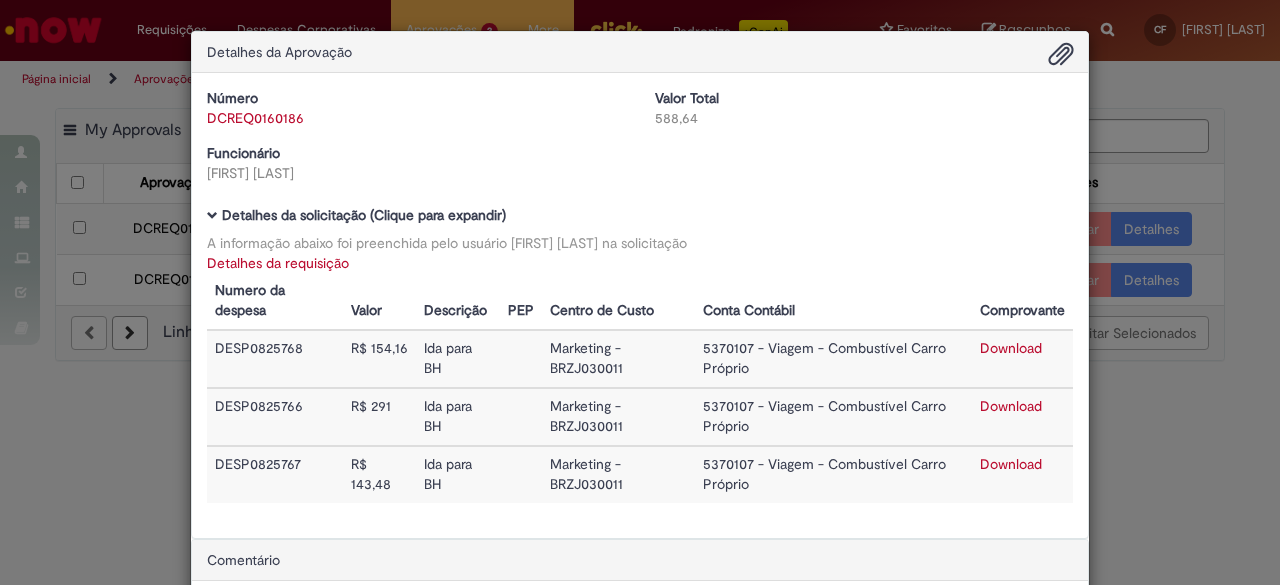 click on "Detalhes da Aprovação
Número
DCREQ0160186
Valor Total
588,64
Funcionário
Caio Augusto Peres
Baixar arquivos da requisição
Detalhes da solicitação (Clique para expandir)
A informação abaixo foi preenchida pelo usuário Caio Augusto Peres na solicitação
Detalhes da requisição
Numero da despesa
Valor
Descrição
PEP
Centro de Custo
Conta Contábil
Comprovante
DESP0825768
R$ 154,16
Ida para BH
Marketing - BRZJ030011
5370107 - Viagem - Combustível Carro Próprio
Download
DESP0825766
R$ 291
Ida para BH
Marketing - BRZJ030011" at bounding box center [640, 292] 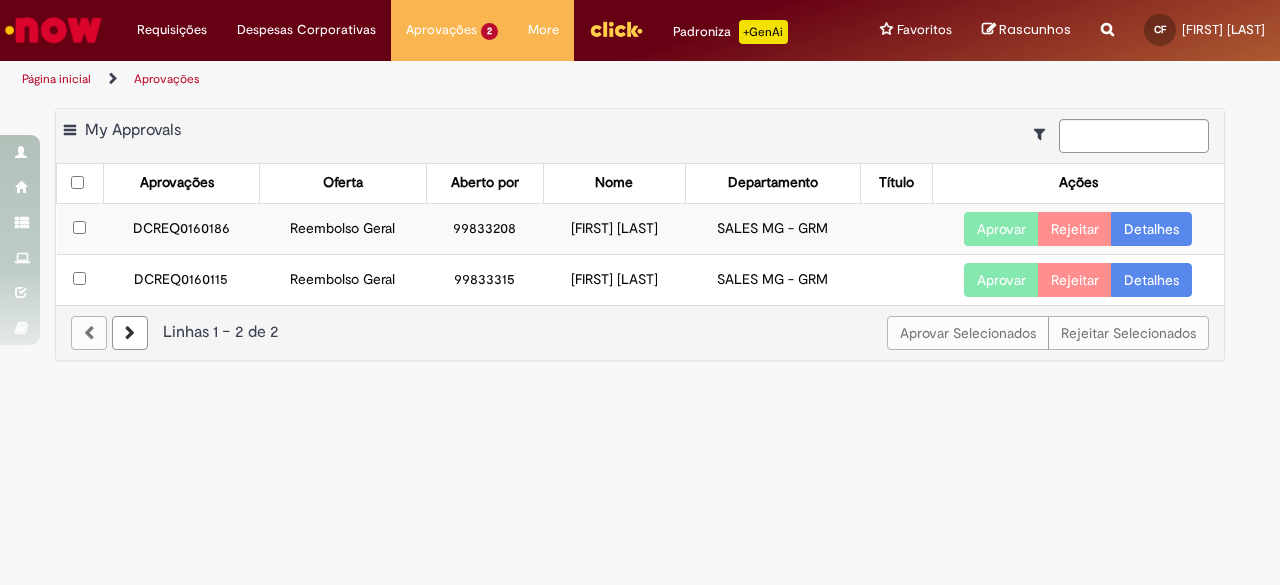 click on "Aprovar" at bounding box center (1001, 229) 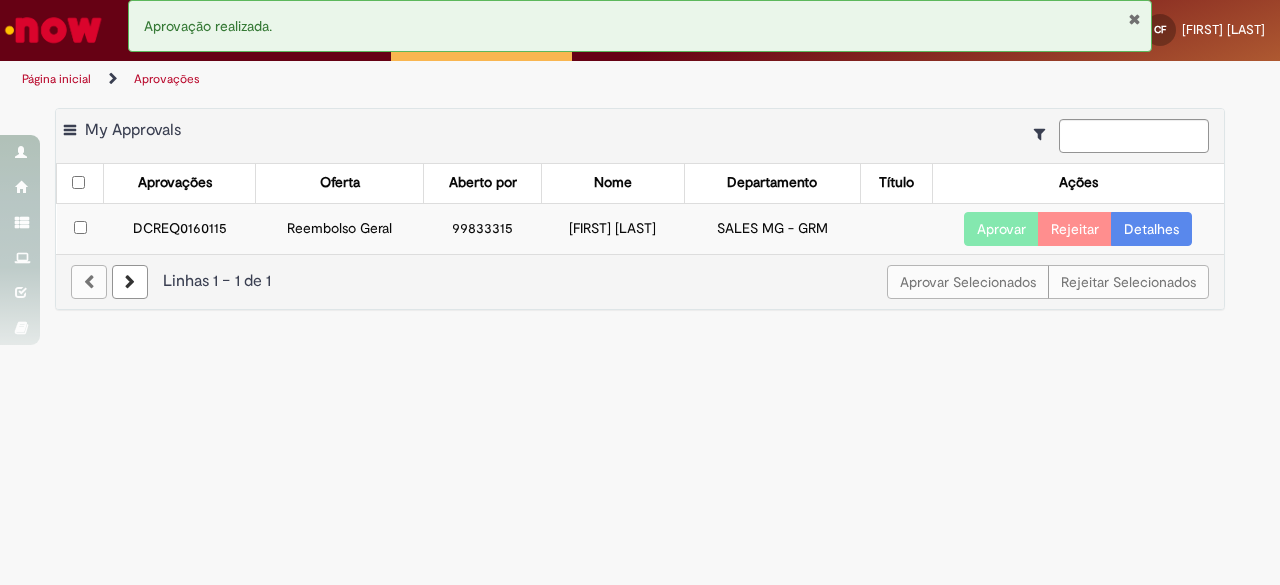 click on "DCREQ0160115" at bounding box center (180, 228) 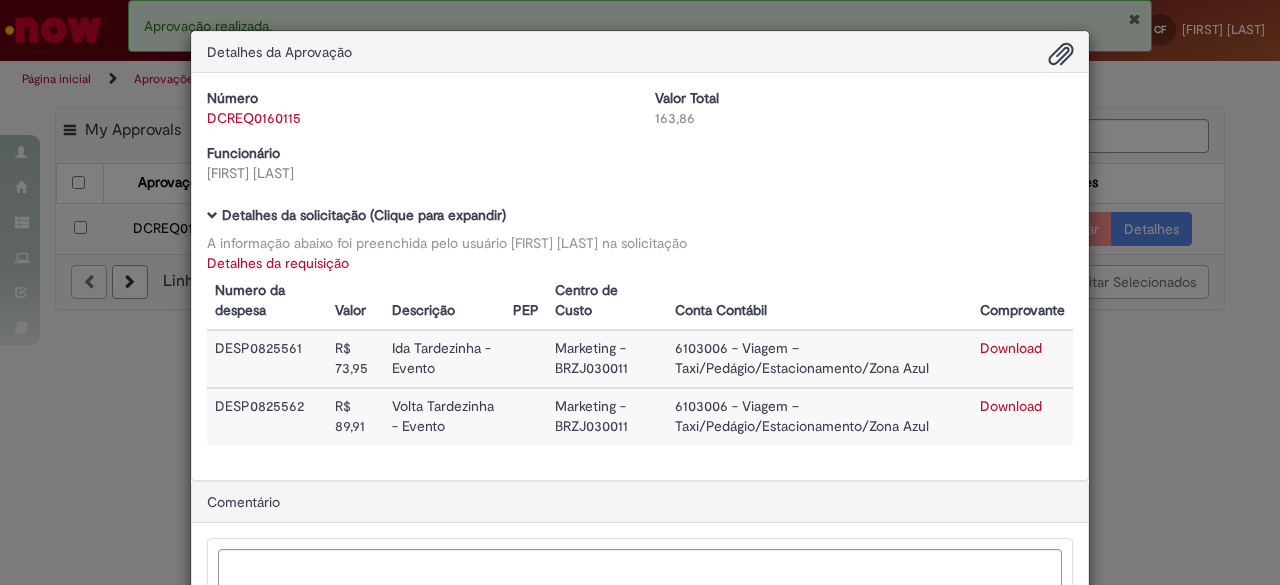 click on "Detalhes da Aprovação
Número
DCREQ0160115
Valor Total
163,86
Funcionário
Julia Monteiro de Castro Hermeto
Baixar arquivos da requisição
Detalhes da solicitação (Clique para expandir)
A informação abaixo foi preenchida pelo usuário Julia Monteiro de Castro Hermeto na solicitação
Detalhes da requisição
Numero da despesa
Valor
Descrição
PEP
Centro de Custo
Conta Contábil
Comprovante
DESP0825561
R$ 73,95
Ida Tardezinha - Evento
Marketing - BRZJ030011
6103006 - Viagem – Taxi/Pedágio/Estacionamento/Zona Azul
Download
DESP0825562
R$ 89,91" at bounding box center (640, 292) 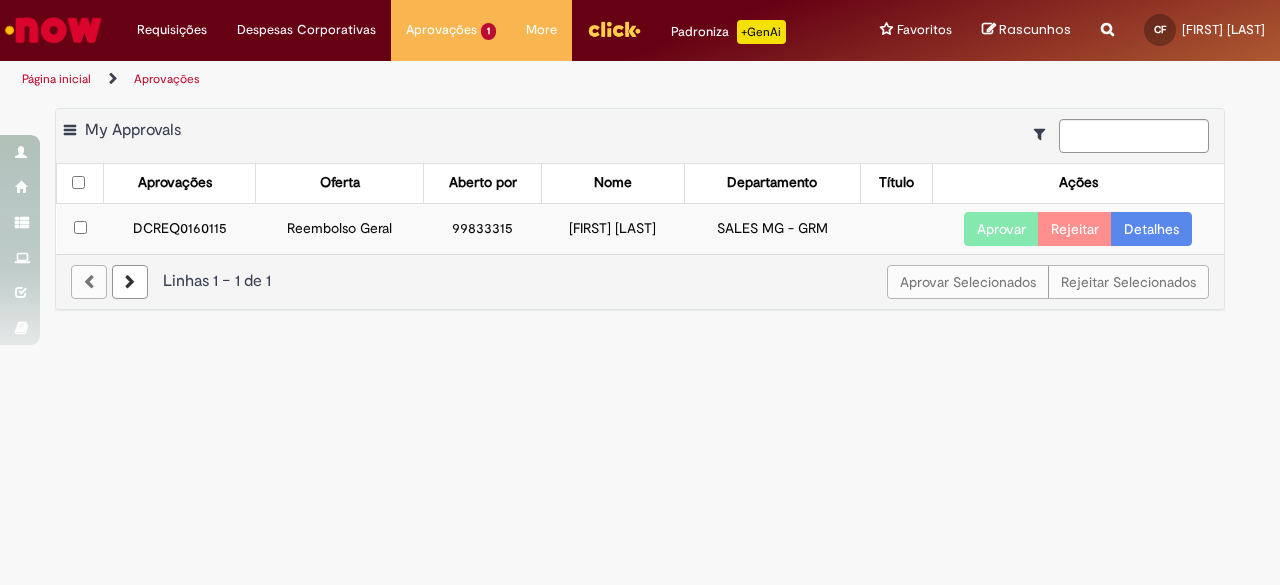 click on "Aprovar" at bounding box center (1001, 229) 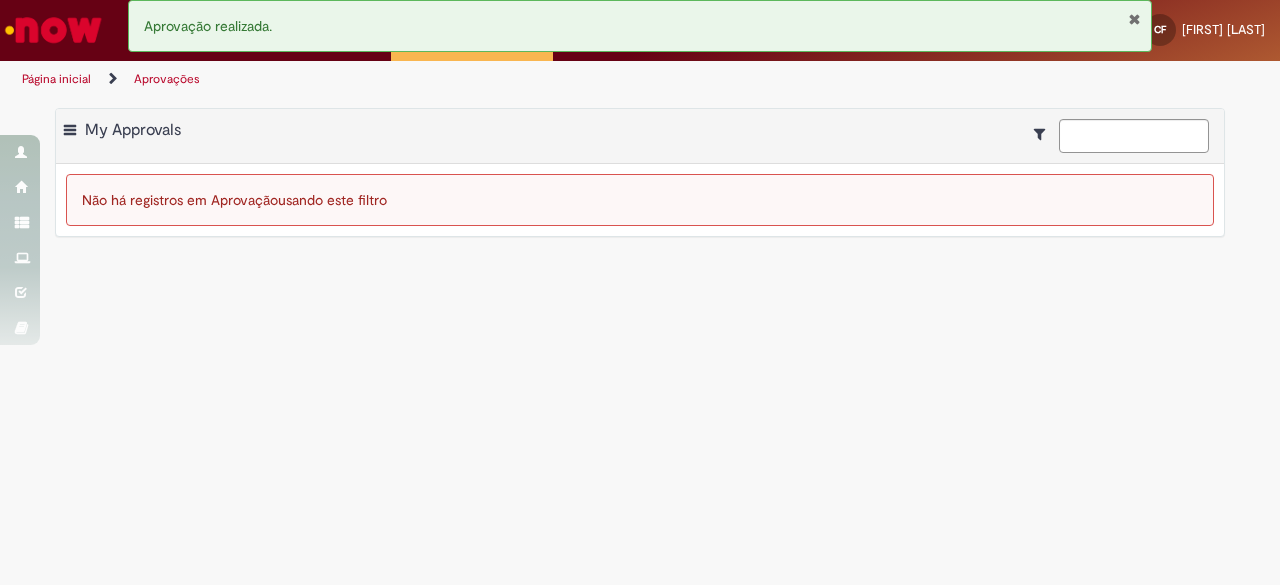 click at bounding box center (1134, 19) 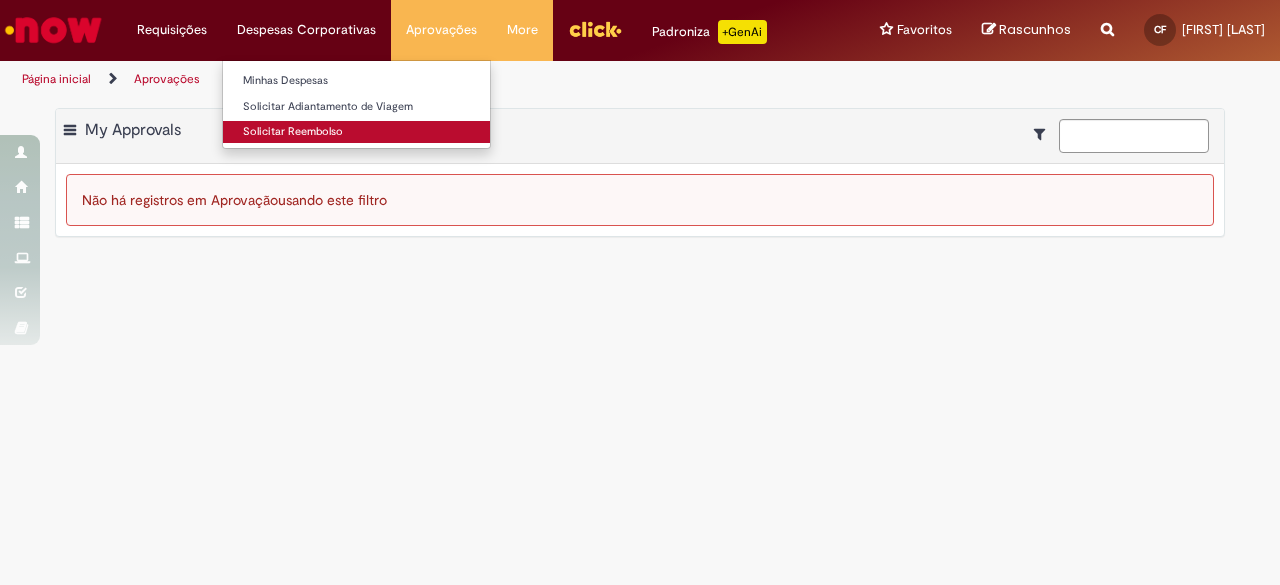click on "Solicitar Reembolso" at bounding box center (356, 132) 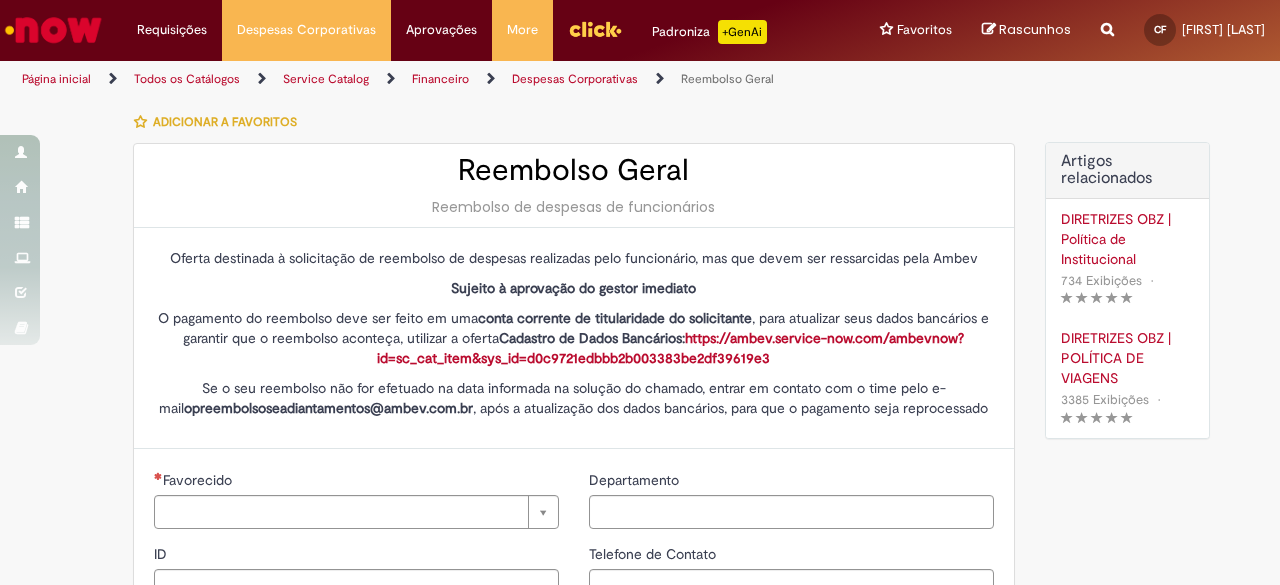 type on "********" 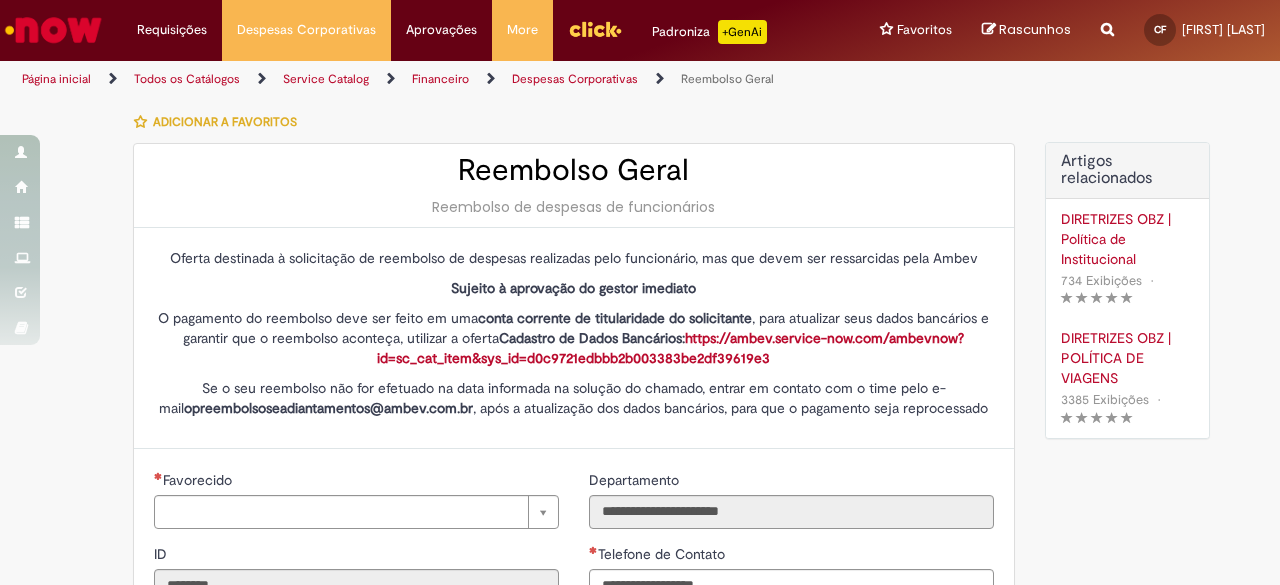 type on "**********" 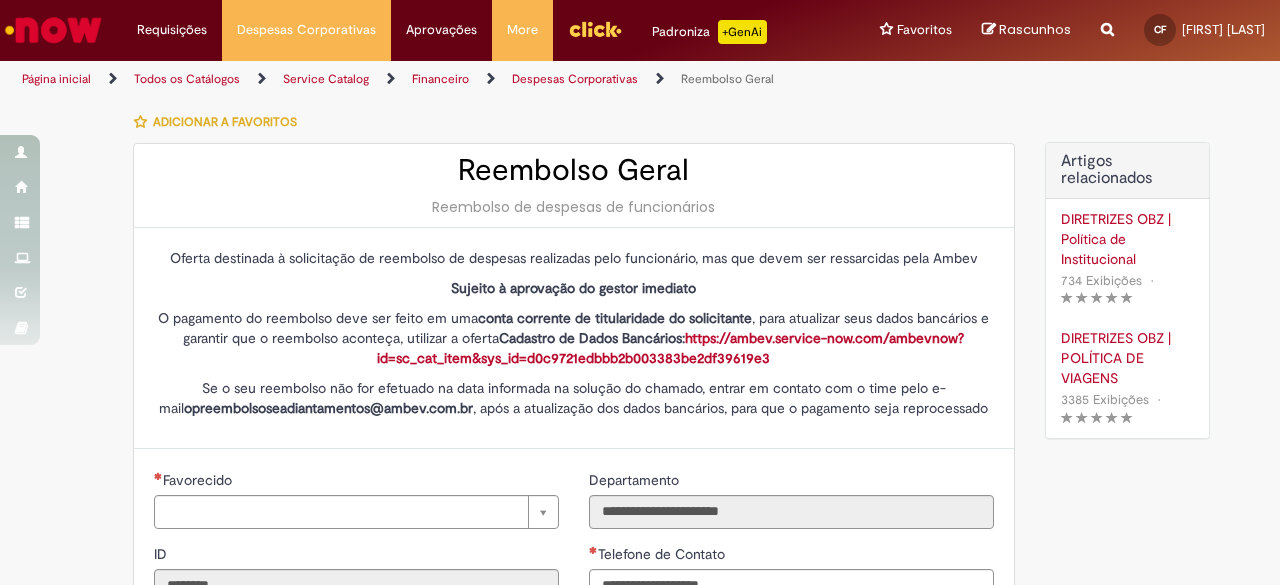 type on "**********" 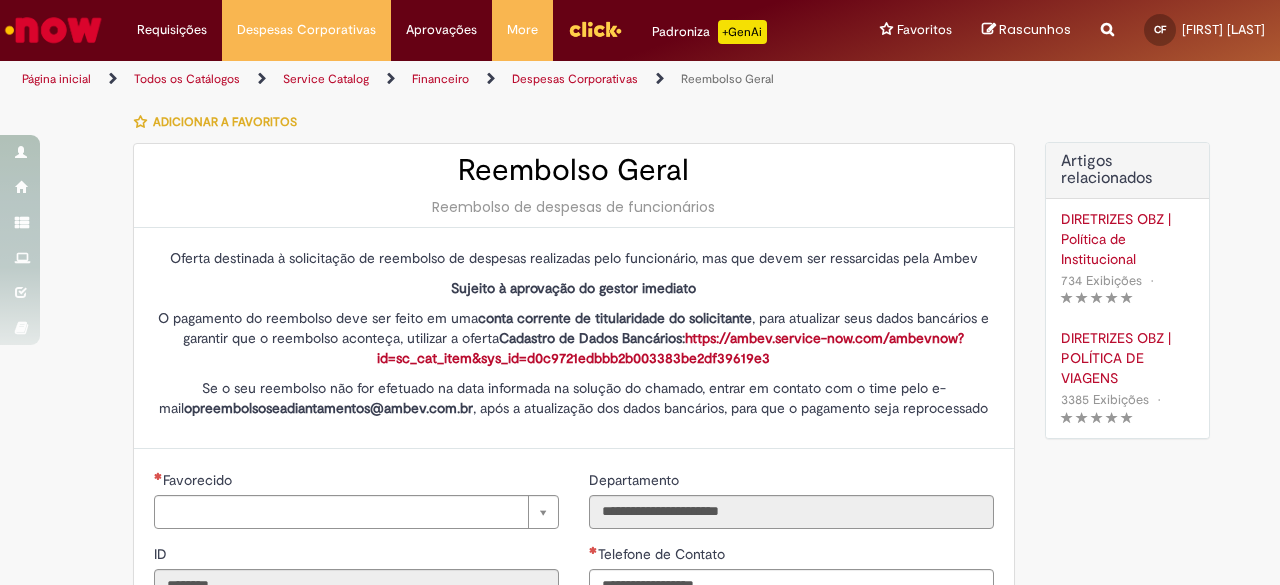 type on "**********" 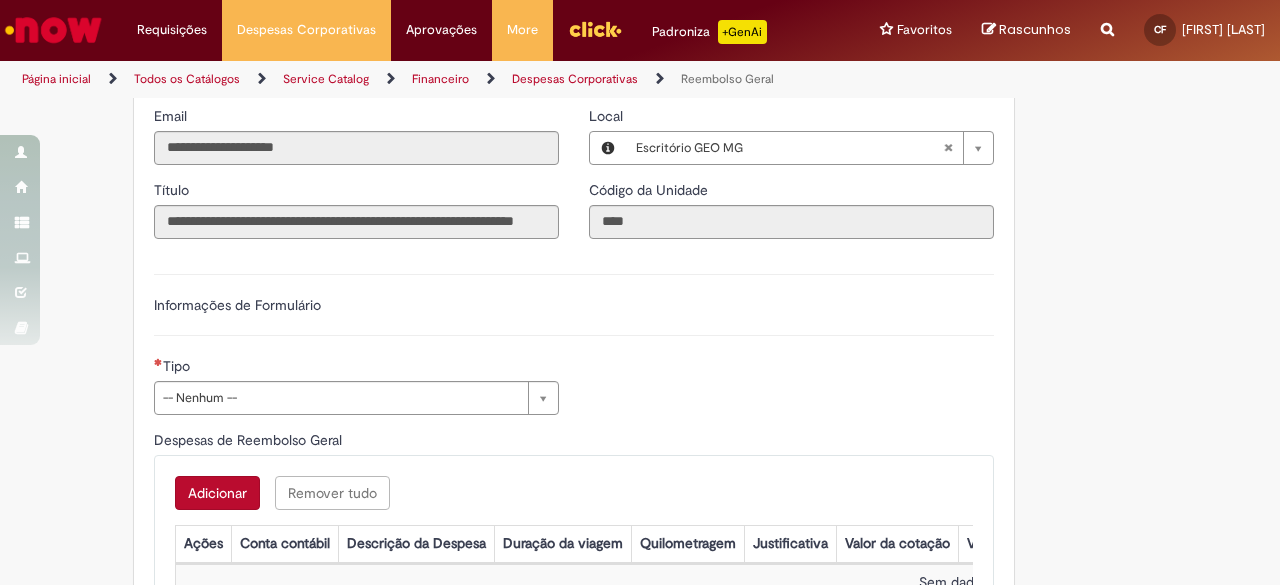 scroll, scrollTop: 559, scrollLeft: 0, axis: vertical 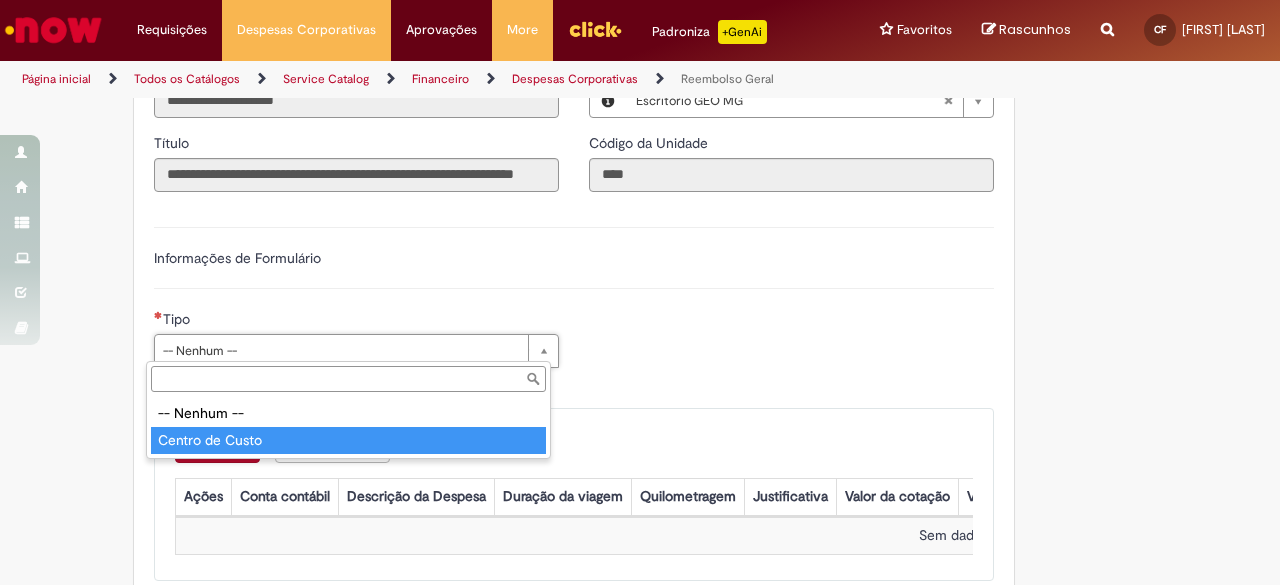 type on "**********" 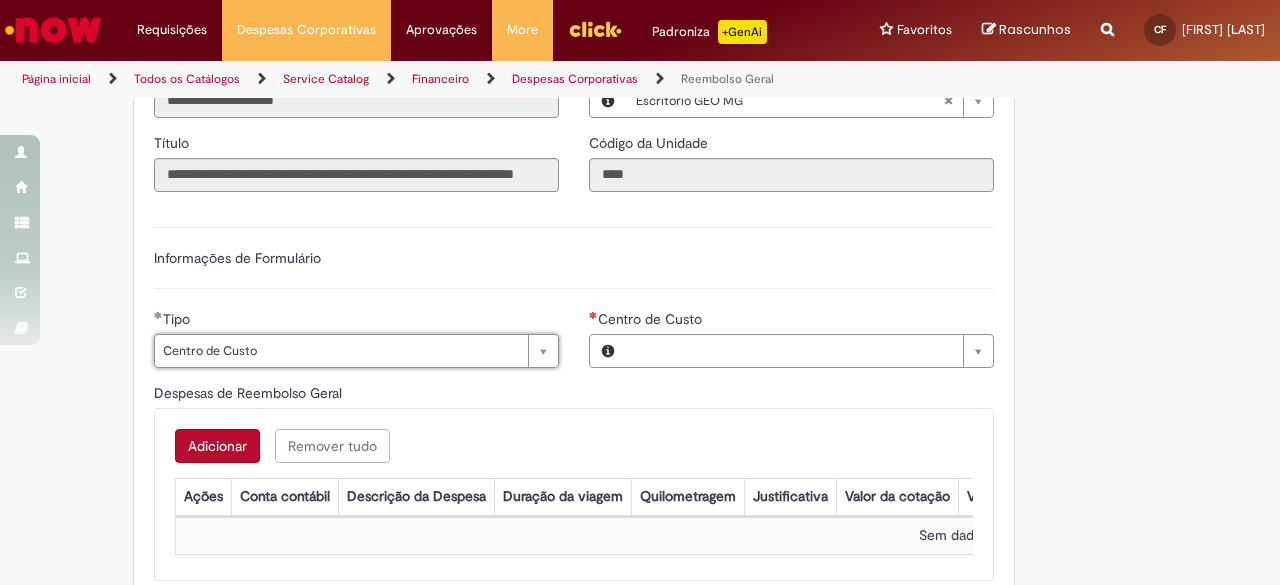 type on "**********" 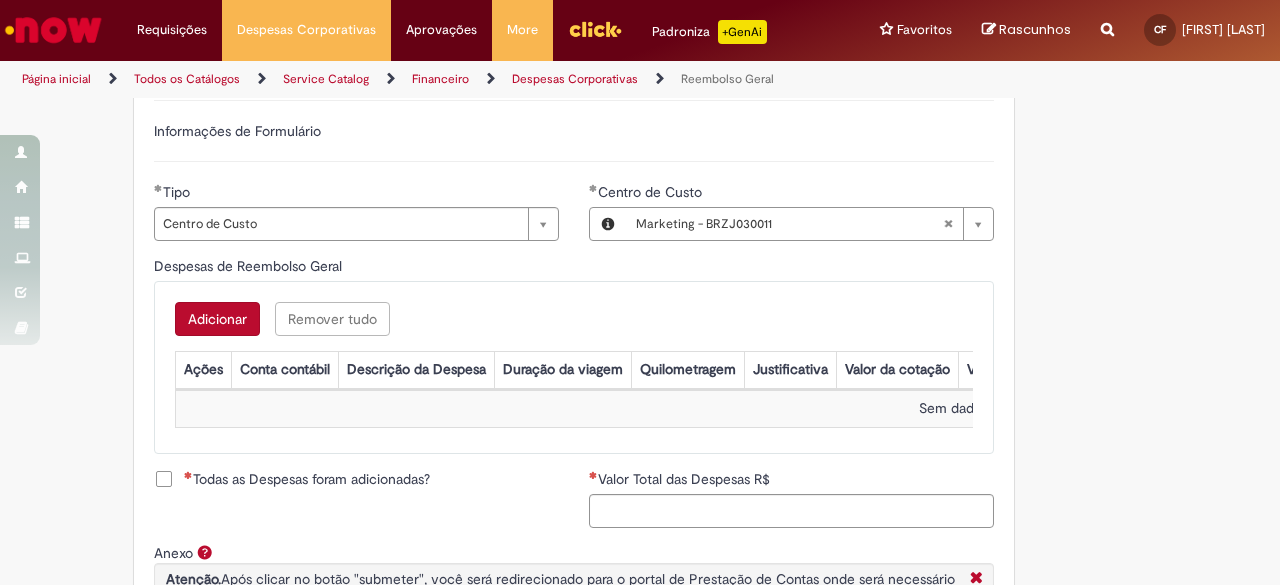 scroll, scrollTop: 694, scrollLeft: 0, axis: vertical 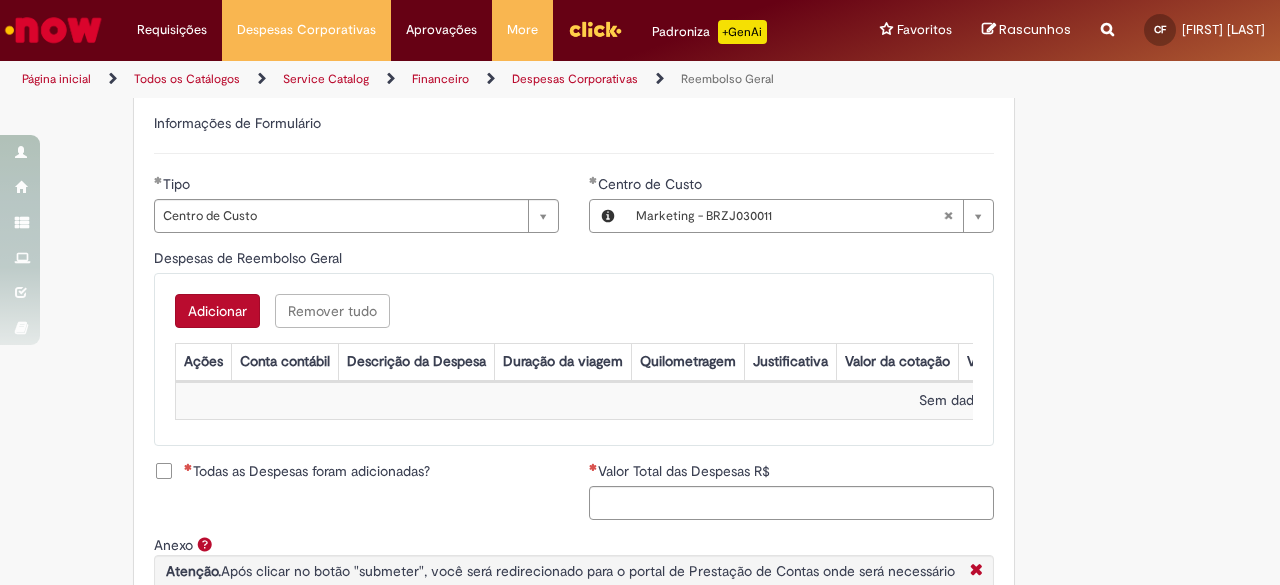 click on "Adicionar" at bounding box center (217, 311) 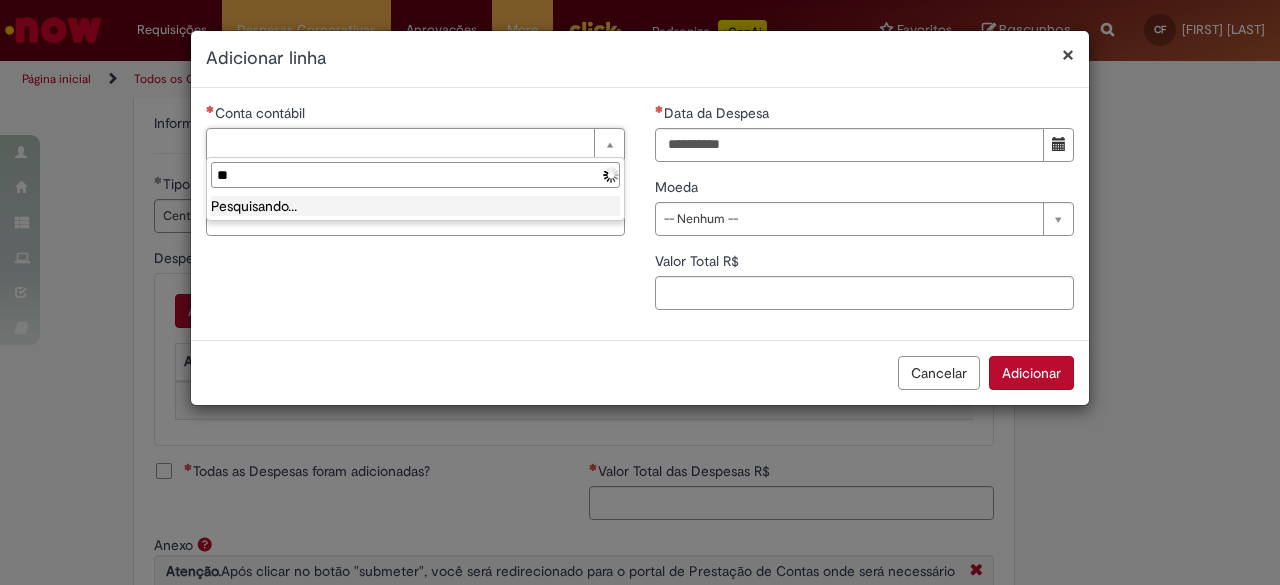 type on "*" 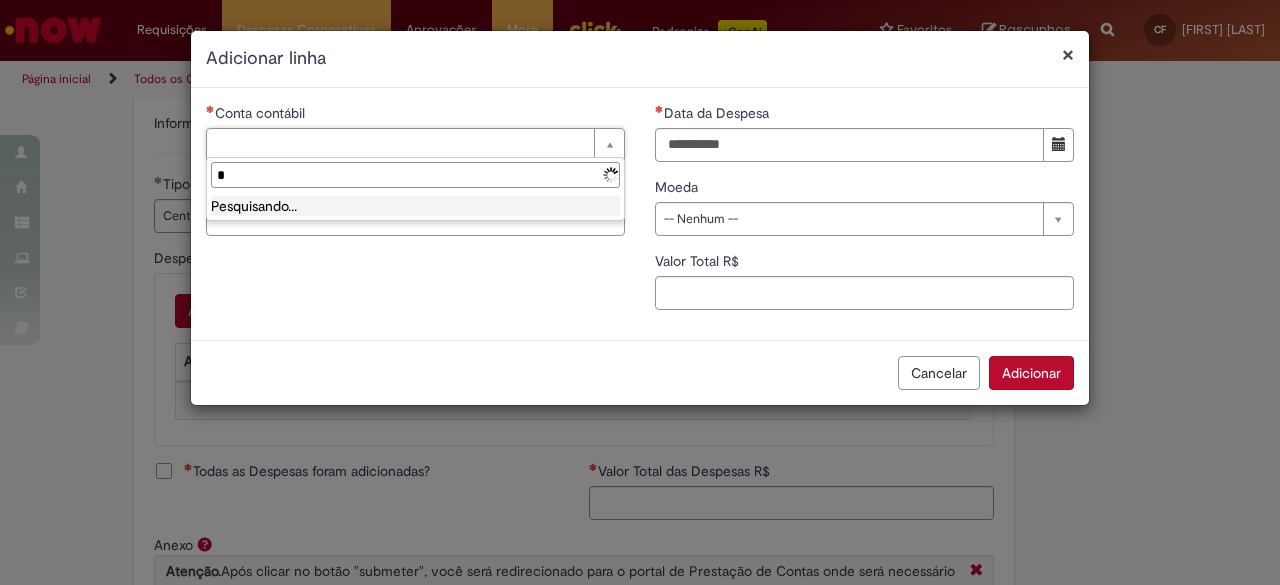 type 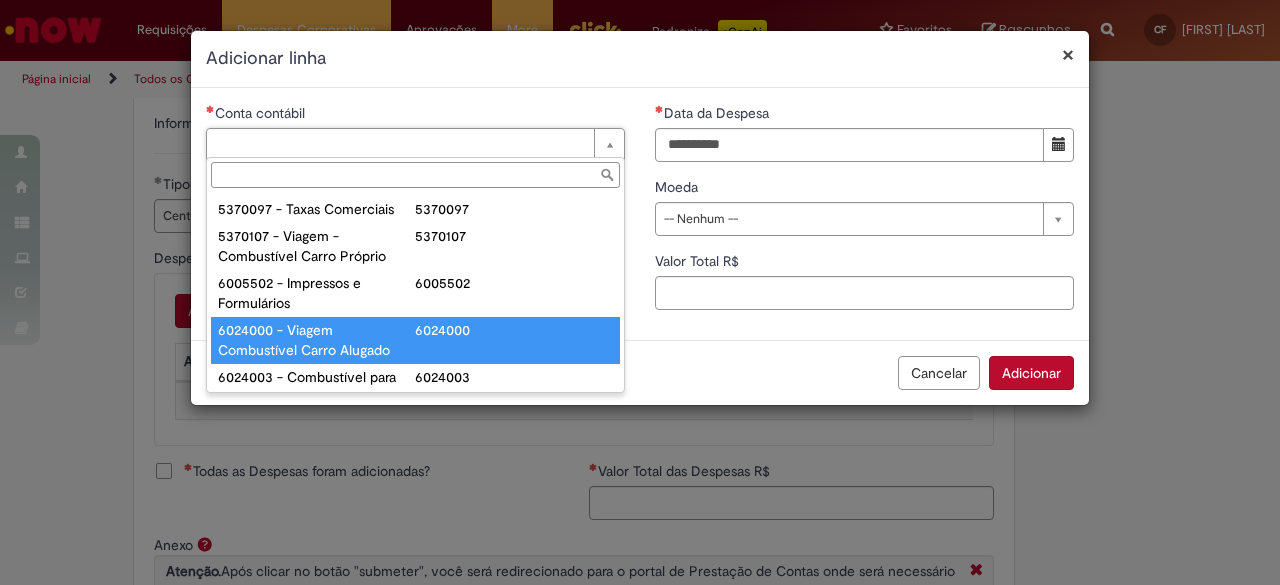 scroll, scrollTop: 15, scrollLeft: 0, axis: vertical 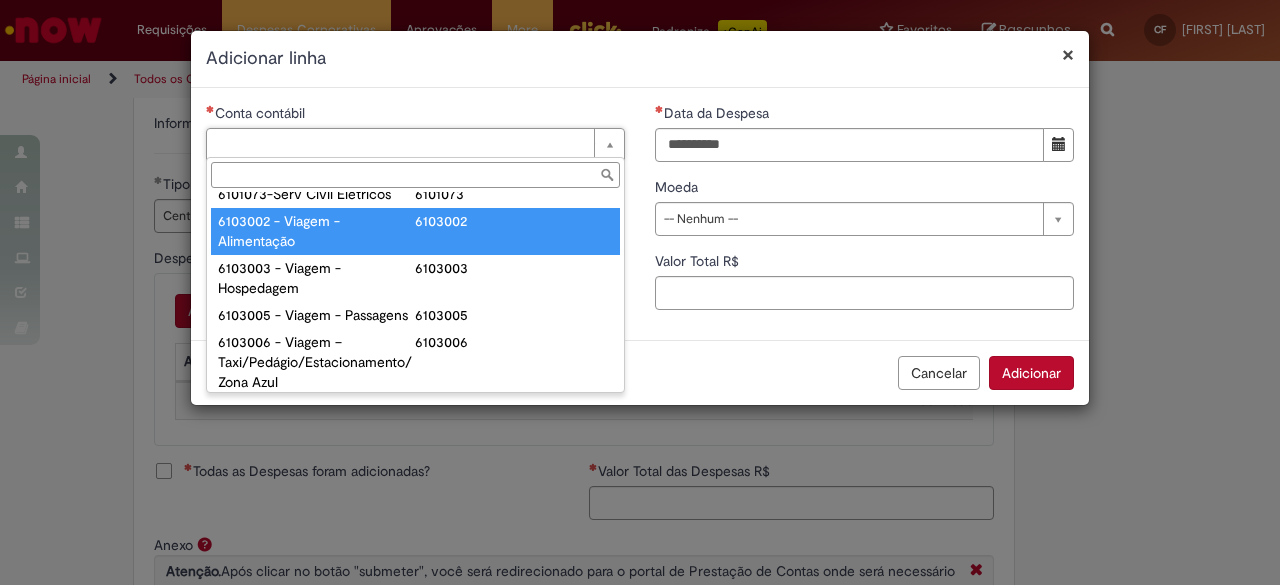 type on "**********" 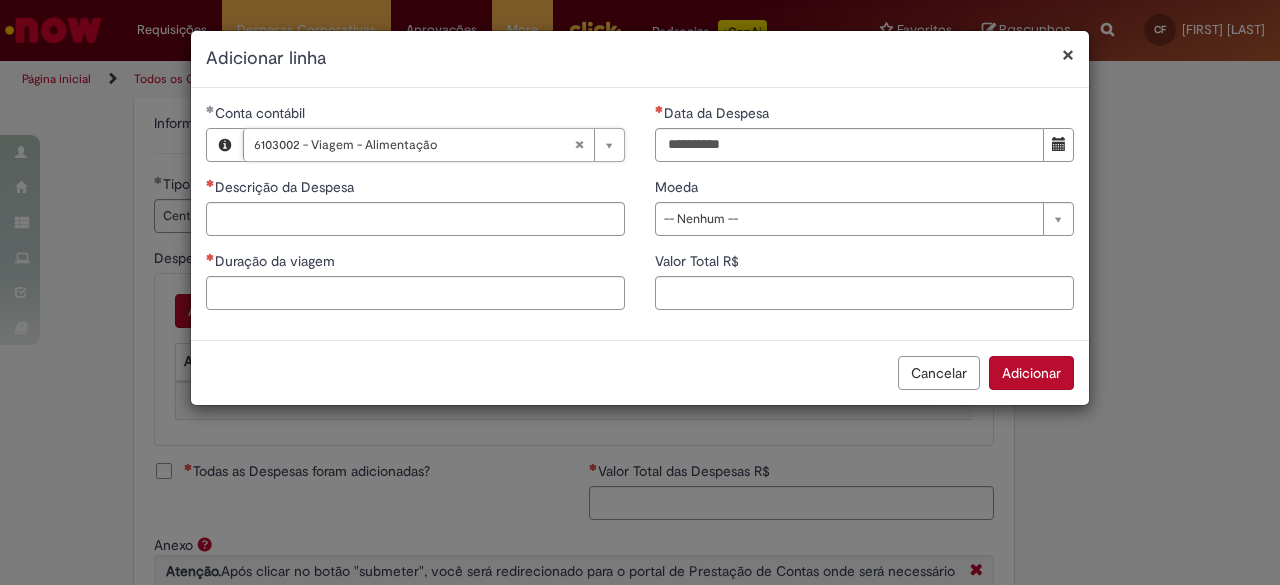 click on "Duração da viagem" at bounding box center (415, 263) 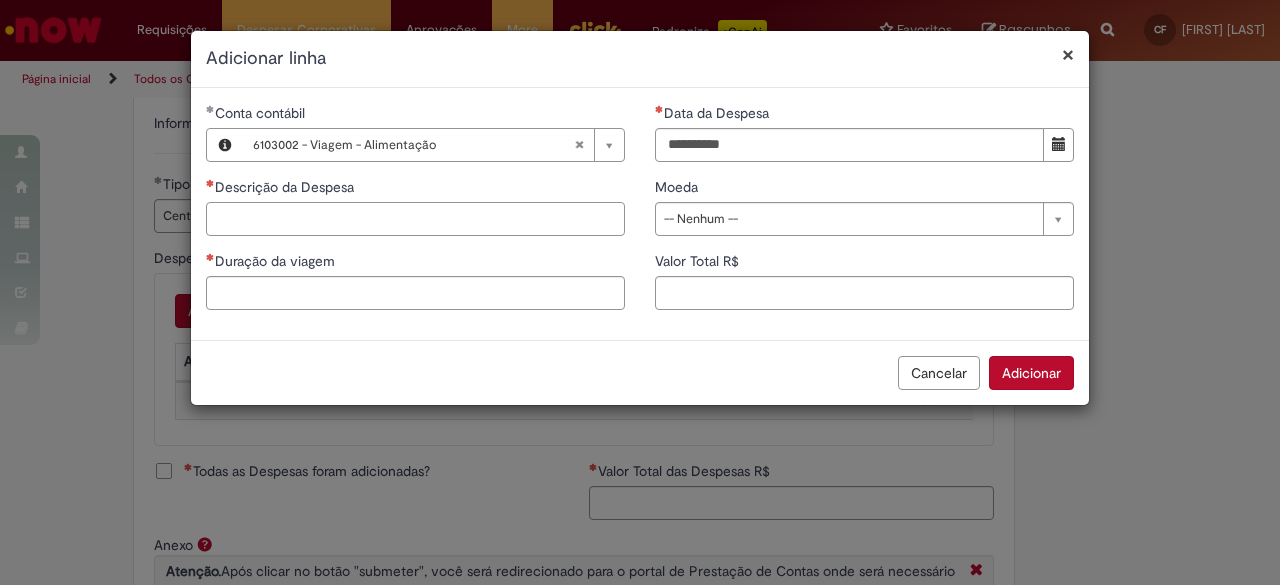 click on "Descrição da Despesa" at bounding box center (415, 219) 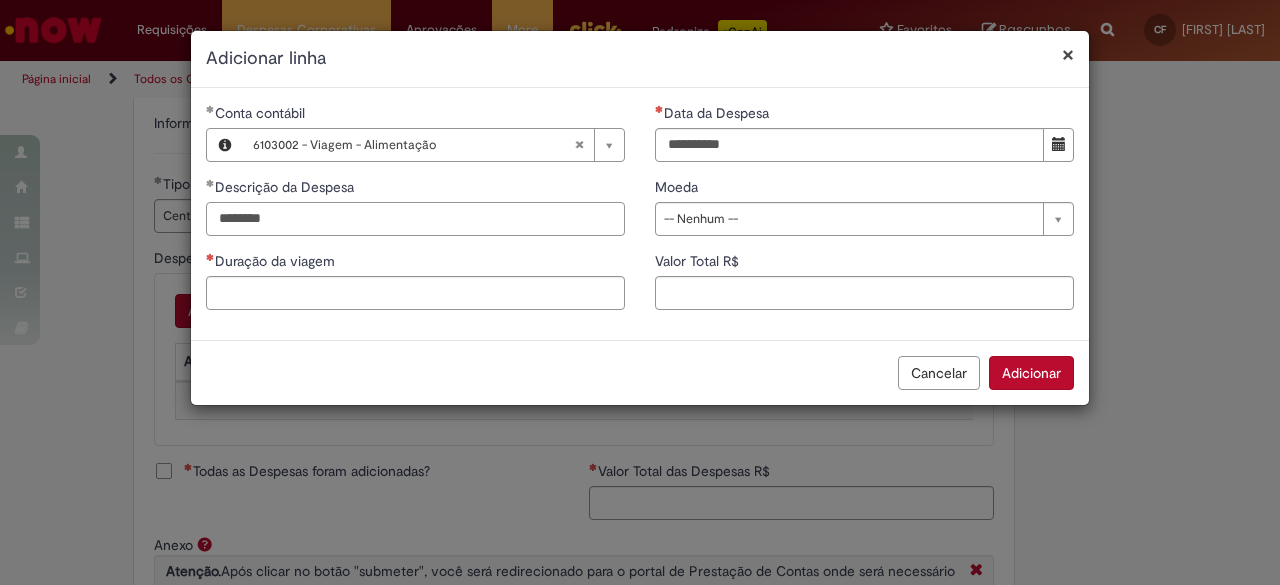 type on "********" 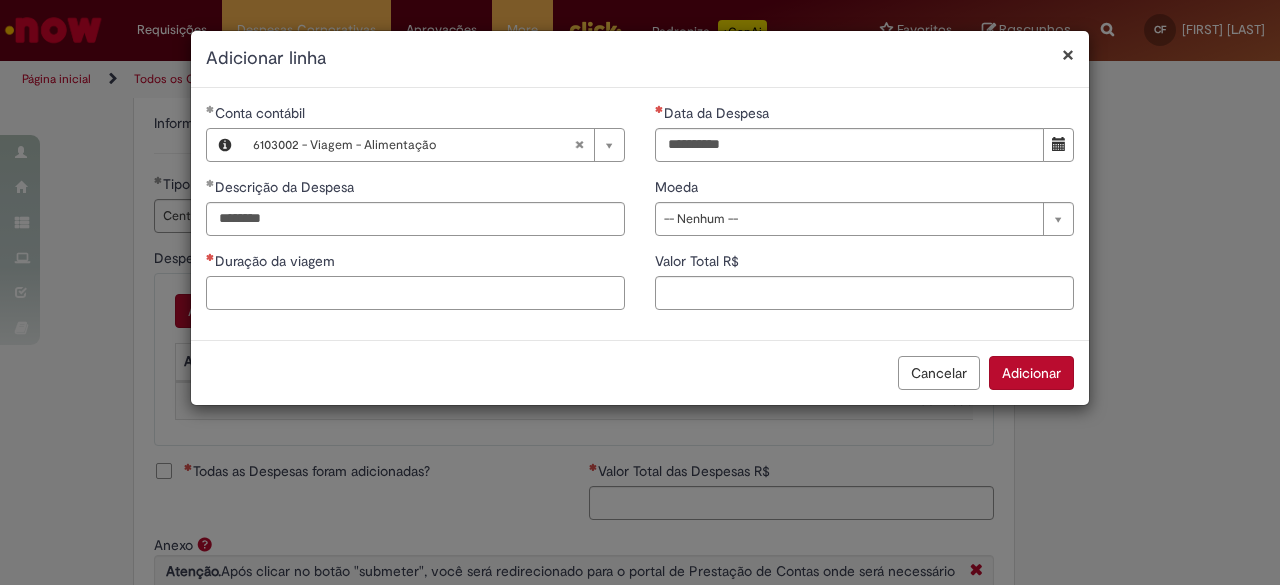 click on "Duração da viagem" at bounding box center (415, 293) 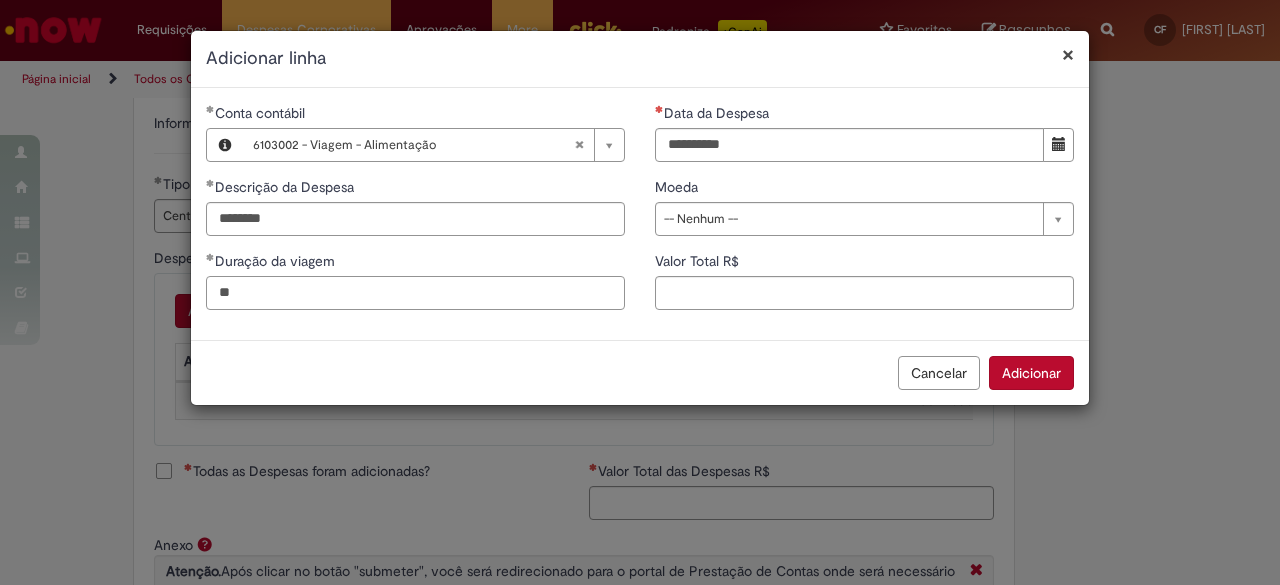 type on "*" 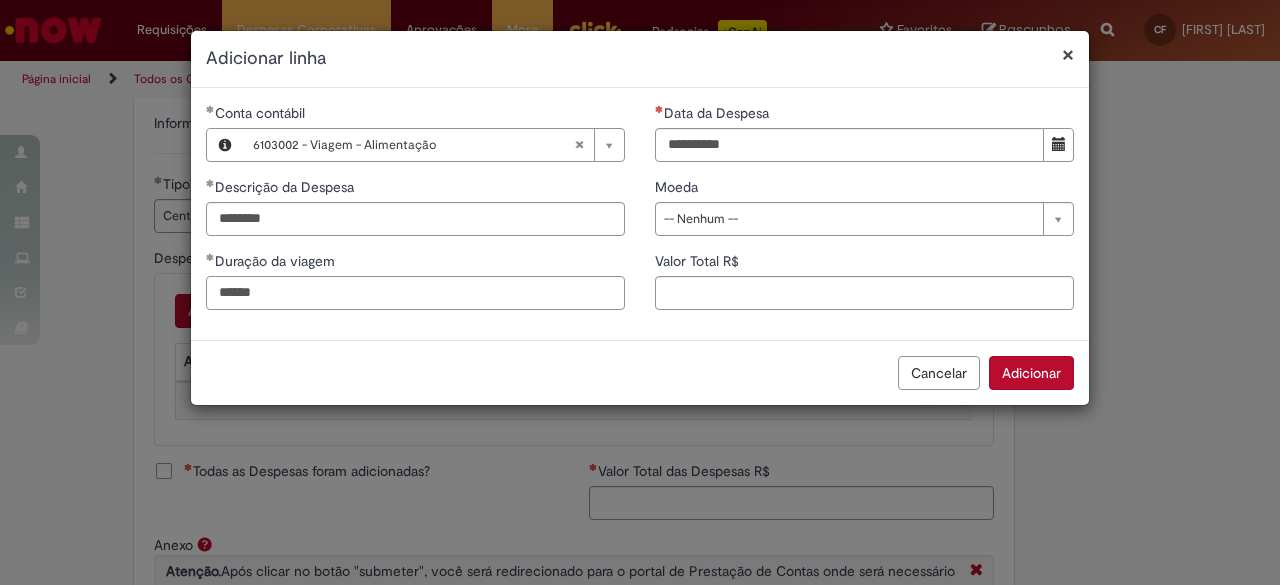 type on "******" 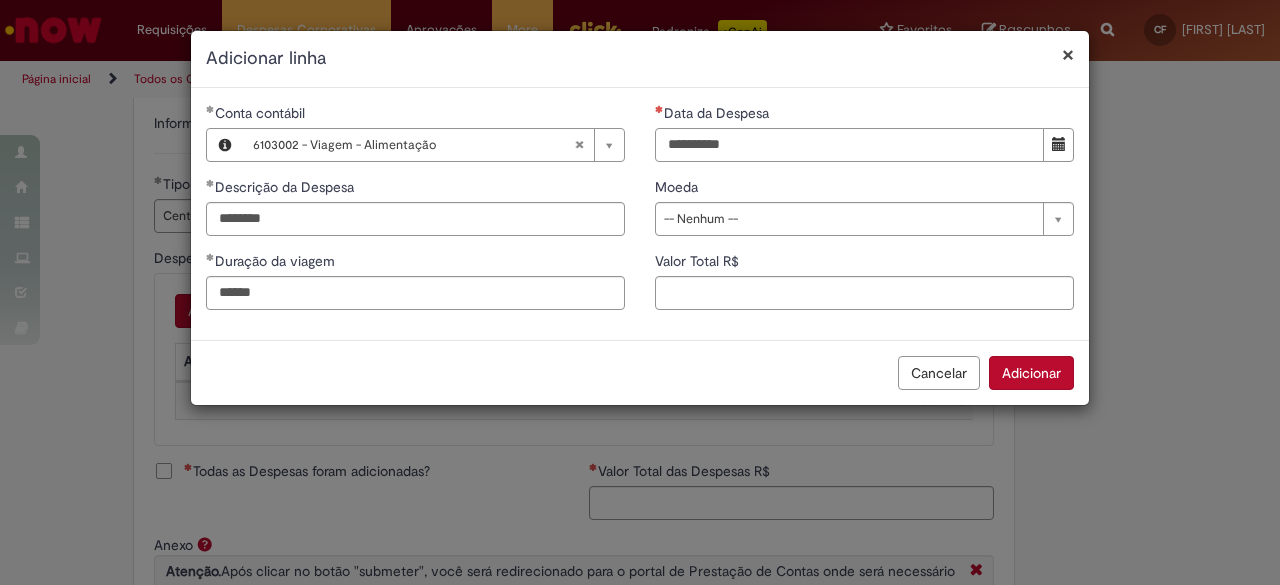click on "Data da Despesa" at bounding box center (849, 145) 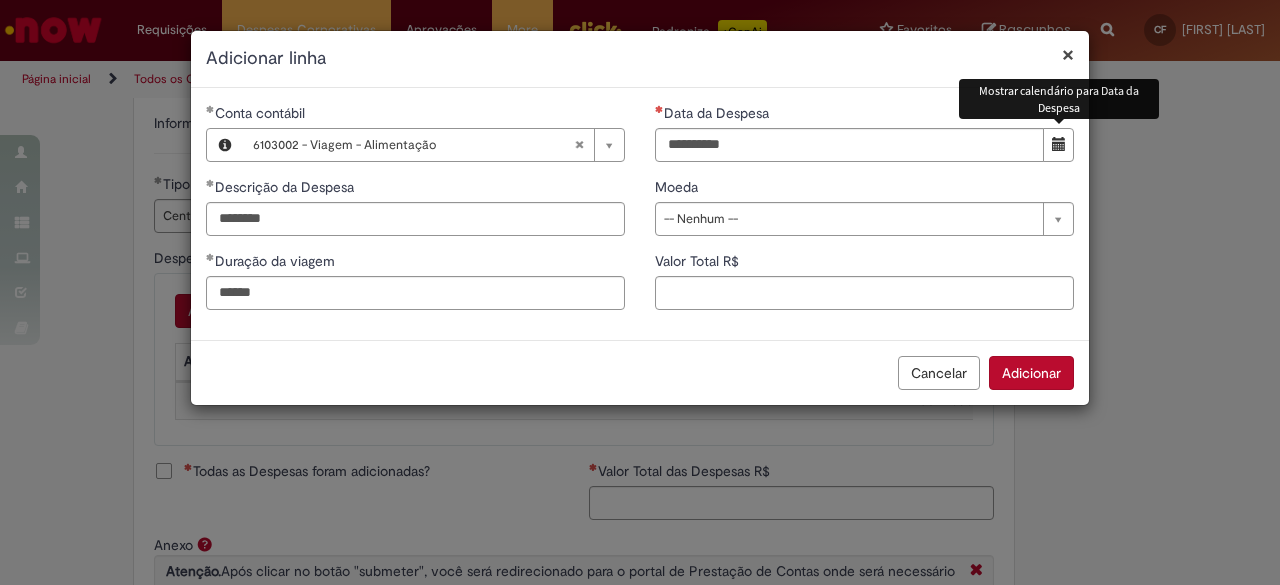 click at bounding box center (1059, 144) 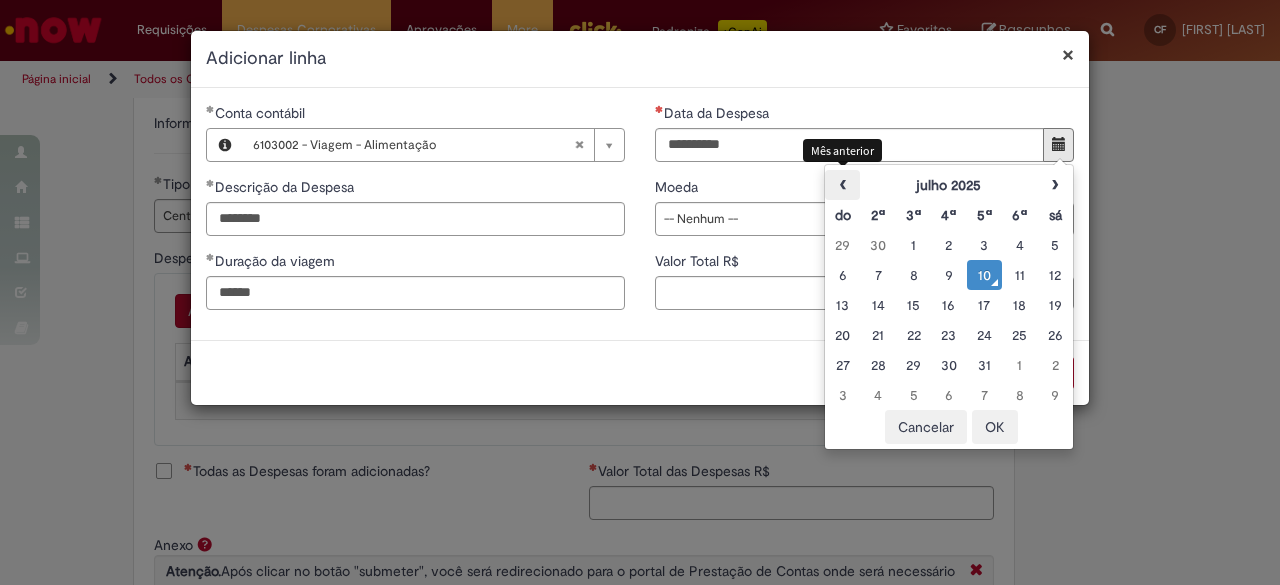 click on "‹" at bounding box center [842, 185] 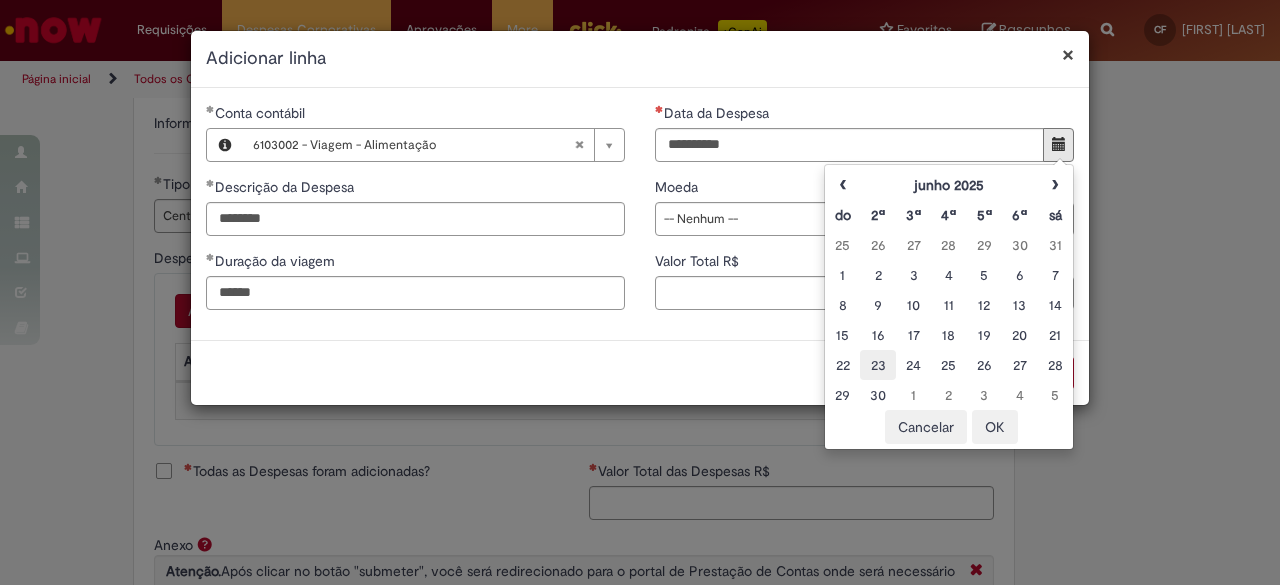 click on "23" at bounding box center [877, 365] 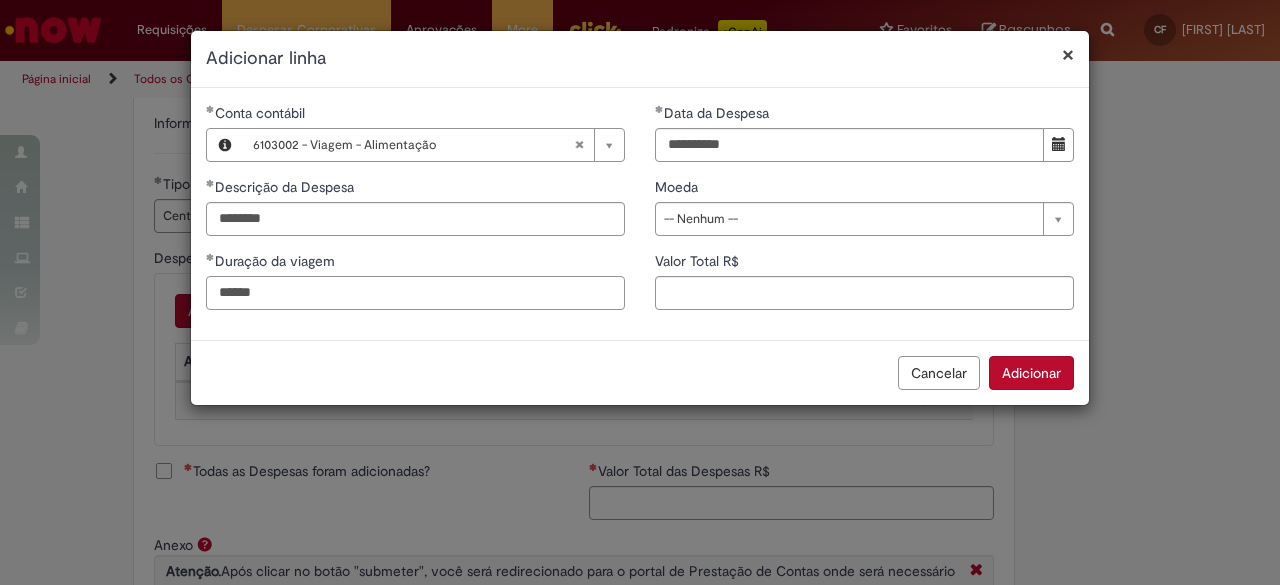 click on "******" at bounding box center [415, 293] 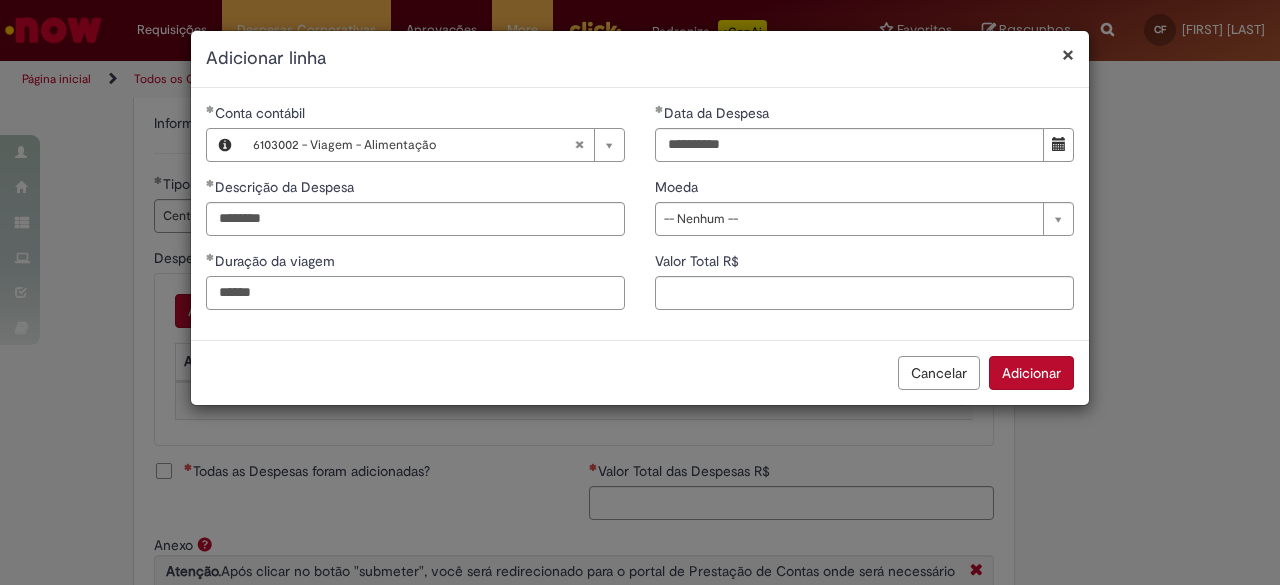type on "******" 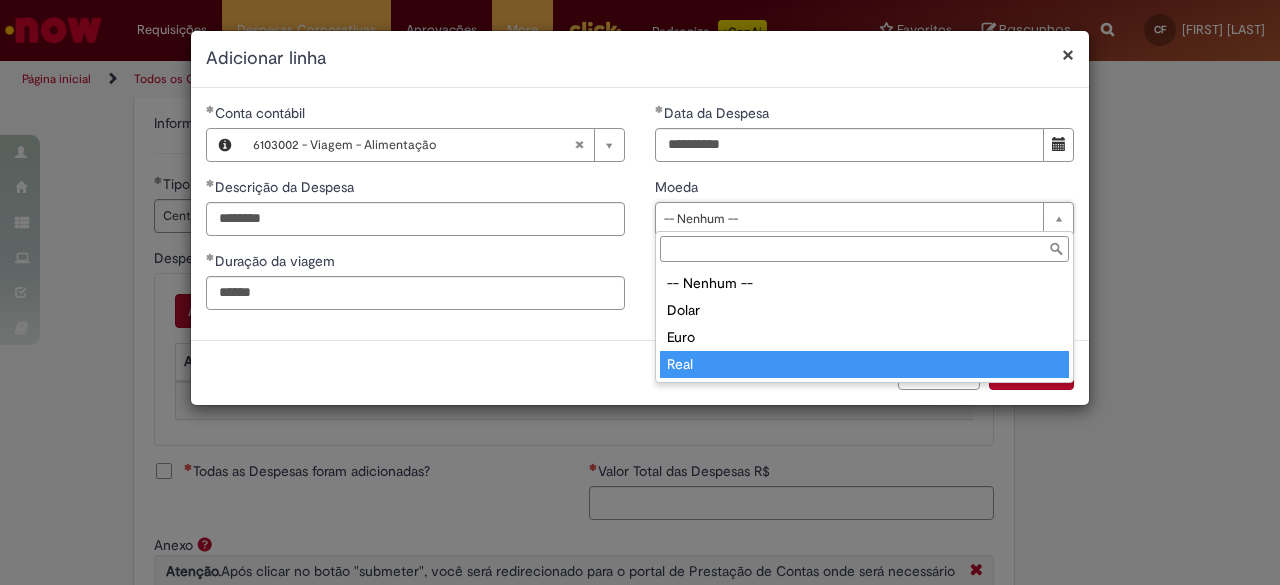 type on "****" 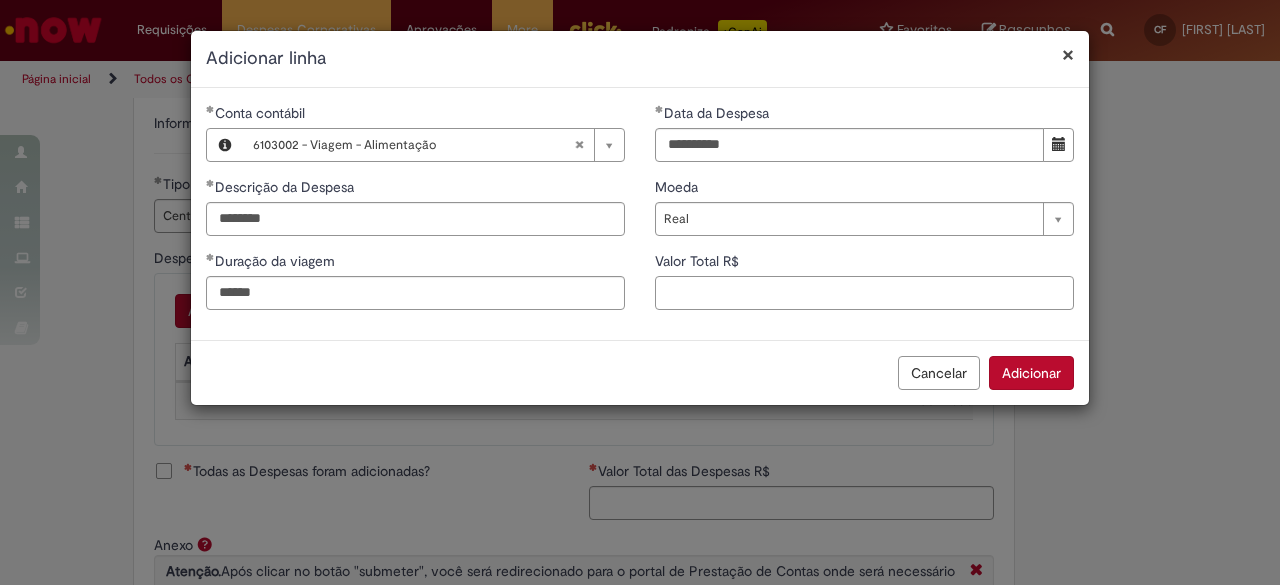 click on "Valor Total R$" at bounding box center [864, 293] 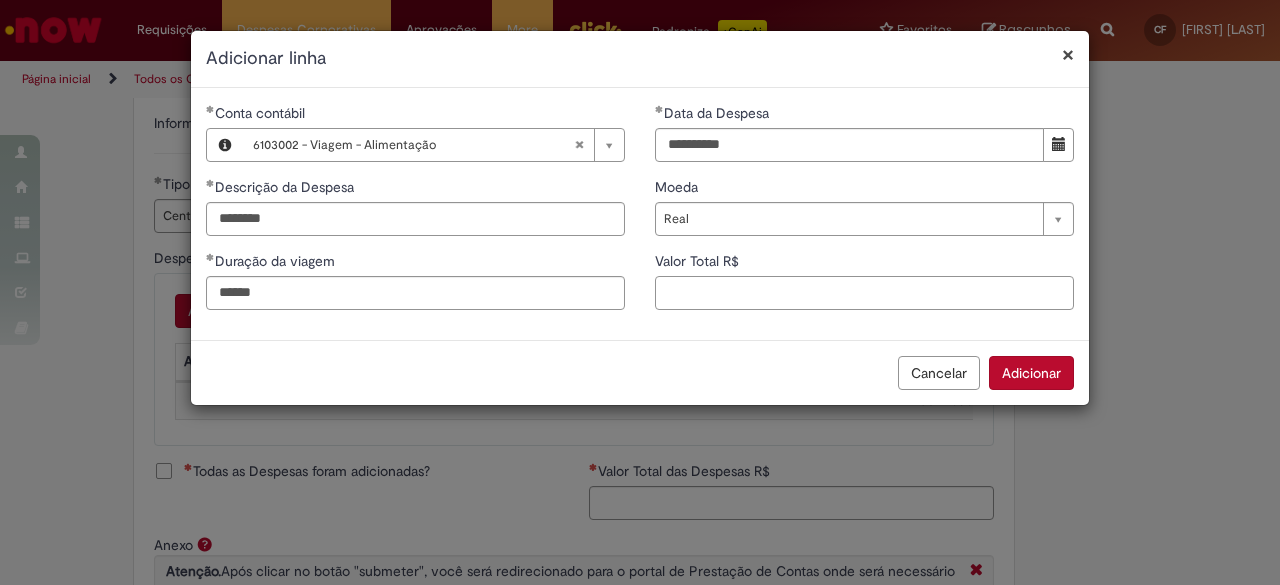 click on "Valor Total R$" at bounding box center [864, 293] 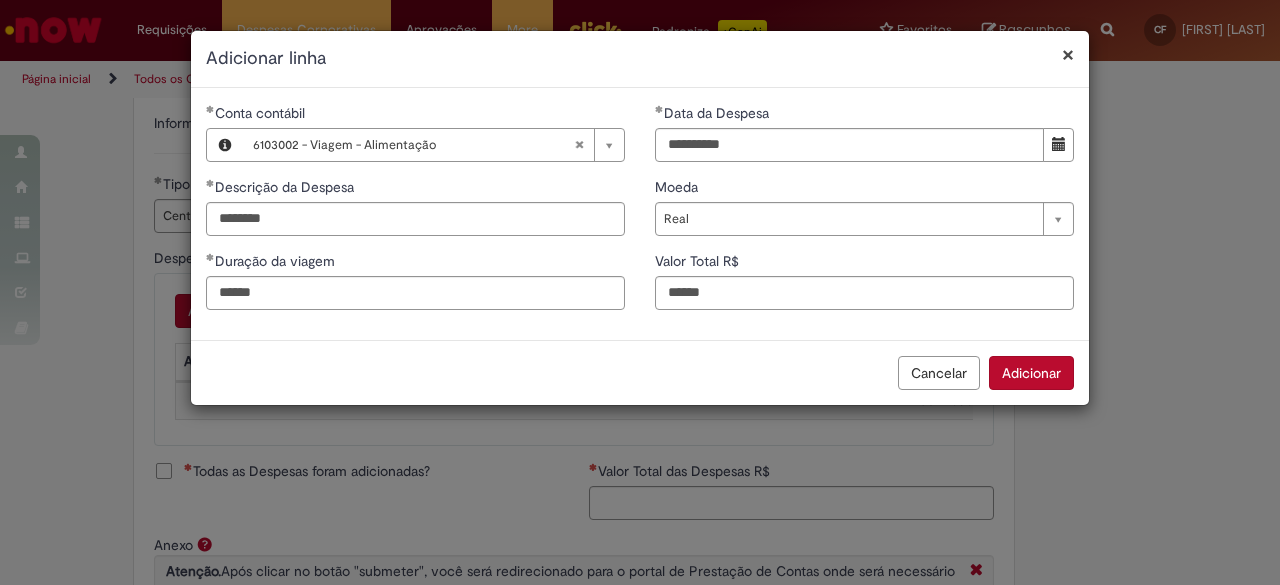type on "******" 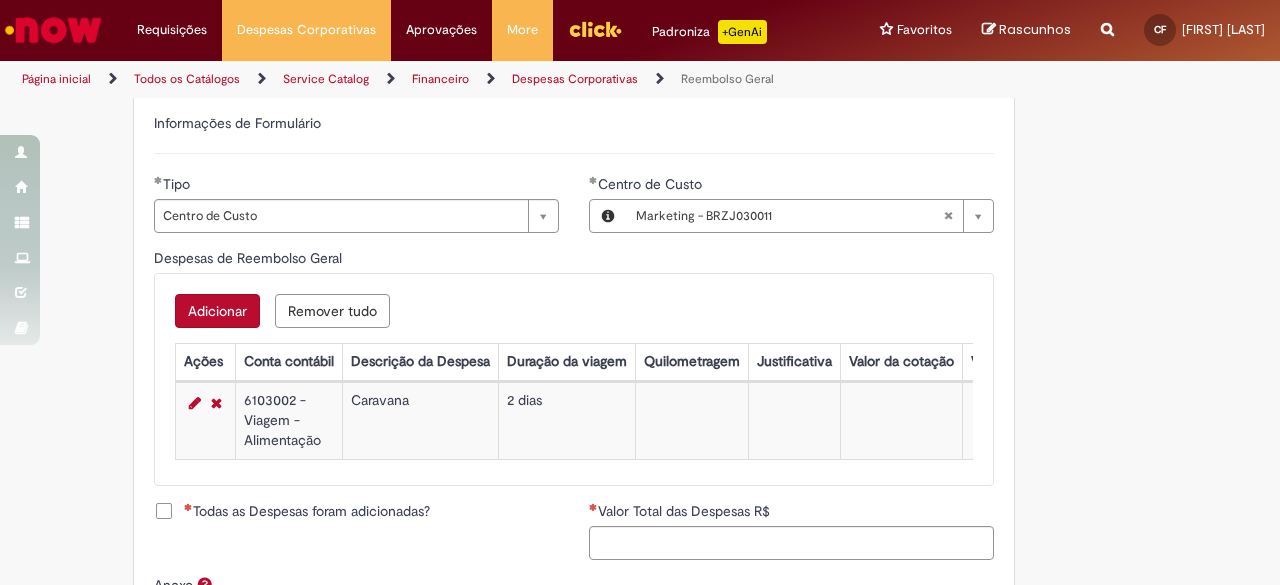 click on "Adicionar" at bounding box center (217, 311) 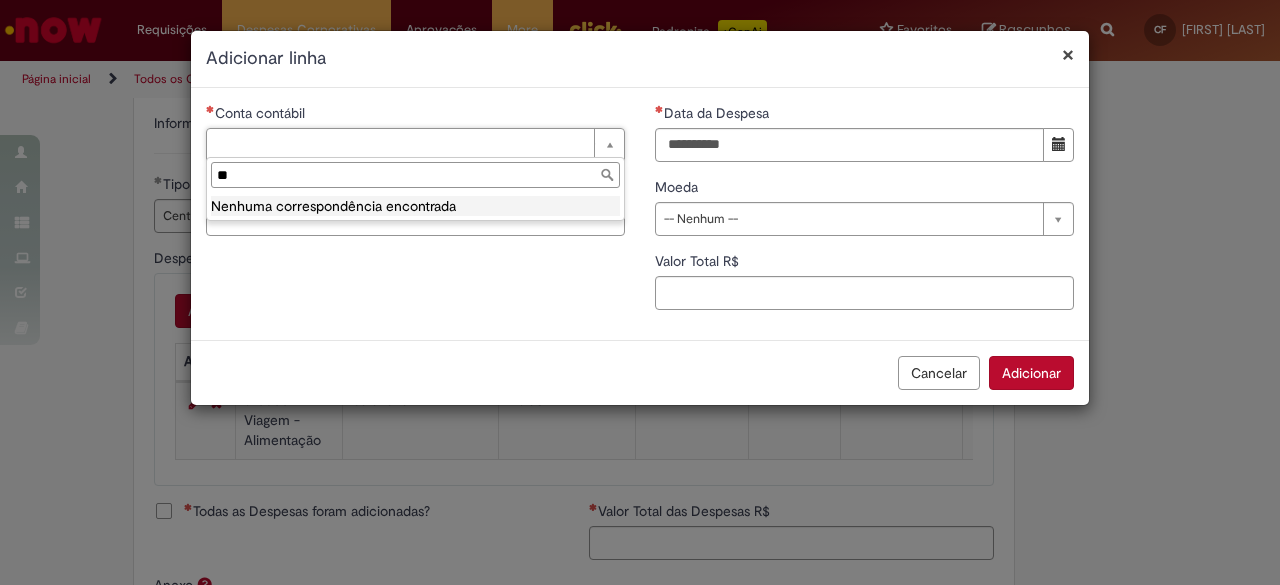 type on "*" 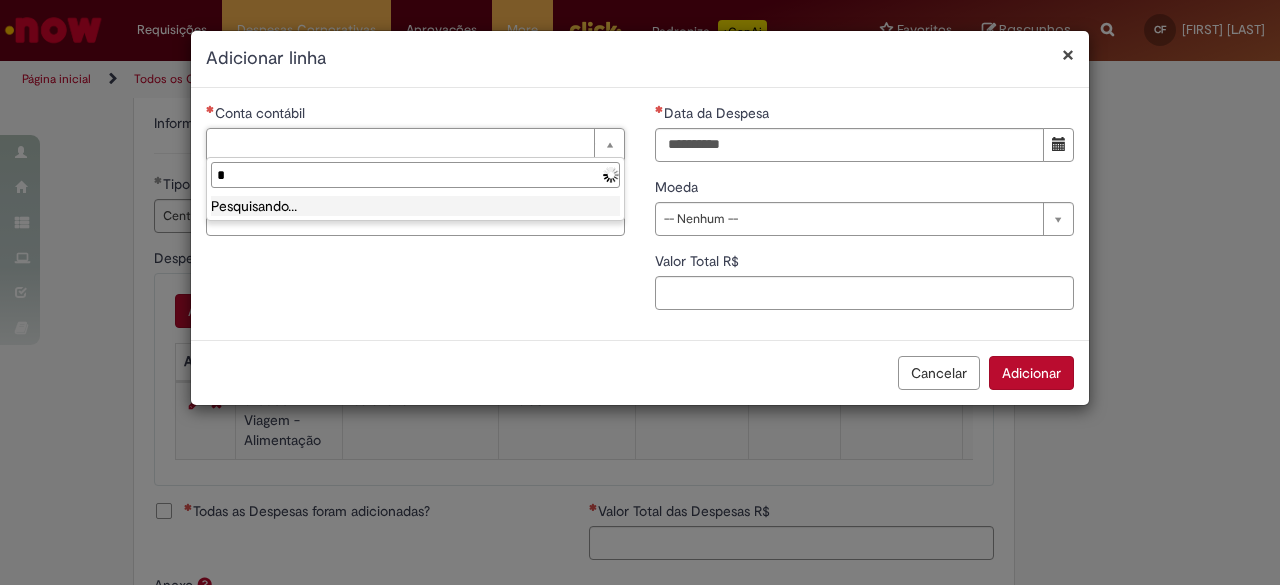 type 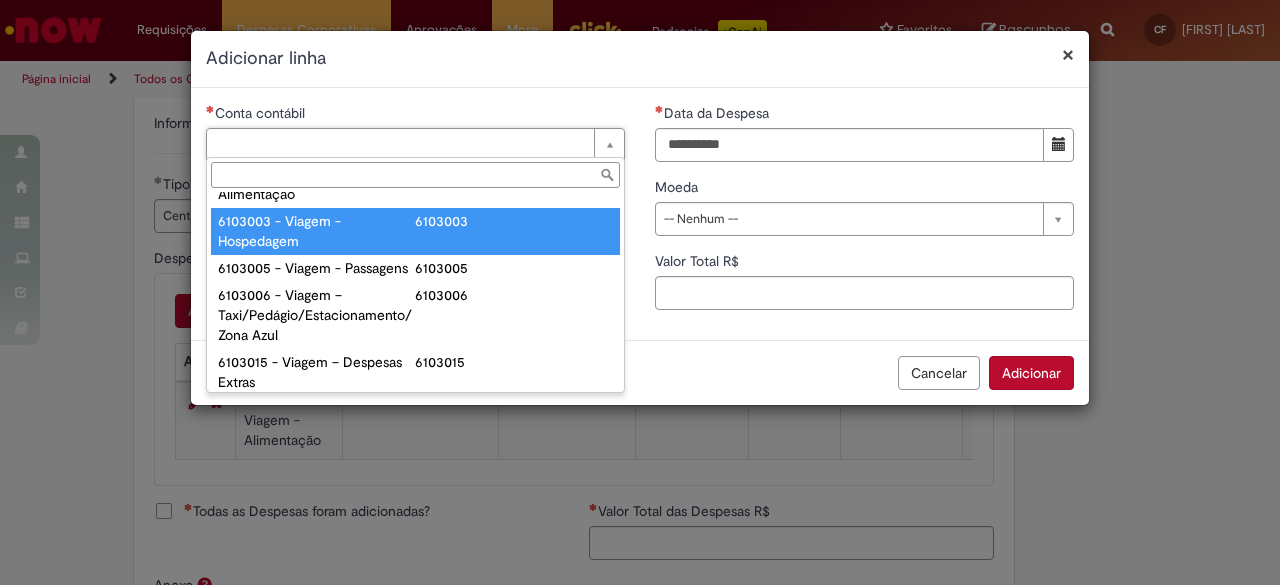 scroll, scrollTop: 837, scrollLeft: 0, axis: vertical 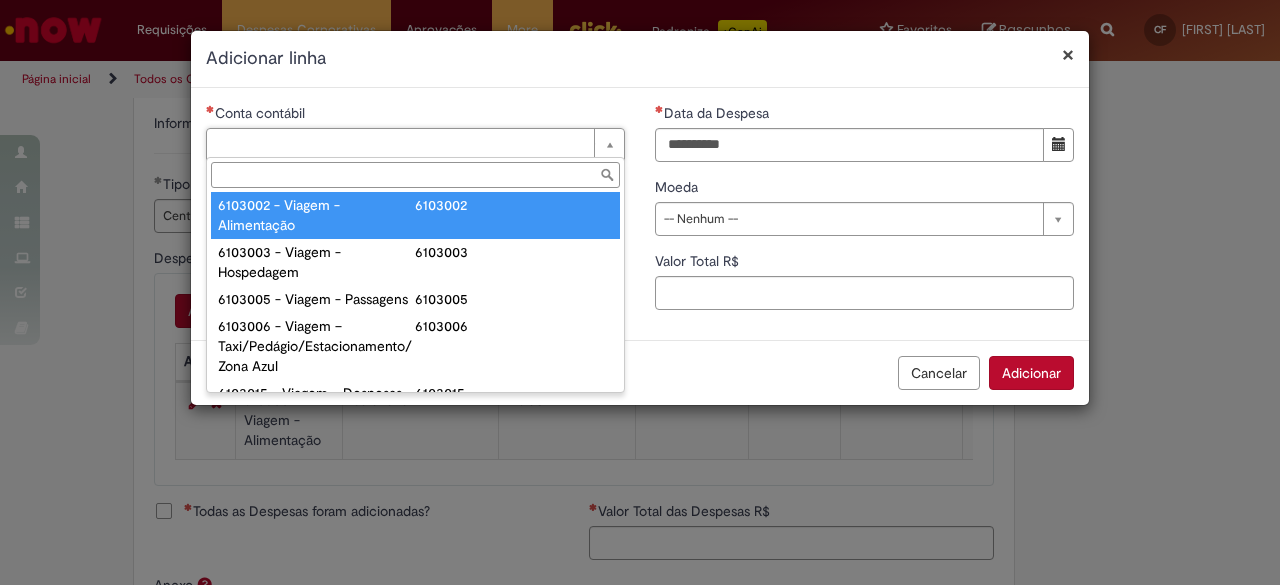 type on "**********" 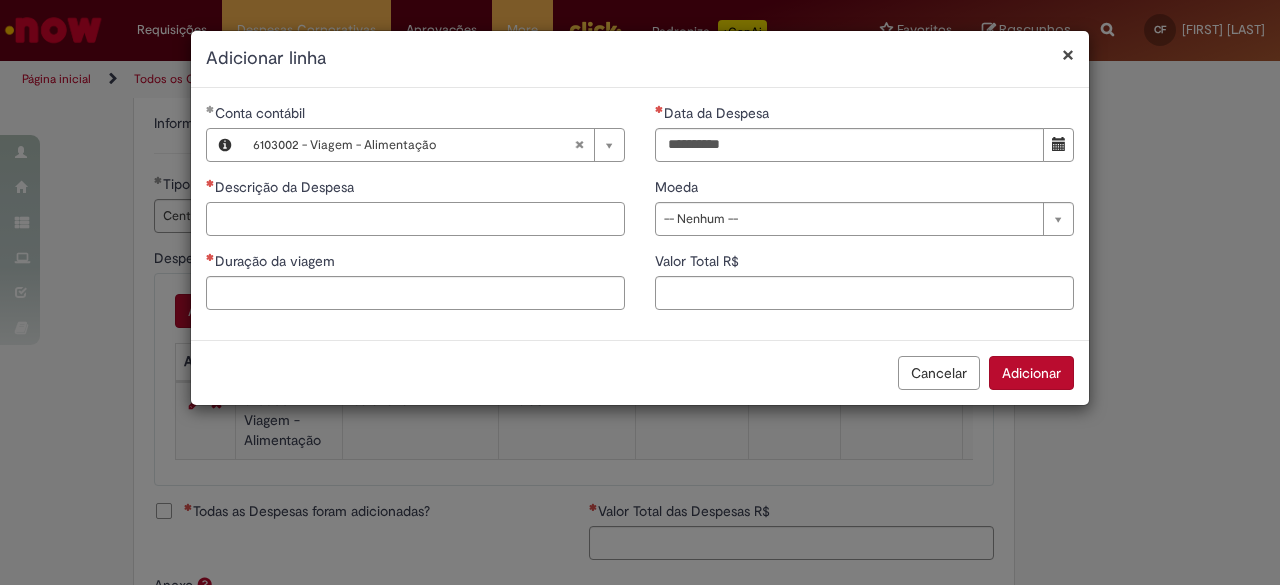 click on "Descrição da Despesa" at bounding box center (415, 219) 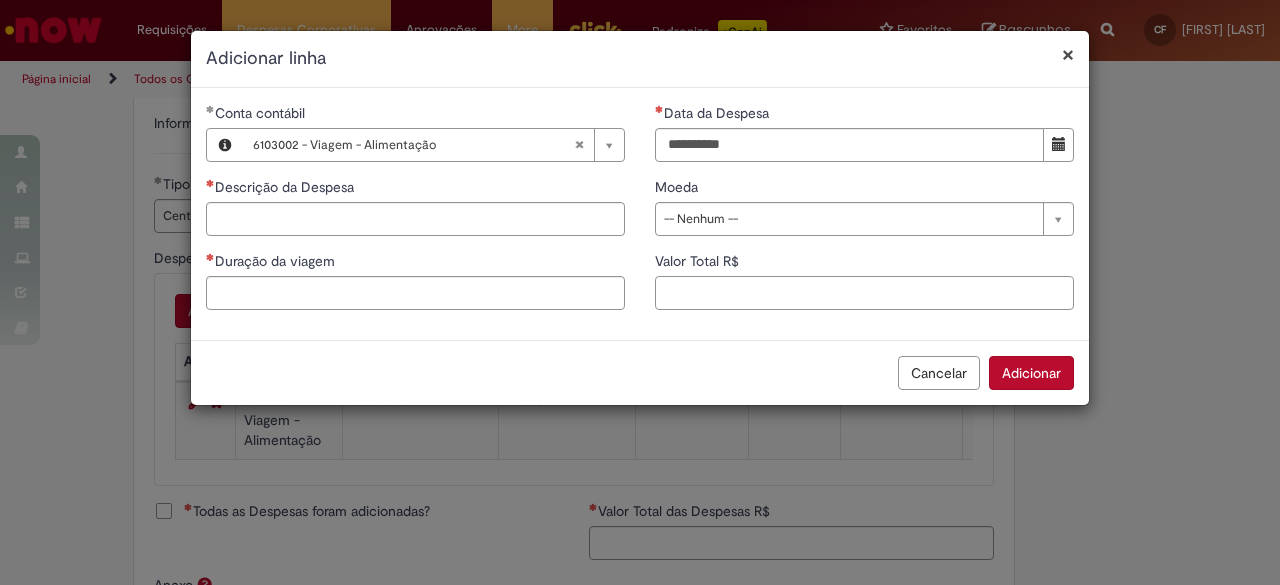 click on "Valor Total R$" at bounding box center (864, 293) 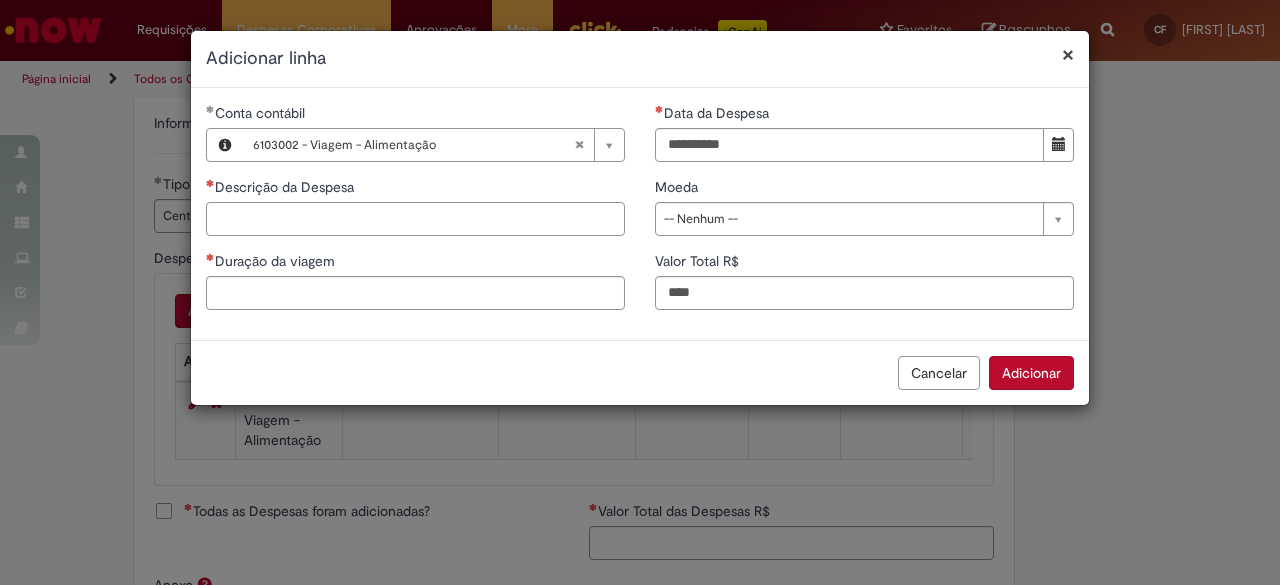 type on "****" 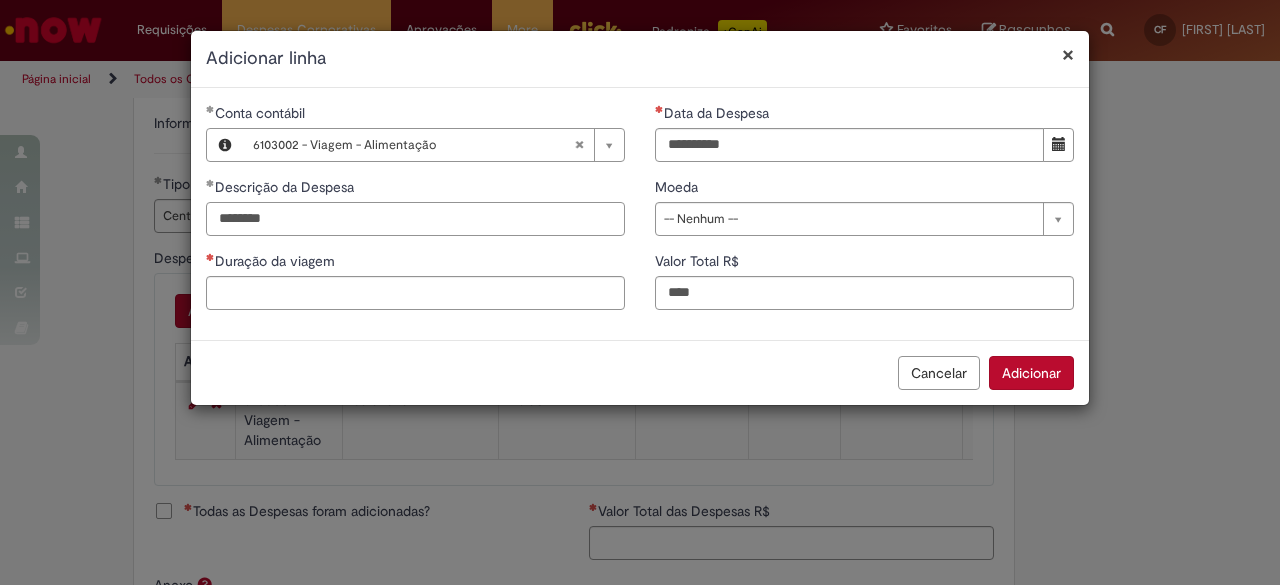 type on "********" 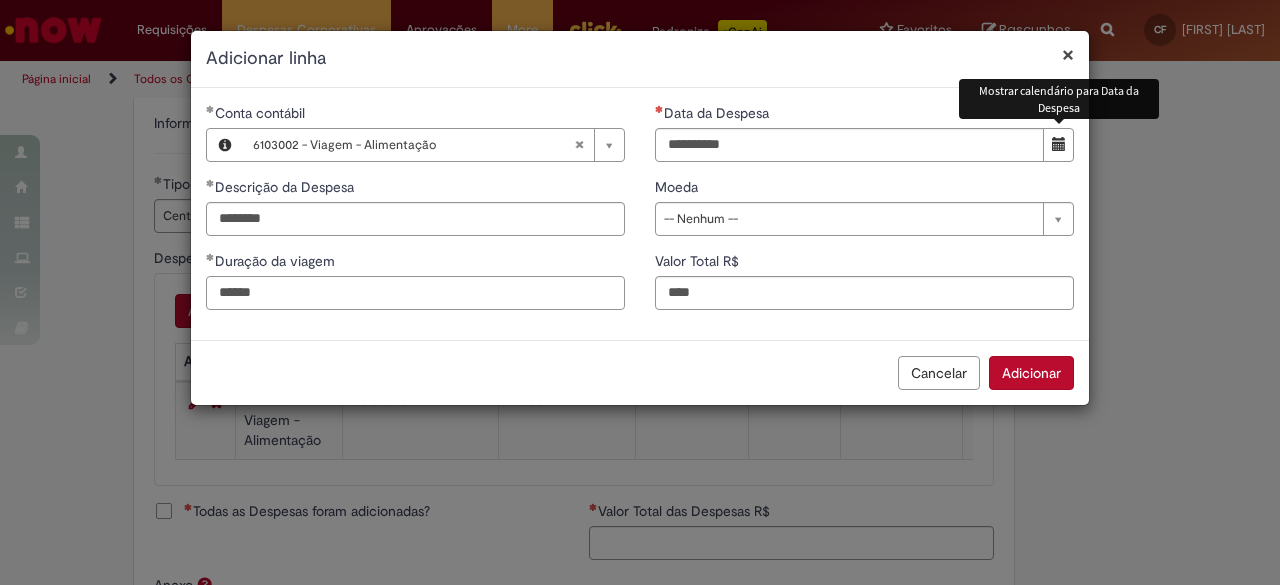 type on "******" 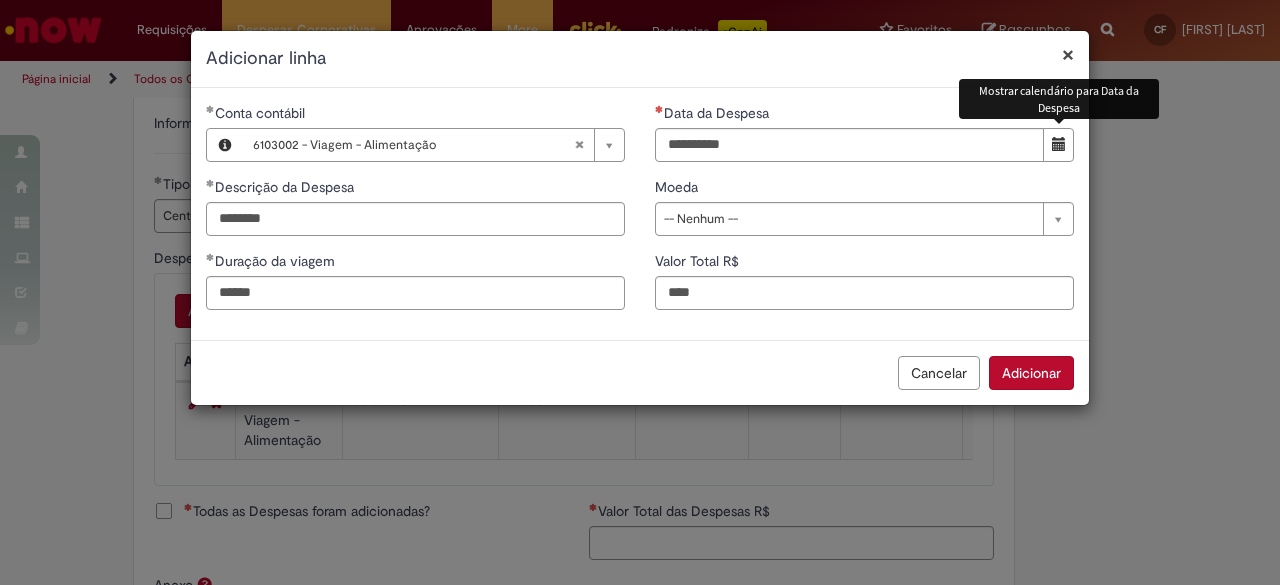 click at bounding box center [1058, 145] 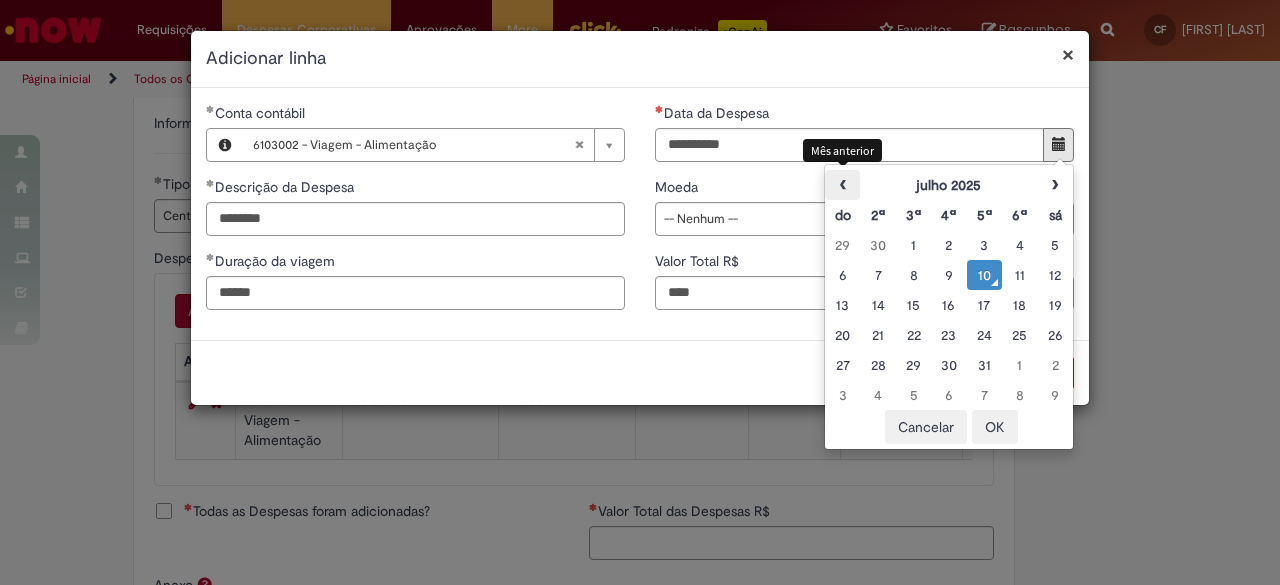 click on "‹" at bounding box center (842, 185) 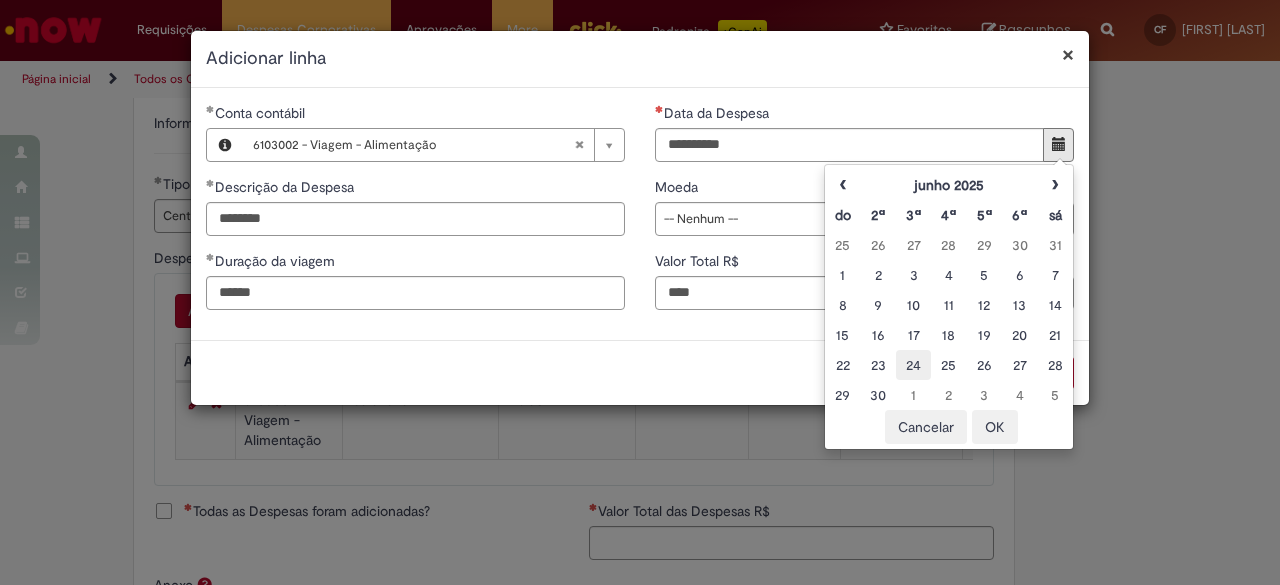 click on "24" at bounding box center (913, 365) 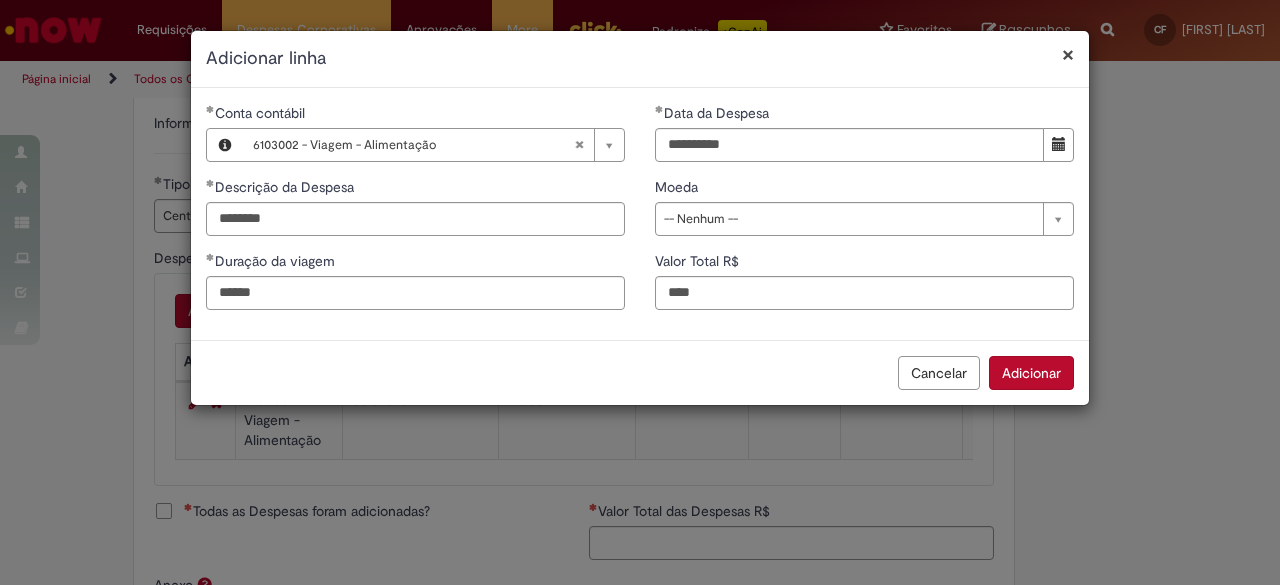 click on "**********" at bounding box center [640, 214] 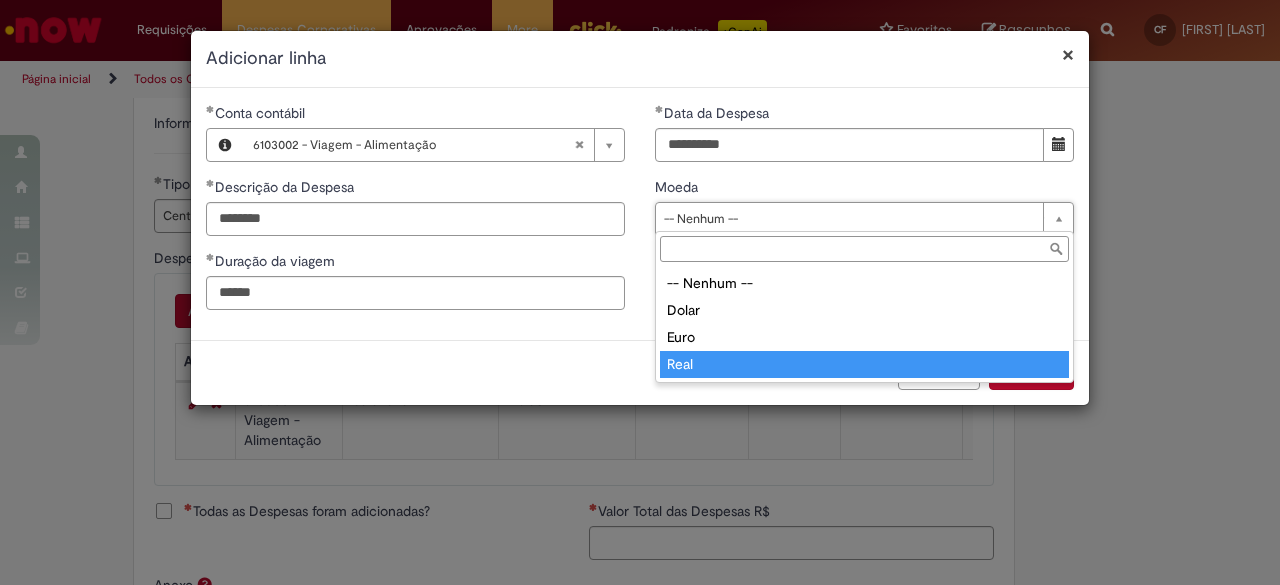 type on "****" 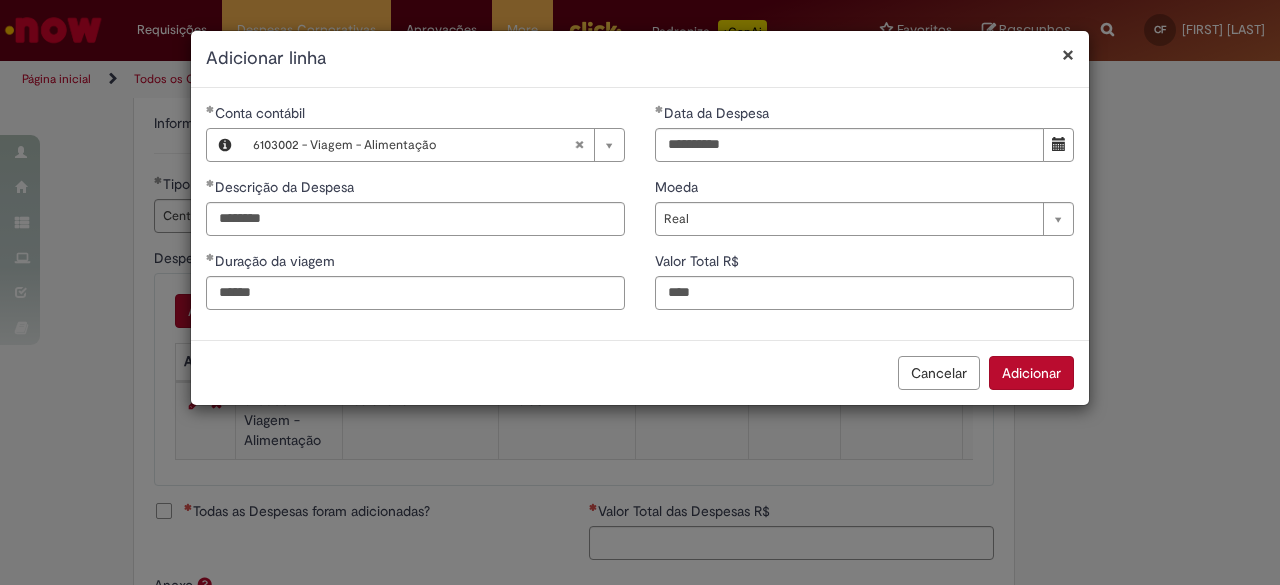click on "Adicionar" at bounding box center [1031, 373] 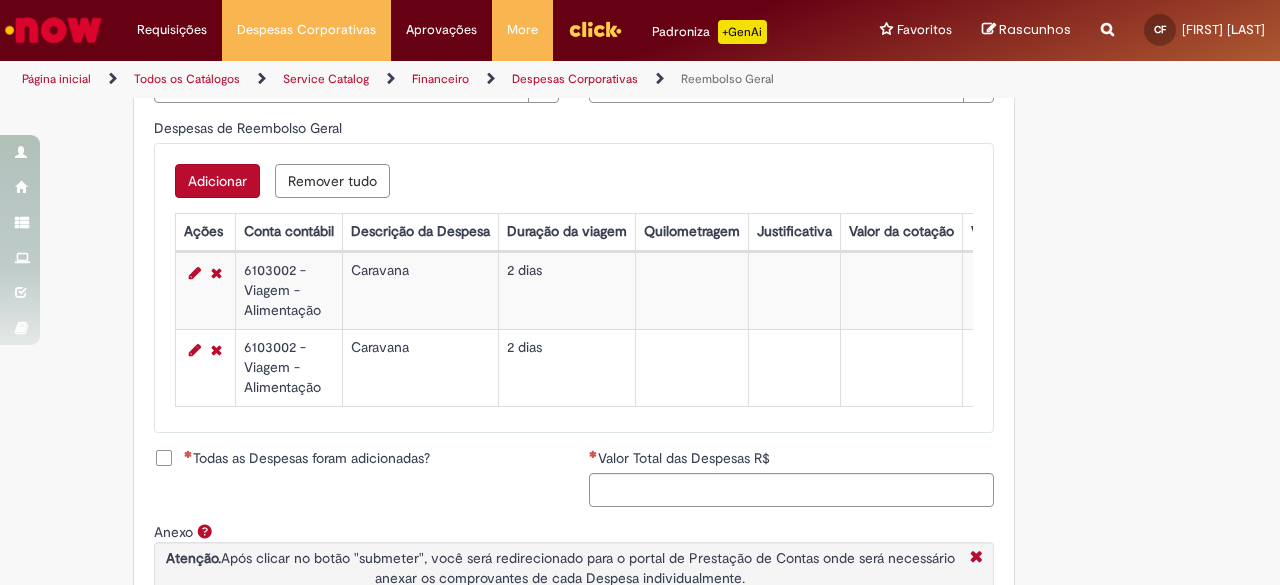 scroll, scrollTop: 830, scrollLeft: 0, axis: vertical 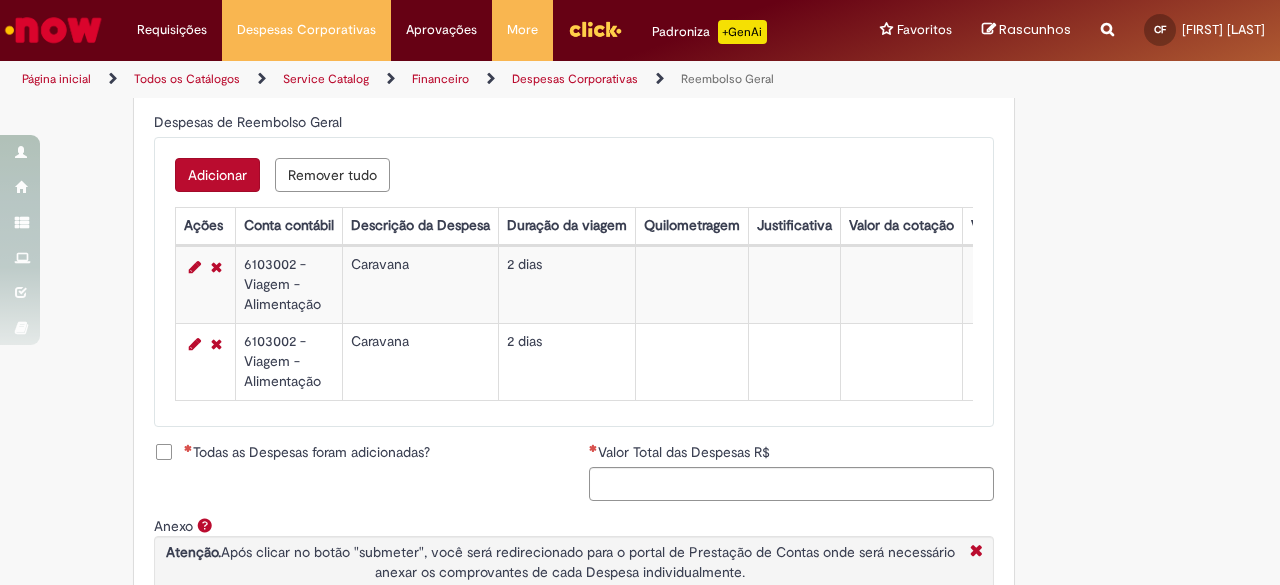 click on "Adicionar Remover tudo Despesas de Reembolso Geral Ações Conta contábil Descrição da Despesa Duração da viagem Quilometragem Justificativa Valor da cotação Valor por Litro Combustível Data da Despesa Moeda Valor Gasto em €/US Valor Total R$ ID Interno CC sap_a_integrar 6103002 - Viagem - Alimentação Caravana 2 dias 23/06/2025 Real 124.31 55e3a07c1b3034502a52a750f54bcbcc ecc 6103002 - Viagem - Alimentação Caravana 2 dias 24/06/2025 Real 67.3 55e3a07c1b3034502a52a750f54bcbcc ecc" at bounding box center (574, 282) 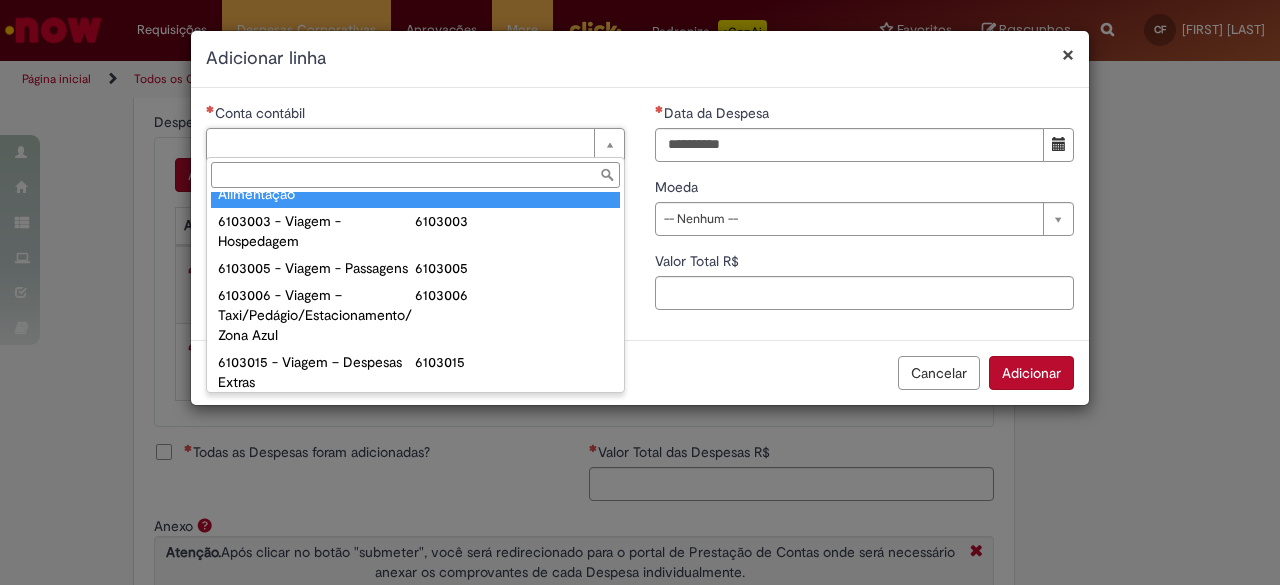 scroll, scrollTop: 837, scrollLeft: 0, axis: vertical 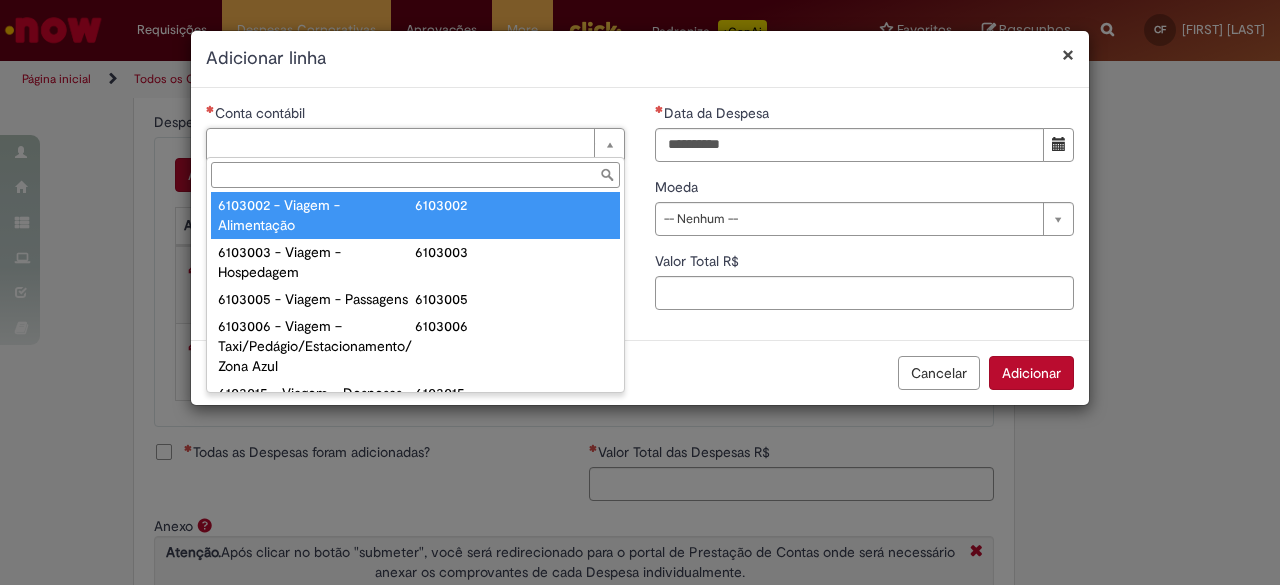 type on "**********" 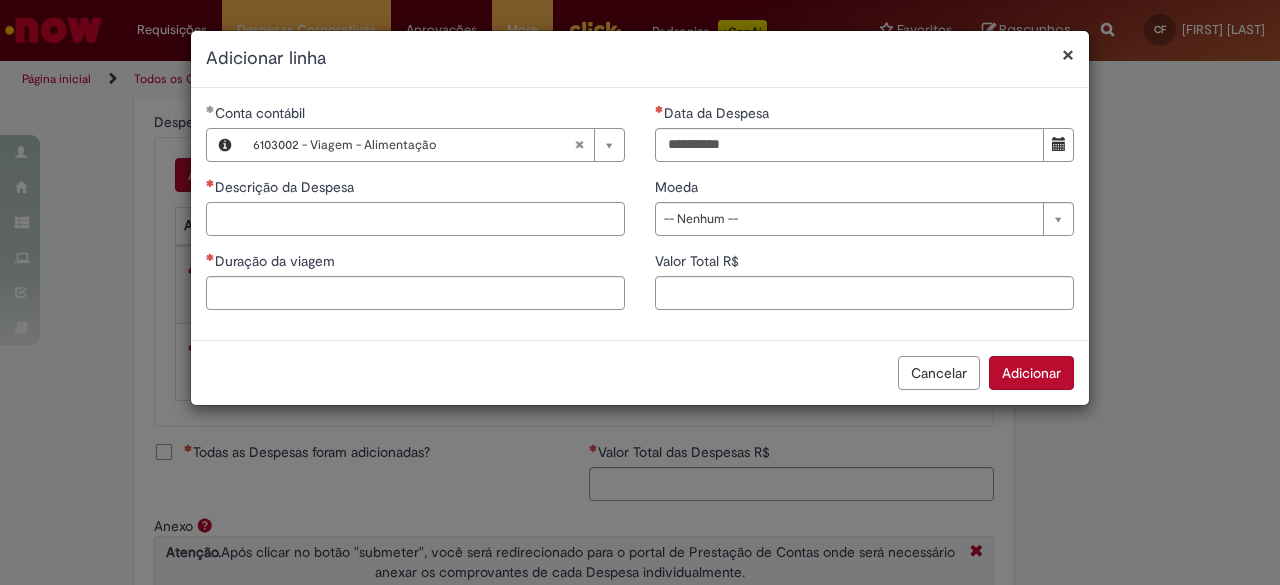 click on "Descrição da Despesa" at bounding box center (415, 219) 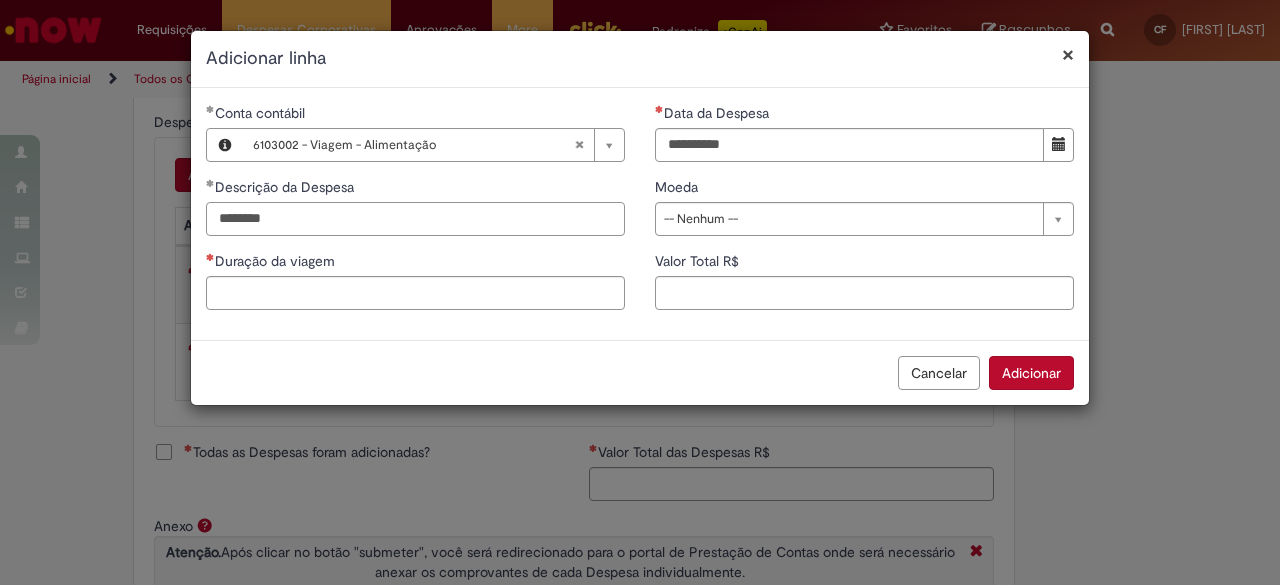 type on "********" 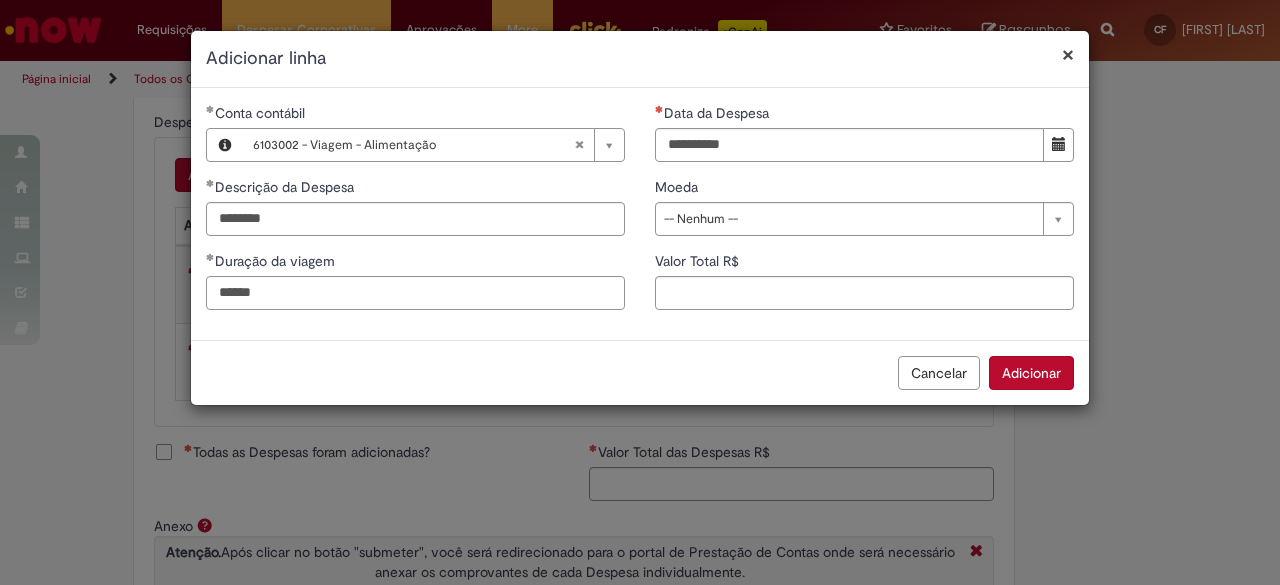 type on "******" 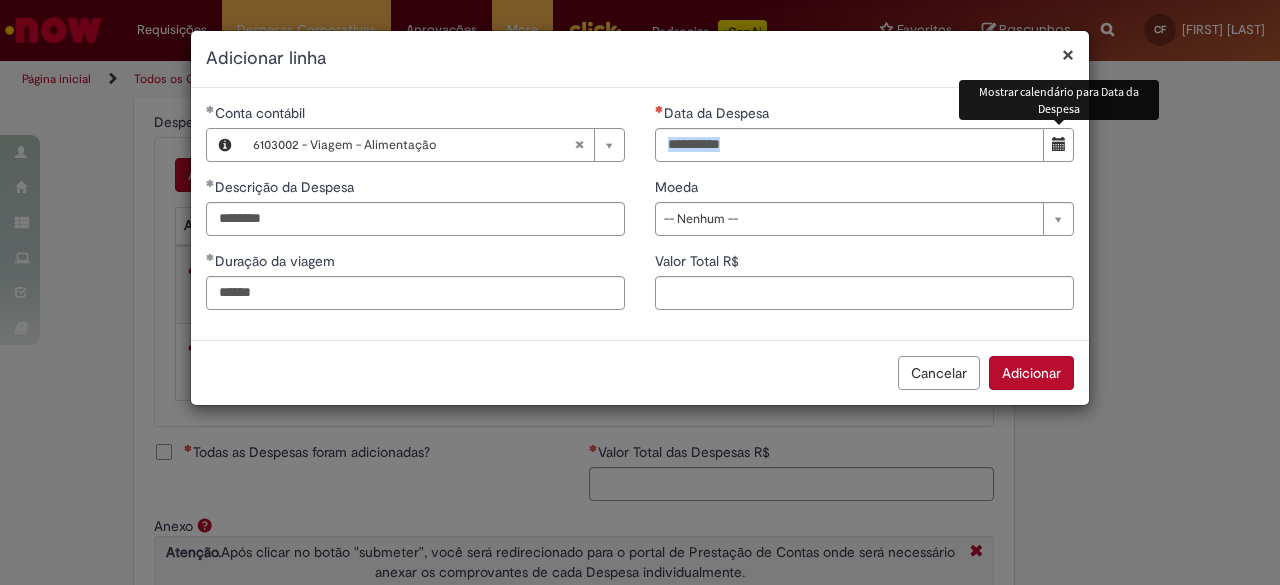 click on "**********" at bounding box center [864, 214] 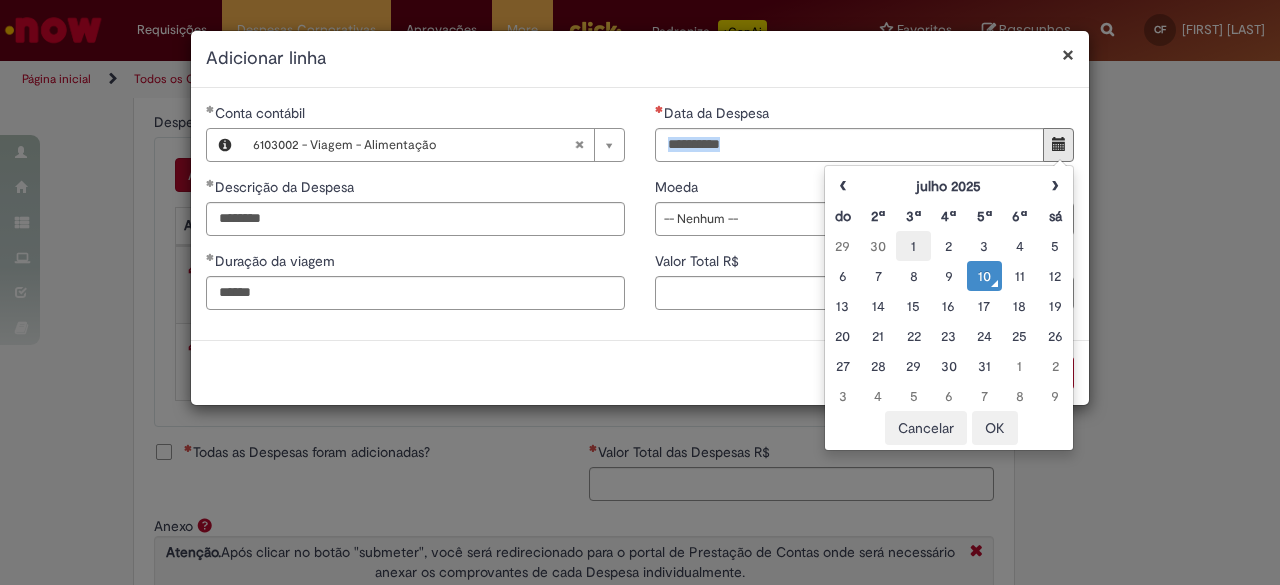 click on "1" at bounding box center (913, 246) 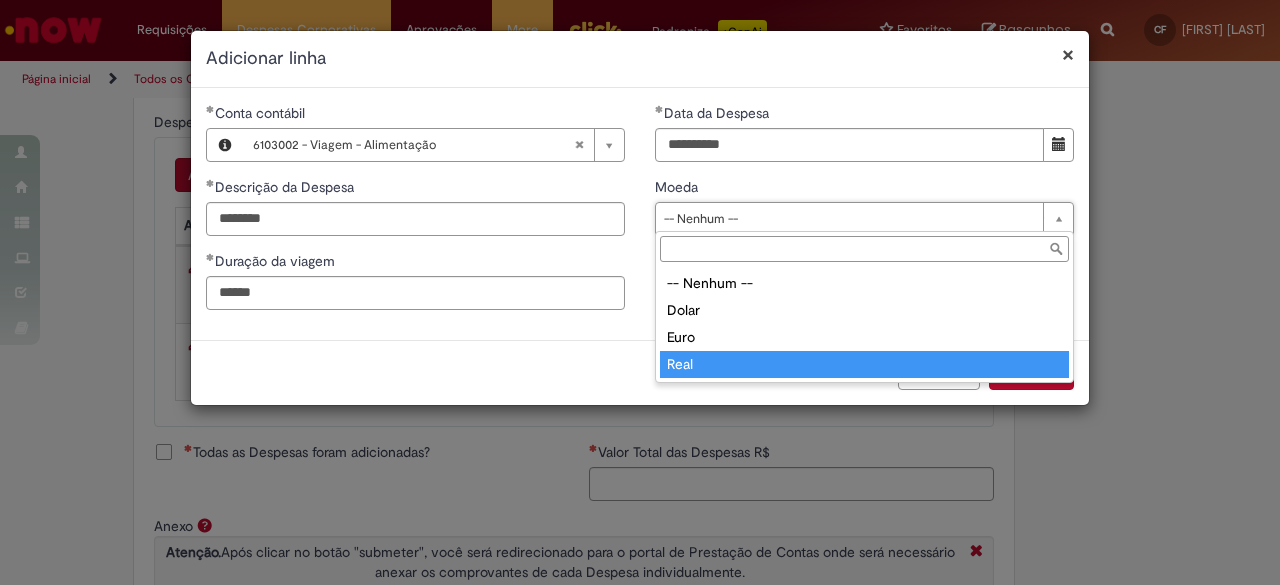 type on "****" 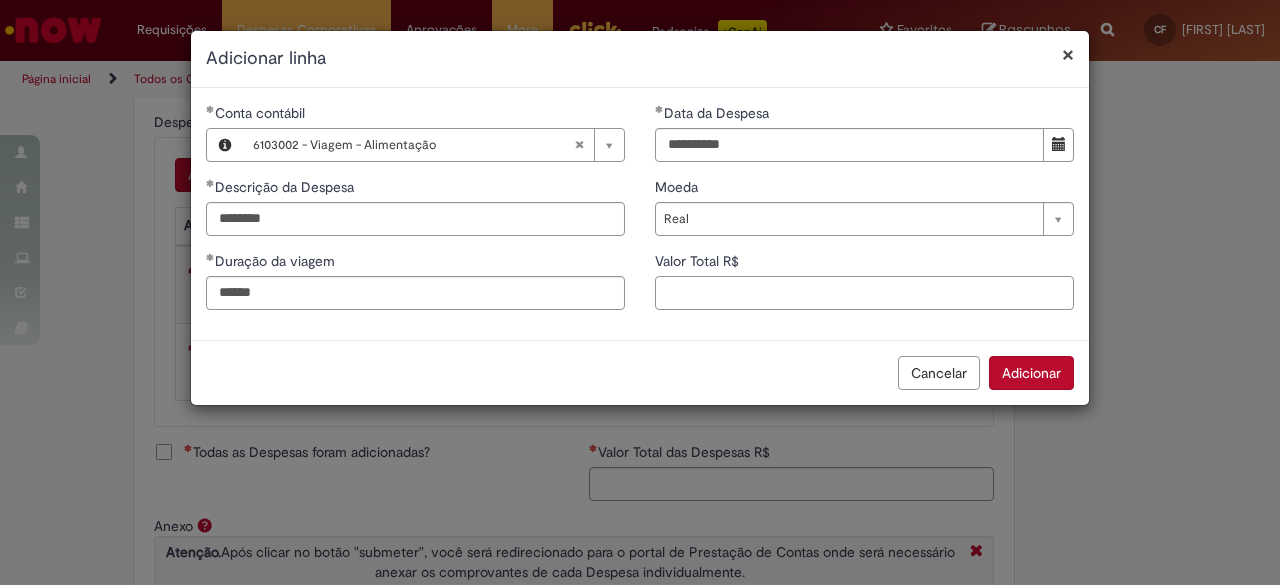 click on "Valor Total R$" at bounding box center (864, 293) 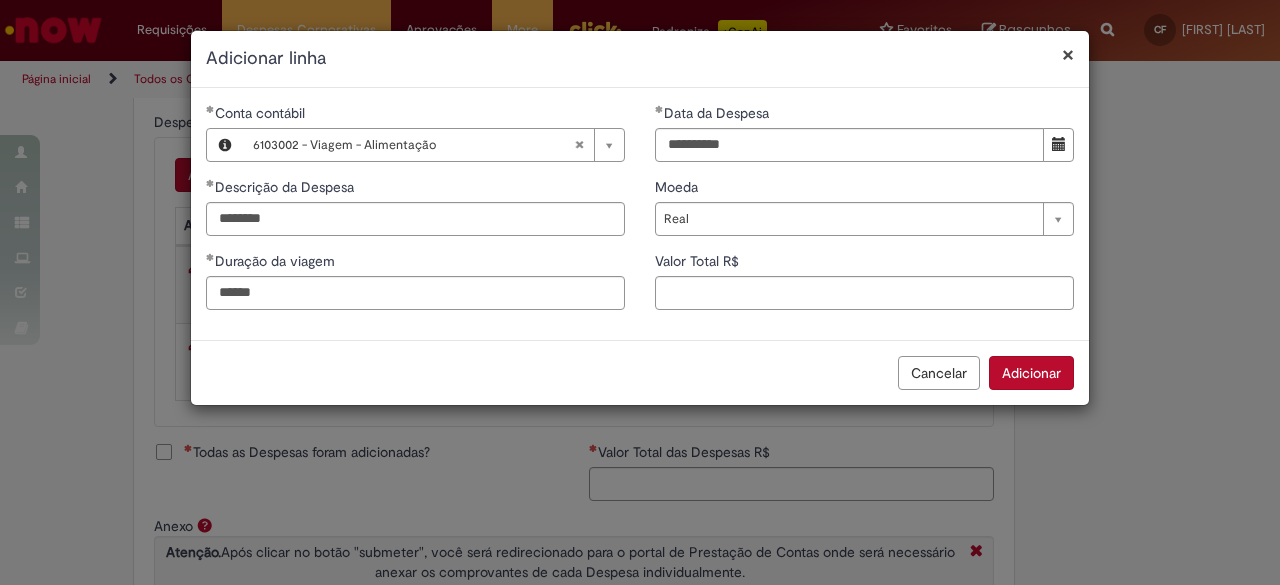 click on "Valor Total R$" at bounding box center (864, 263) 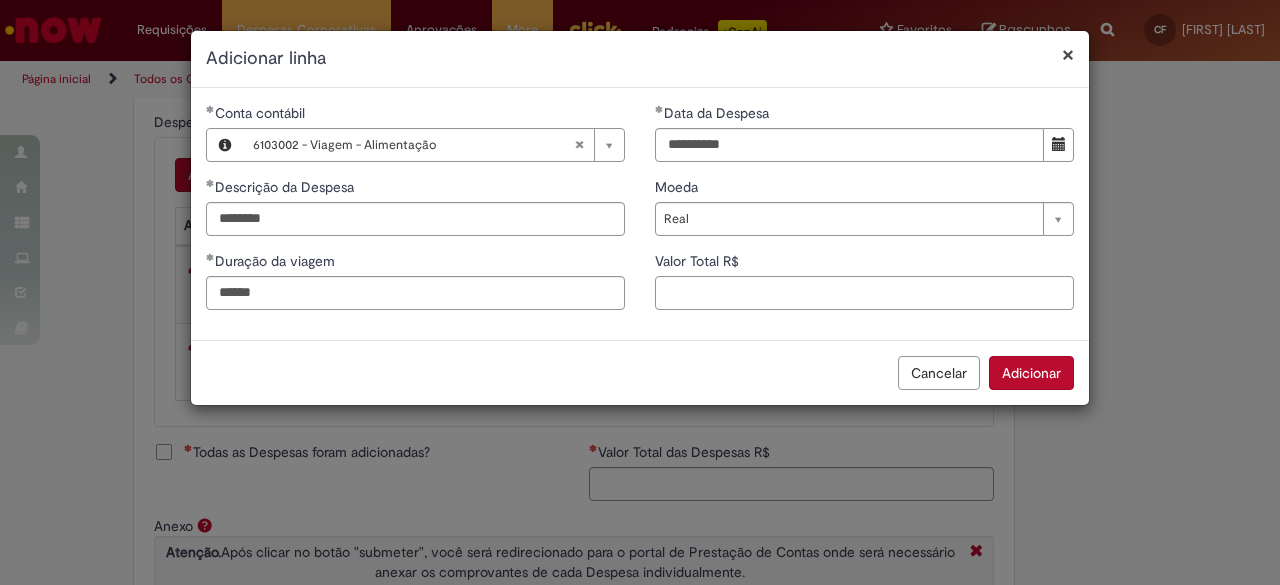 click on "Valor Total R$" at bounding box center (864, 293) 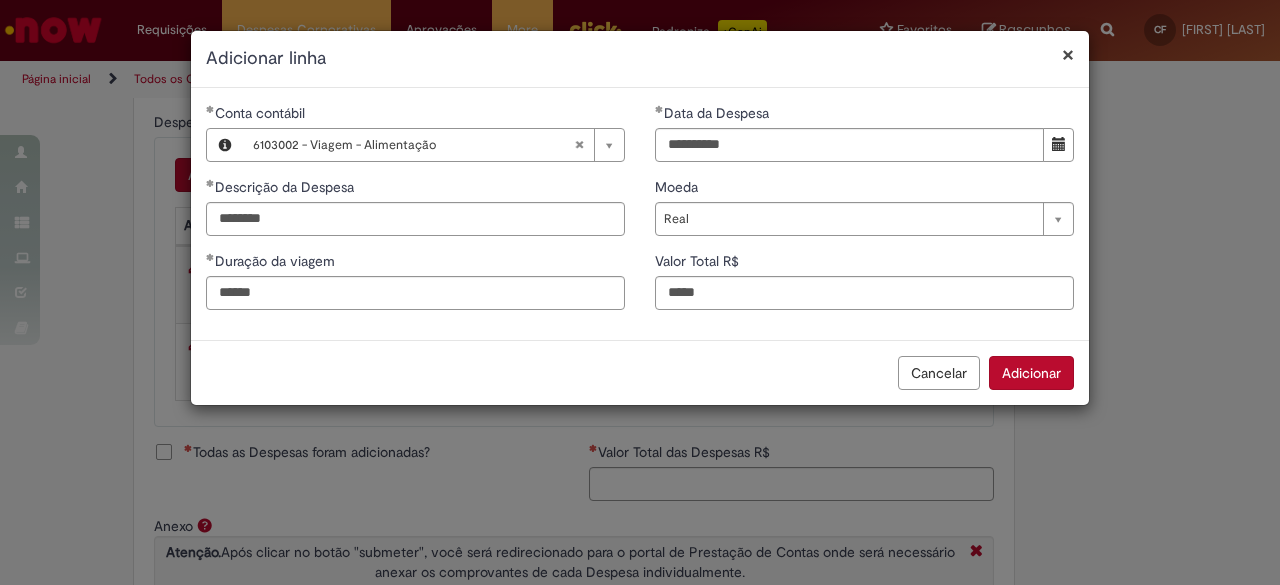 type on "*****" 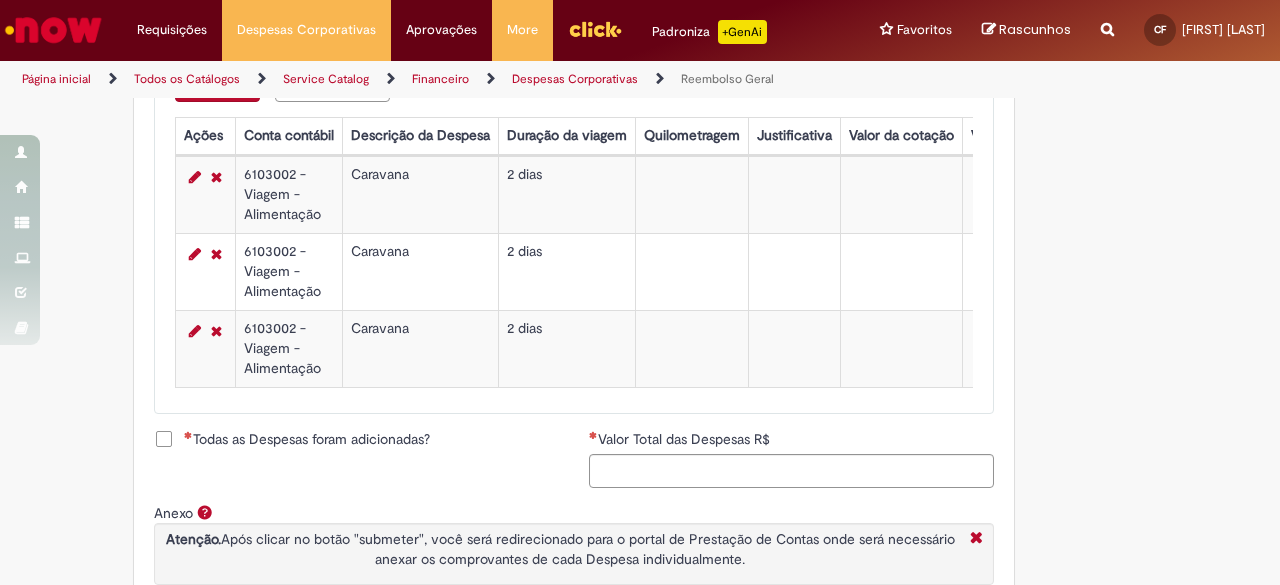 scroll, scrollTop: 937, scrollLeft: 0, axis: vertical 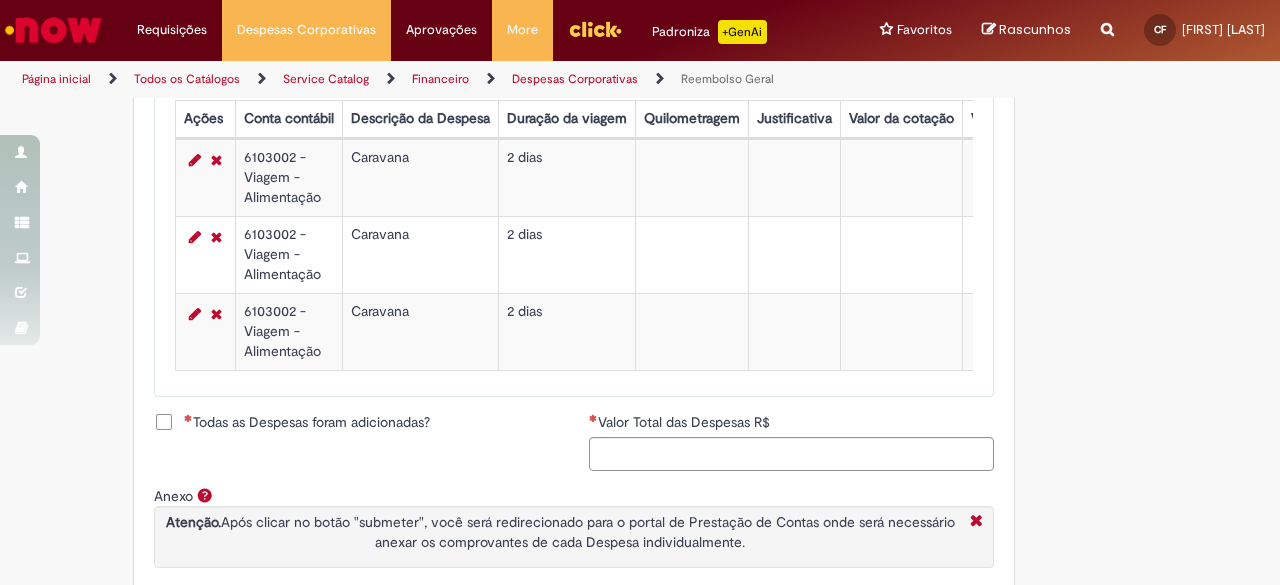 click on "Todas as Despesas foram adicionadas?" at bounding box center [307, 422] 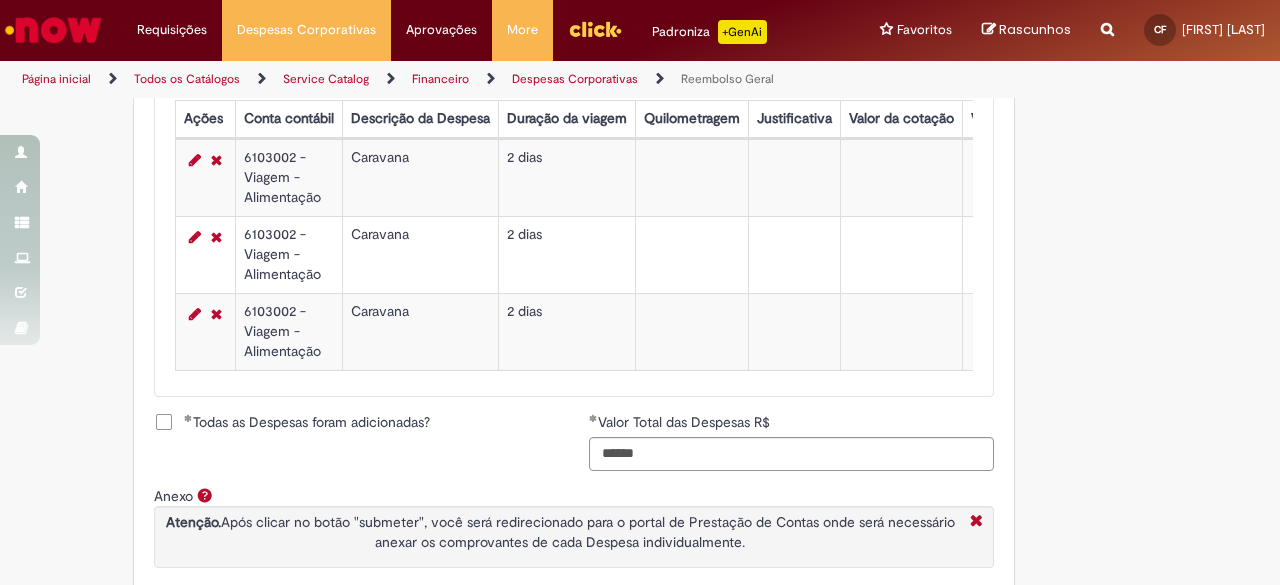 scroll, scrollTop: 1096, scrollLeft: 0, axis: vertical 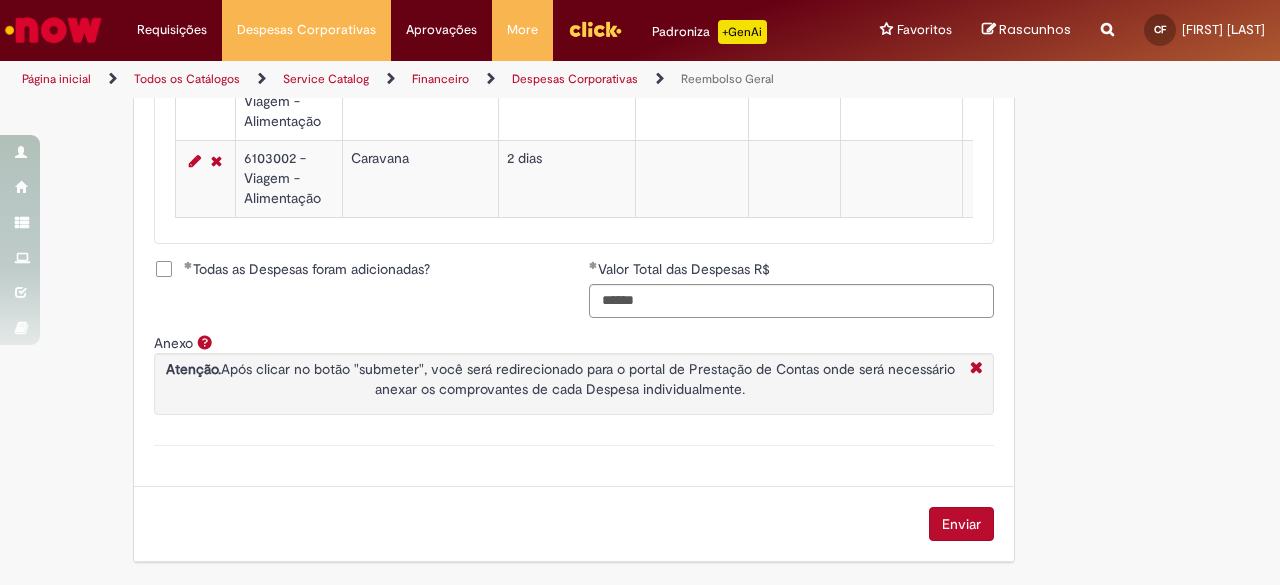click on "Enviar" at bounding box center (961, 524) 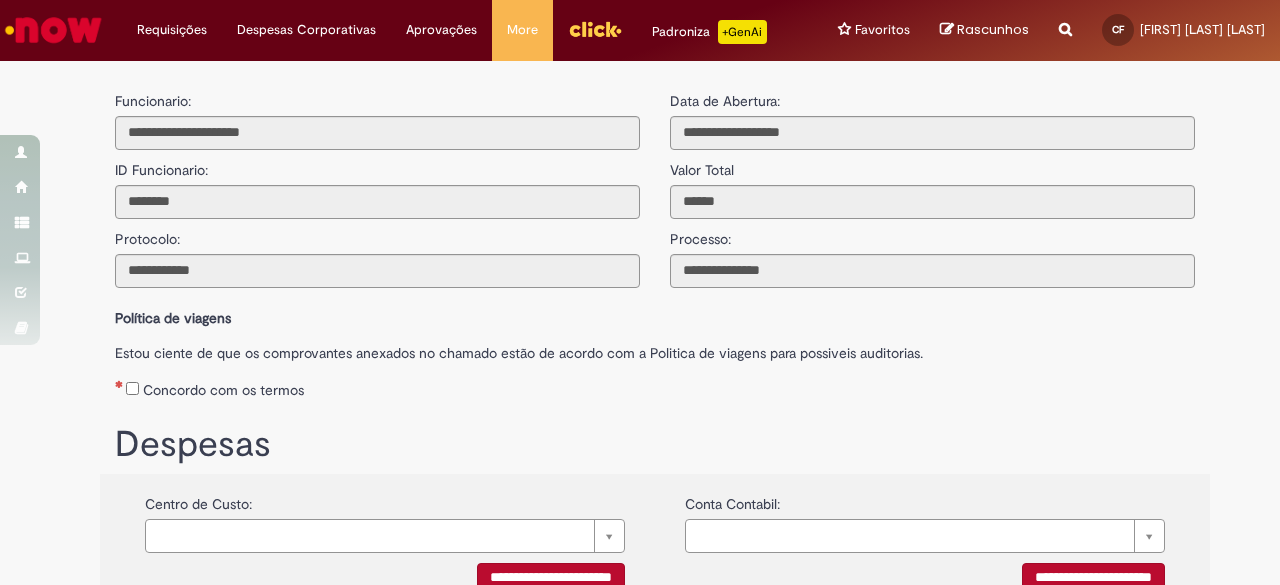 scroll, scrollTop: 0, scrollLeft: 0, axis: both 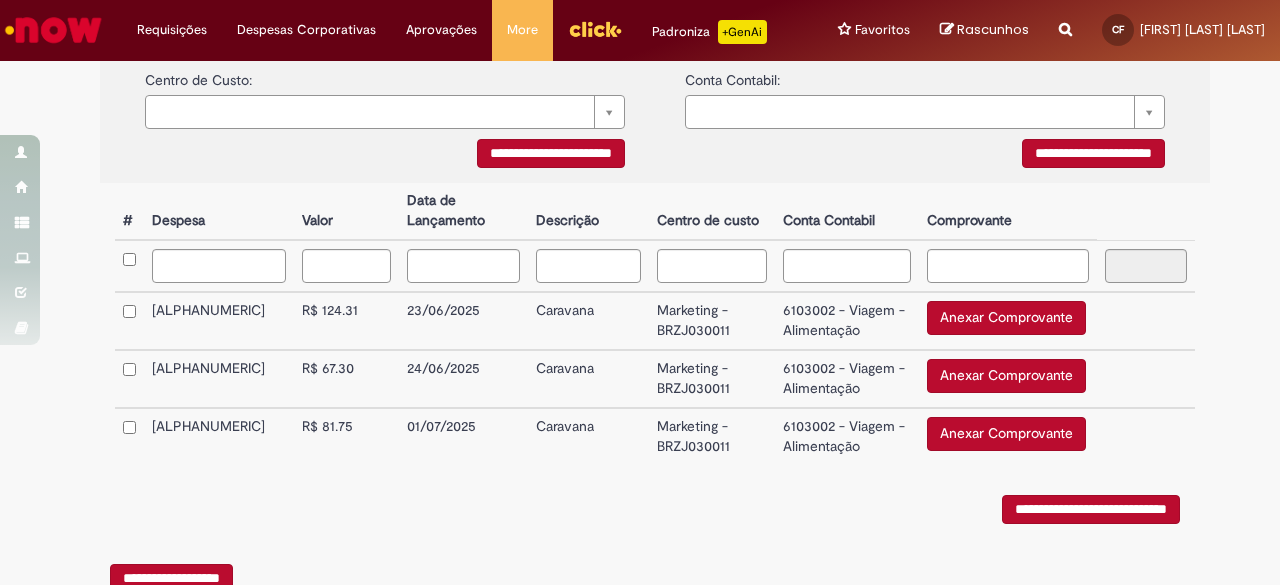 click on "Anexar Comprovante" at bounding box center (1006, 318) 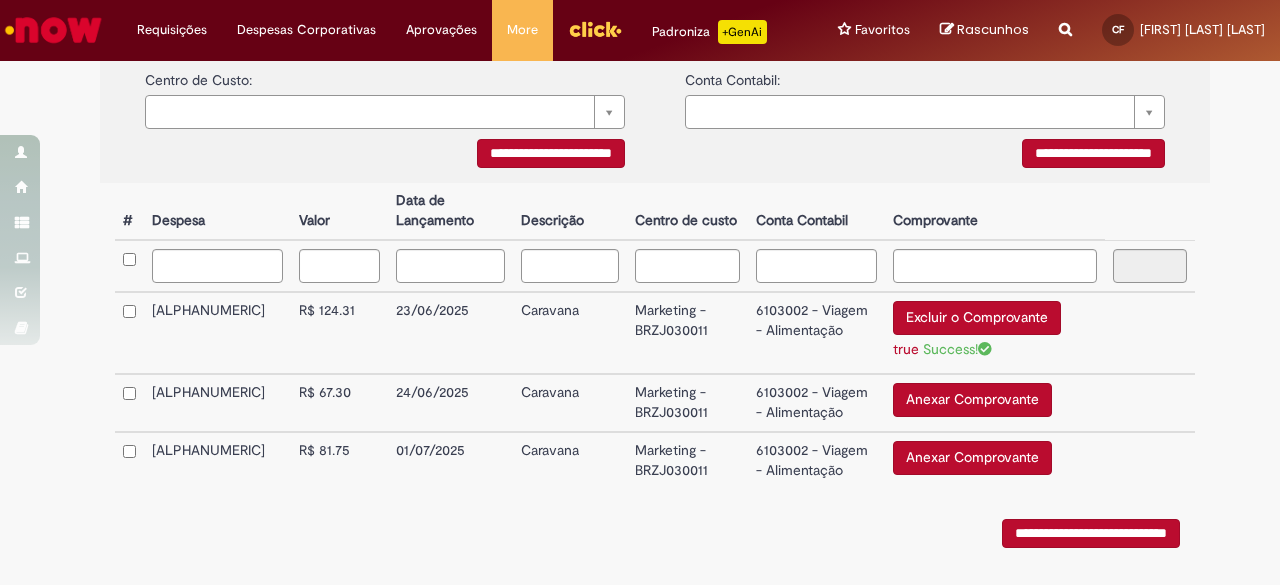 click on "Anexar Comprovante" at bounding box center [972, 400] 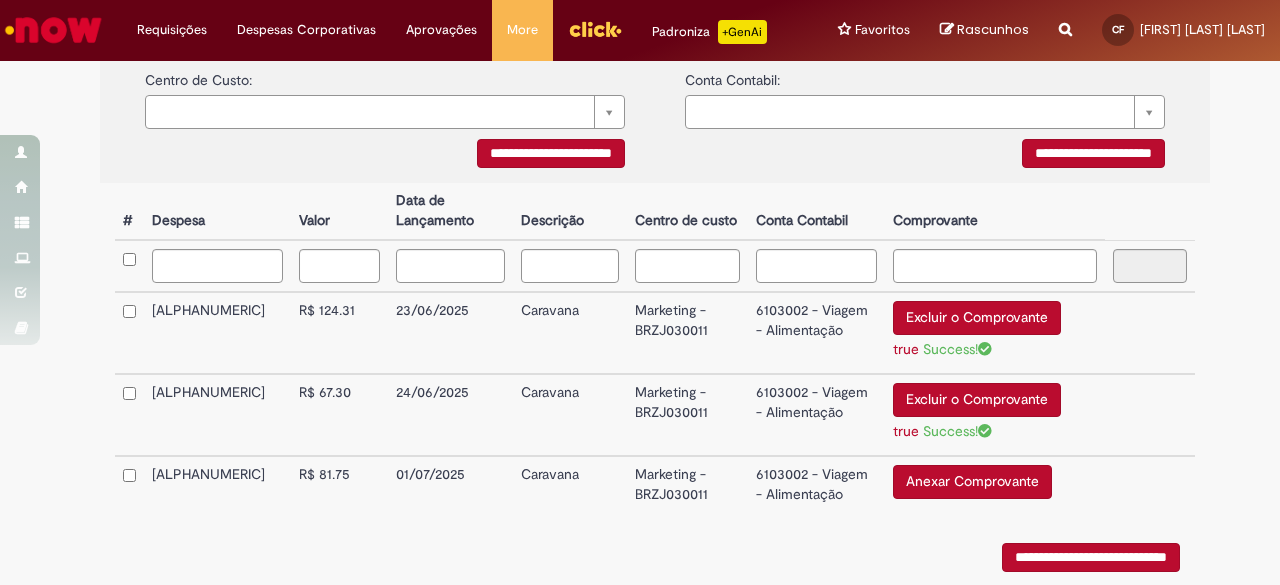 click on "Anexar Comprovante" at bounding box center [972, 482] 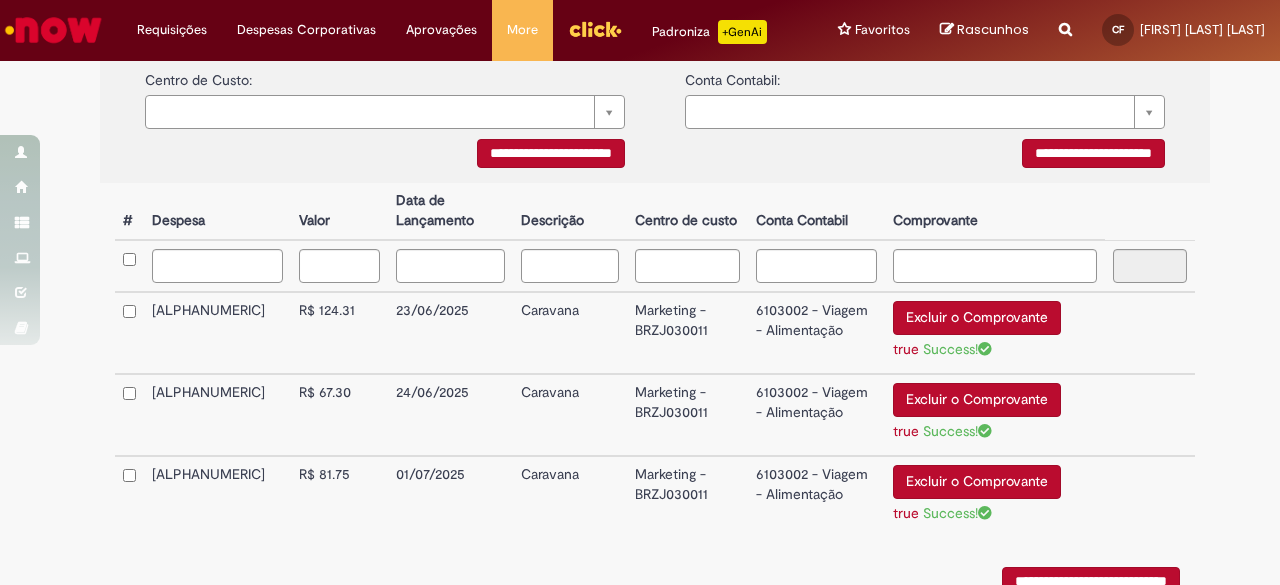 scroll, scrollTop: 560, scrollLeft: 0, axis: vertical 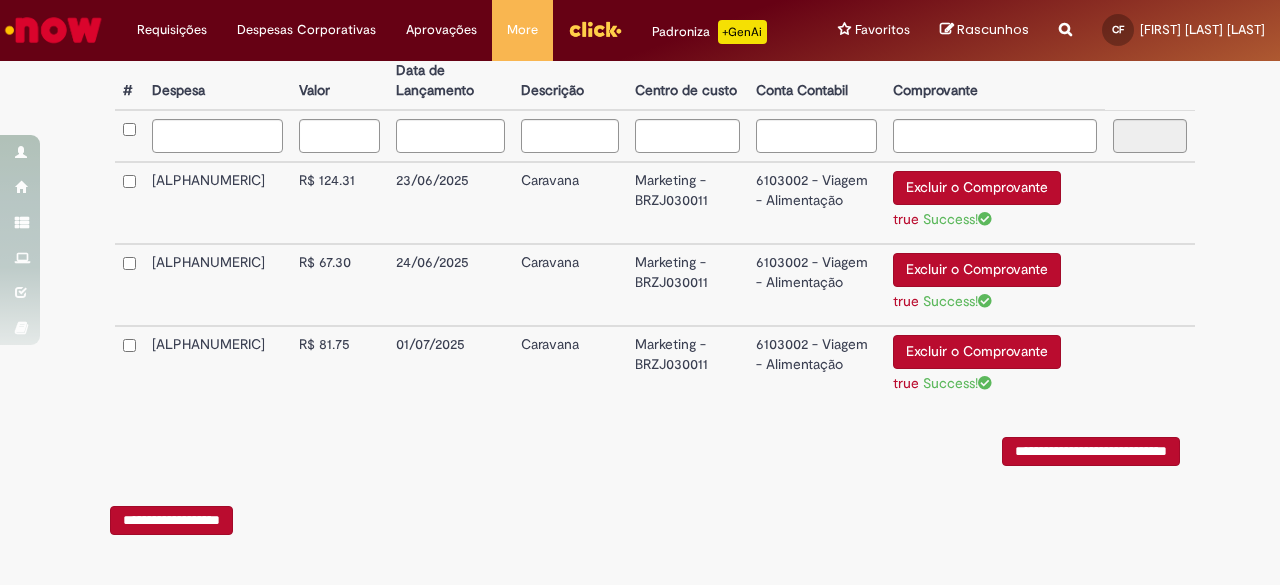 click on "**********" at bounding box center (1091, 451) 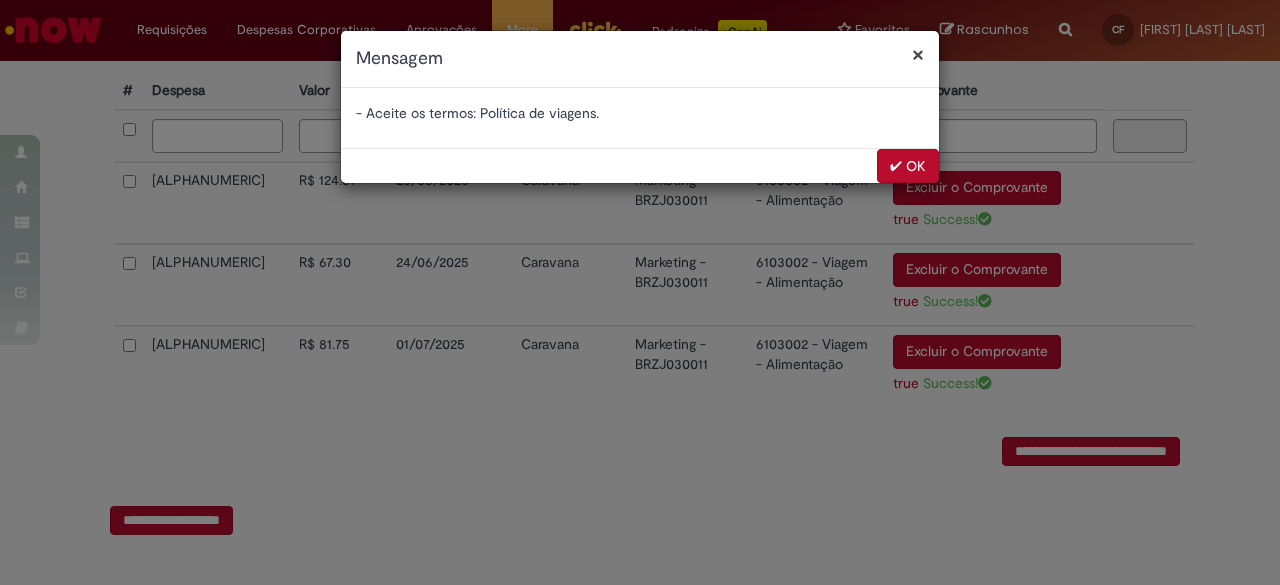 click on "✔ OK" at bounding box center [908, 166] 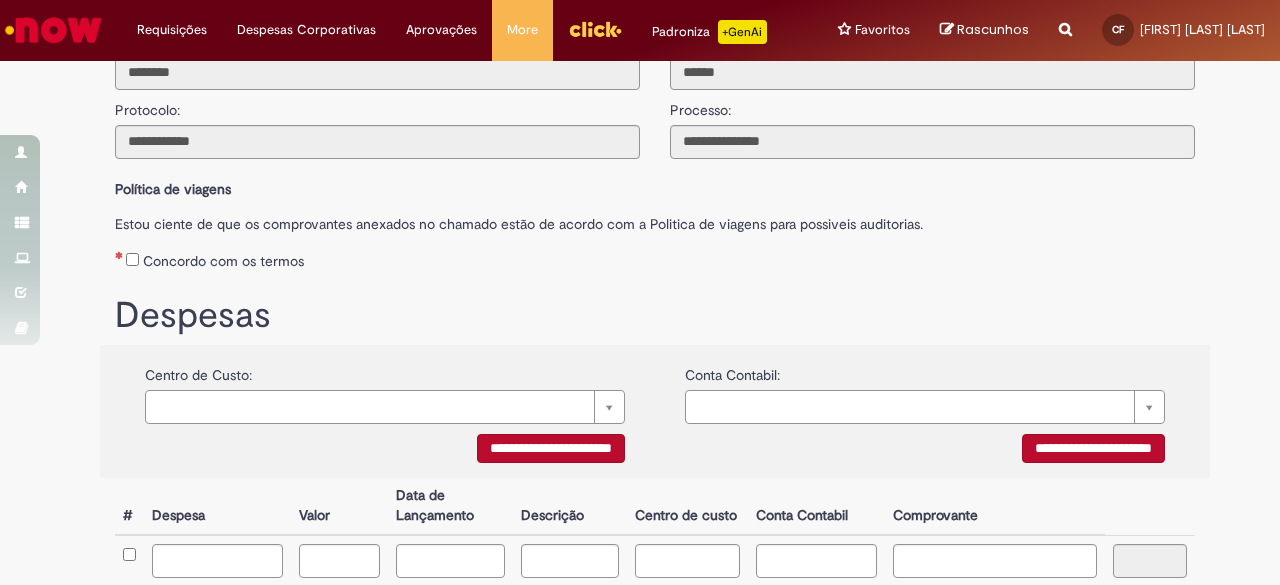 scroll, scrollTop: 98, scrollLeft: 0, axis: vertical 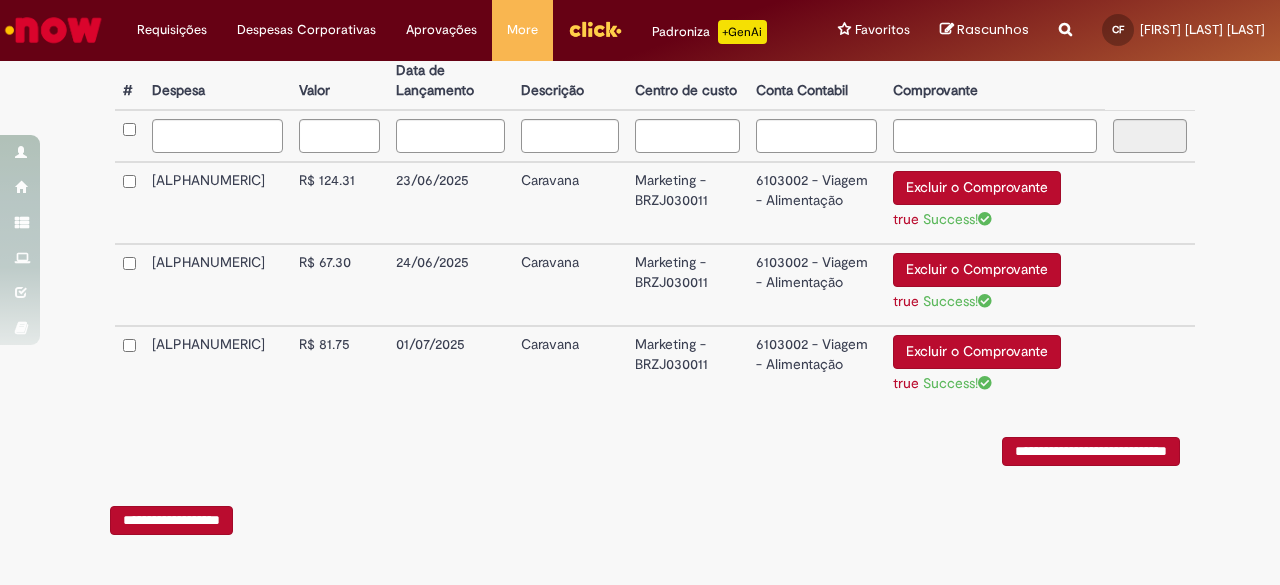 click on "**********" at bounding box center [1091, 451] 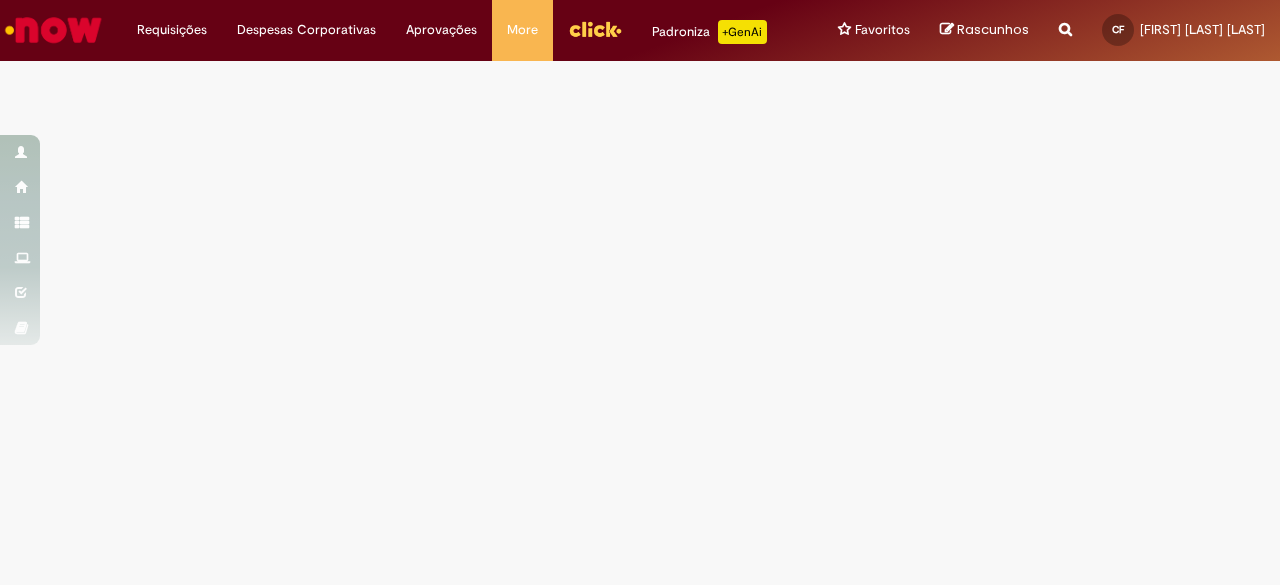 scroll, scrollTop: 0, scrollLeft: 0, axis: both 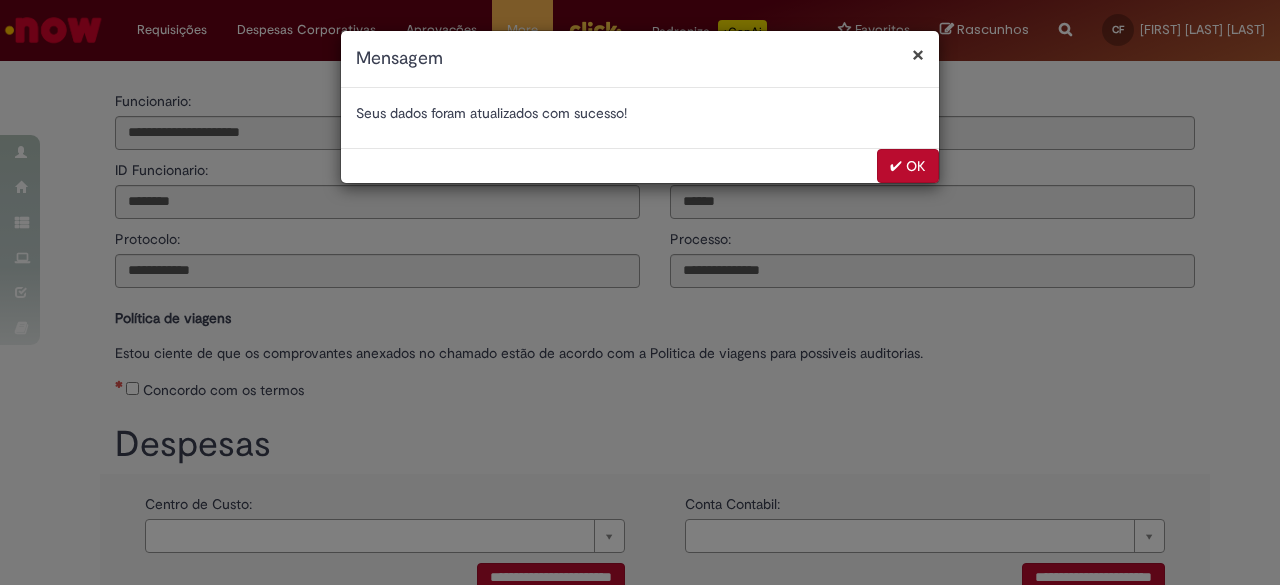 click on "✔ OK" at bounding box center [908, 166] 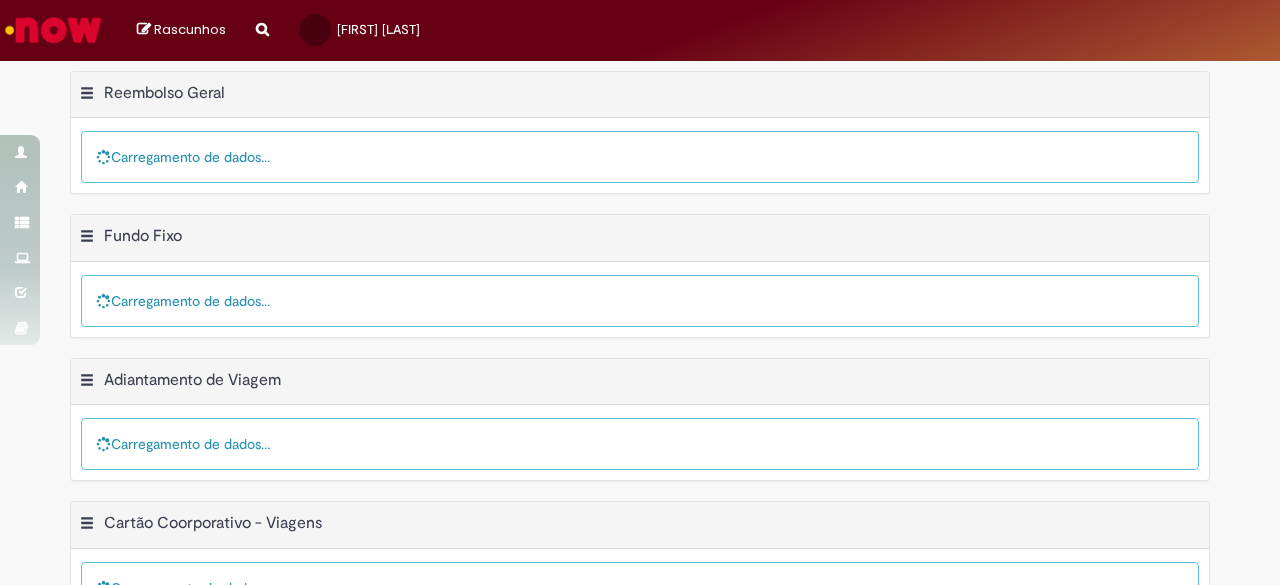 scroll, scrollTop: 0, scrollLeft: 0, axis: both 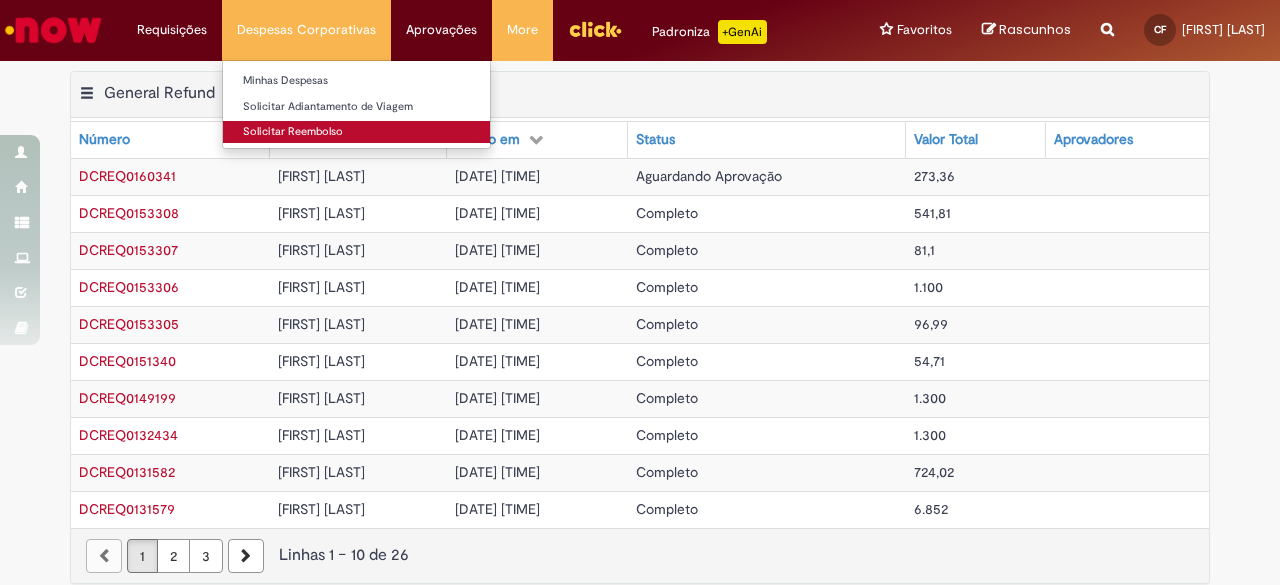 click on "Solicitar Reembolso" at bounding box center (356, 132) 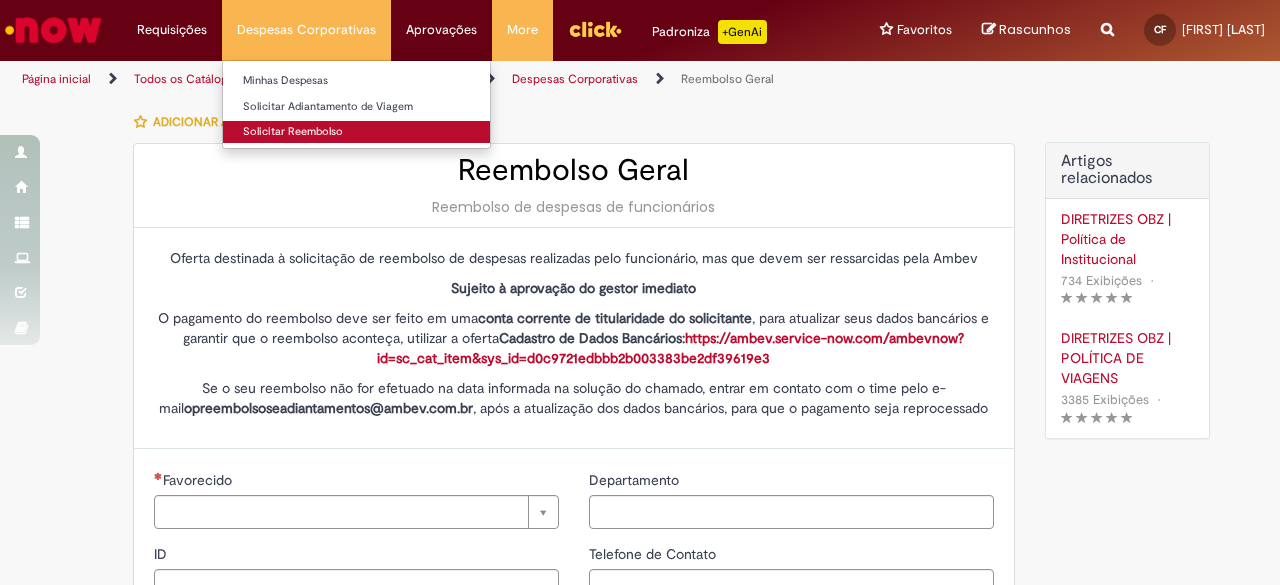 type on "********" 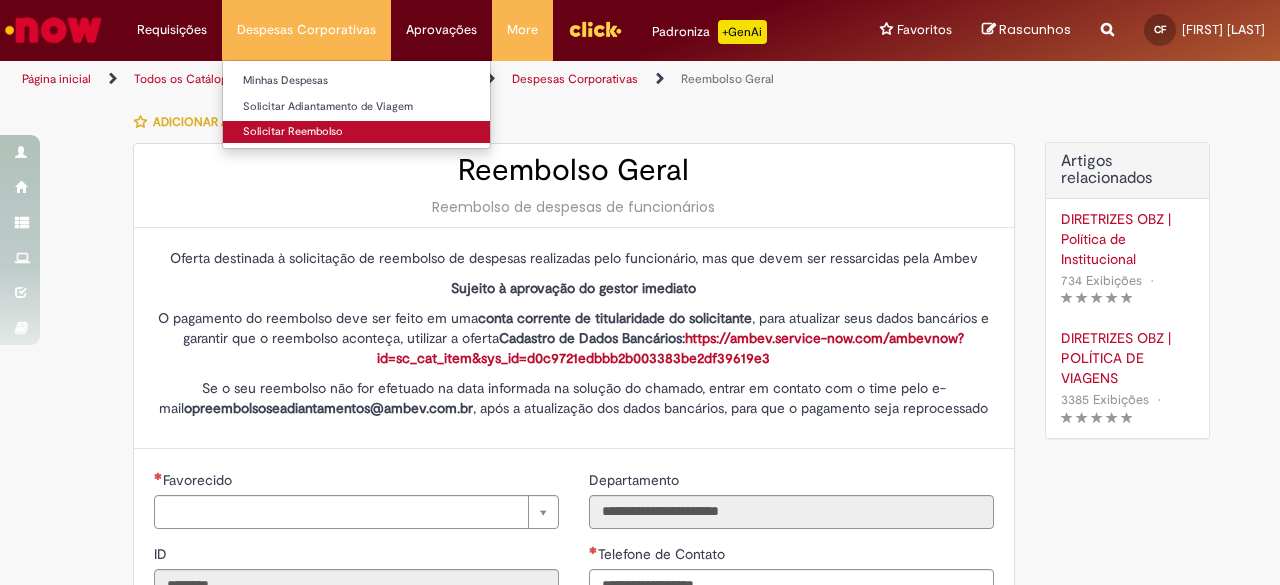 type on "**********" 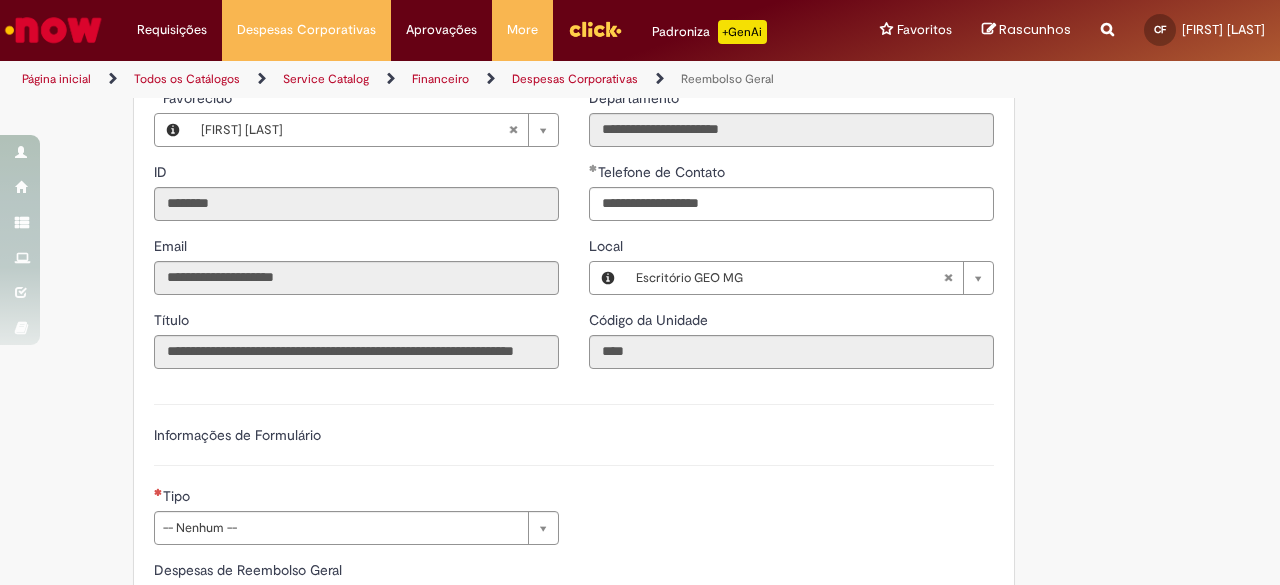 scroll, scrollTop: 496, scrollLeft: 0, axis: vertical 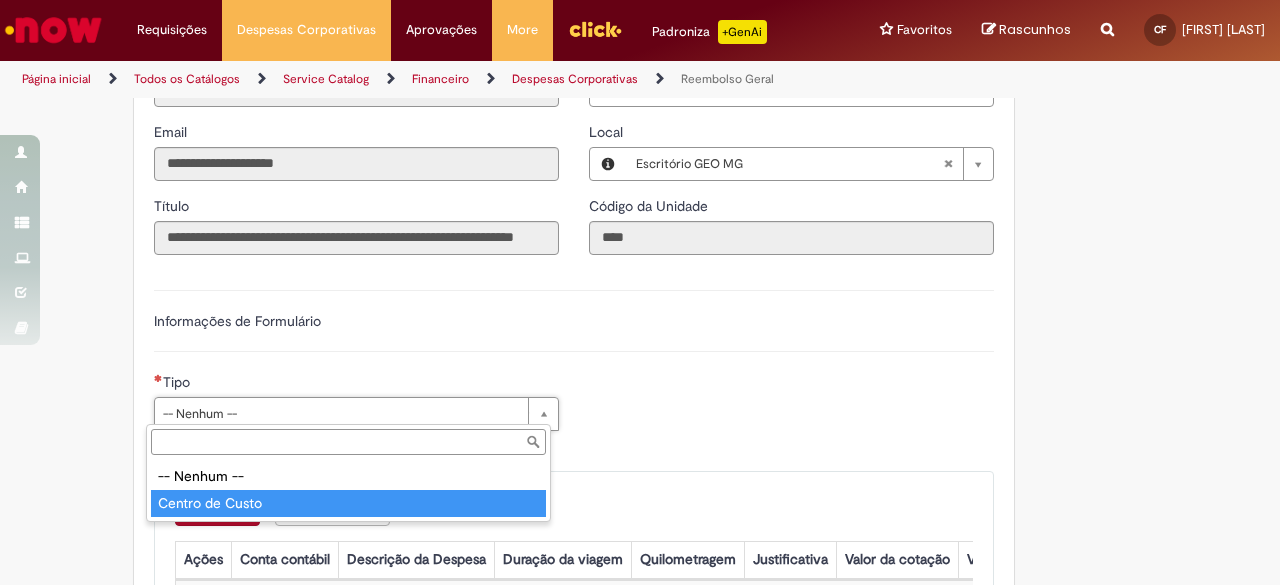 type on "**********" 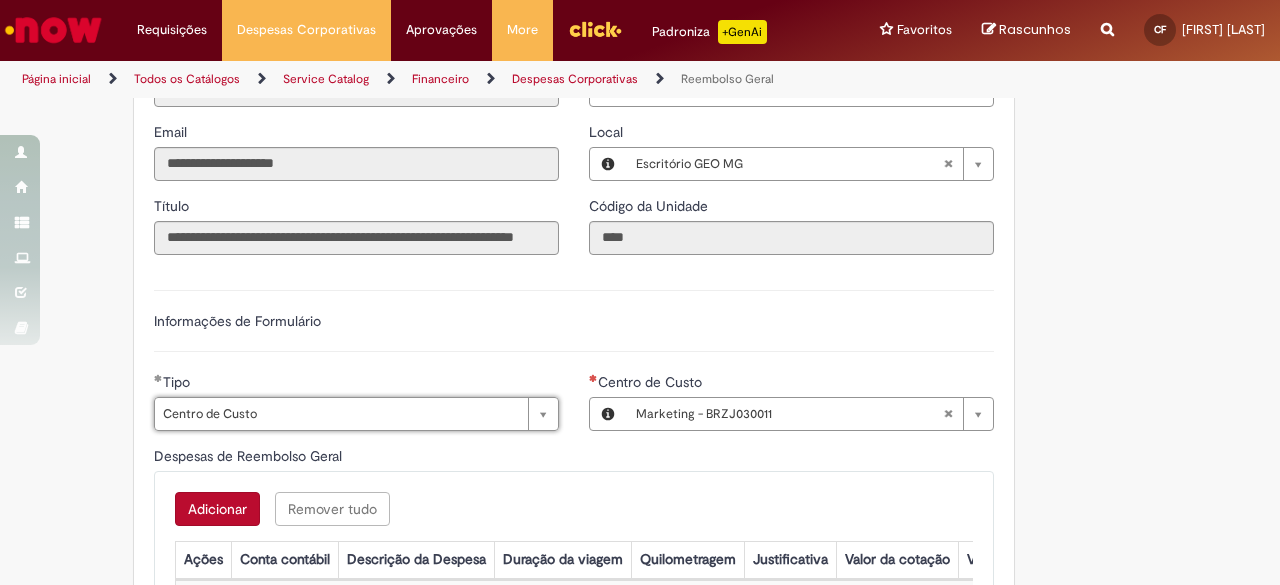type on "**********" 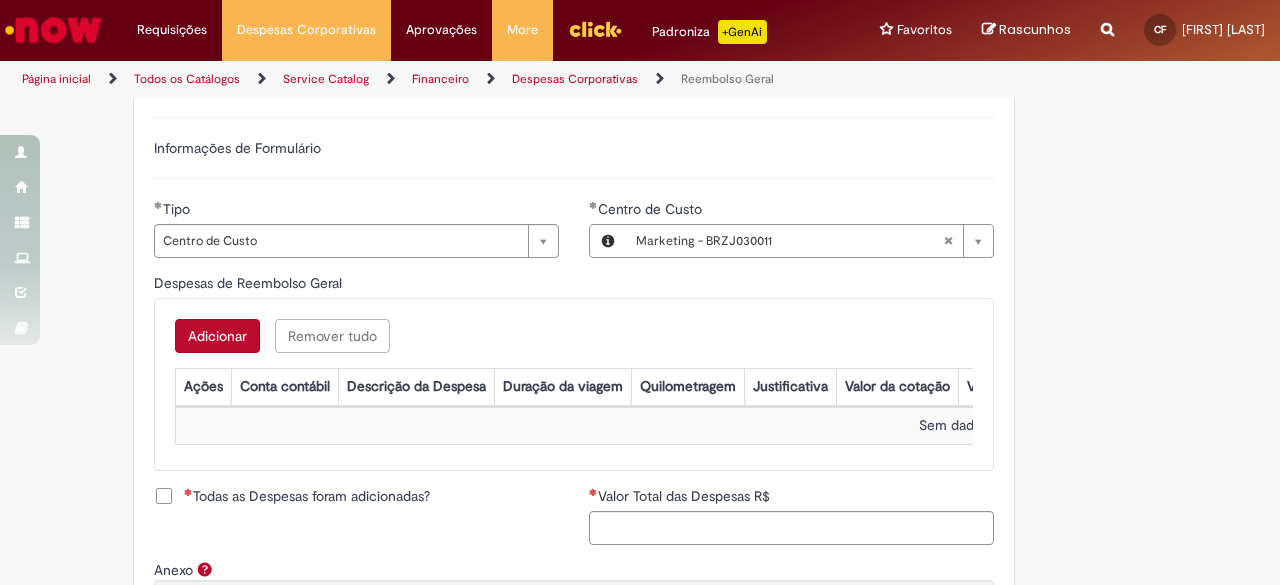 scroll, scrollTop: 702, scrollLeft: 0, axis: vertical 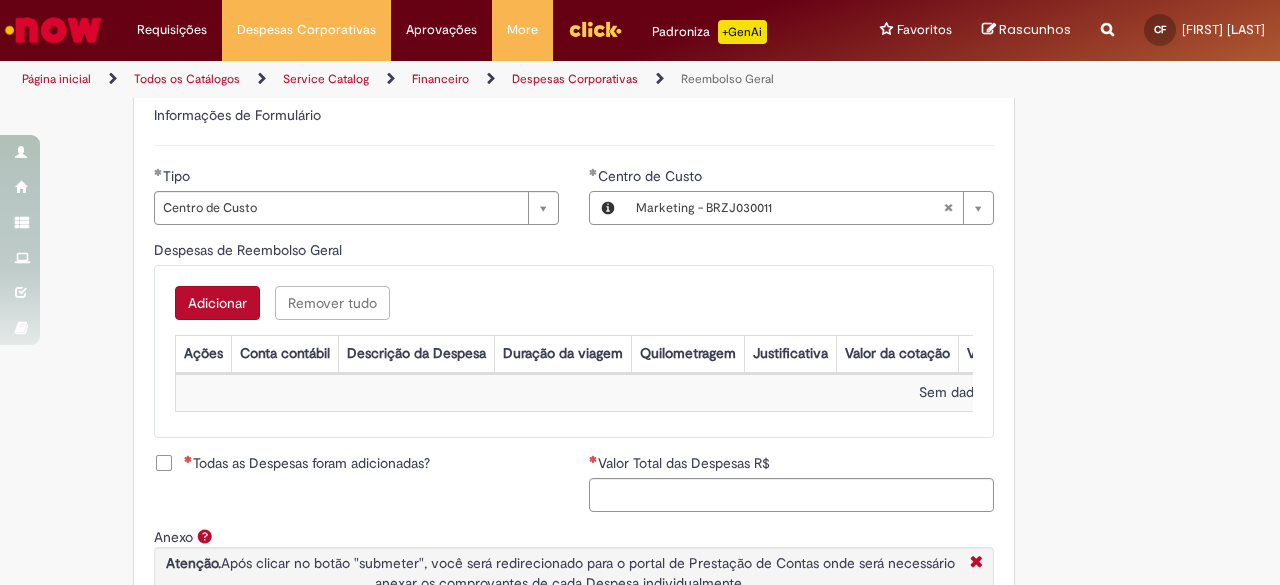click on "Adicionar" at bounding box center [217, 303] 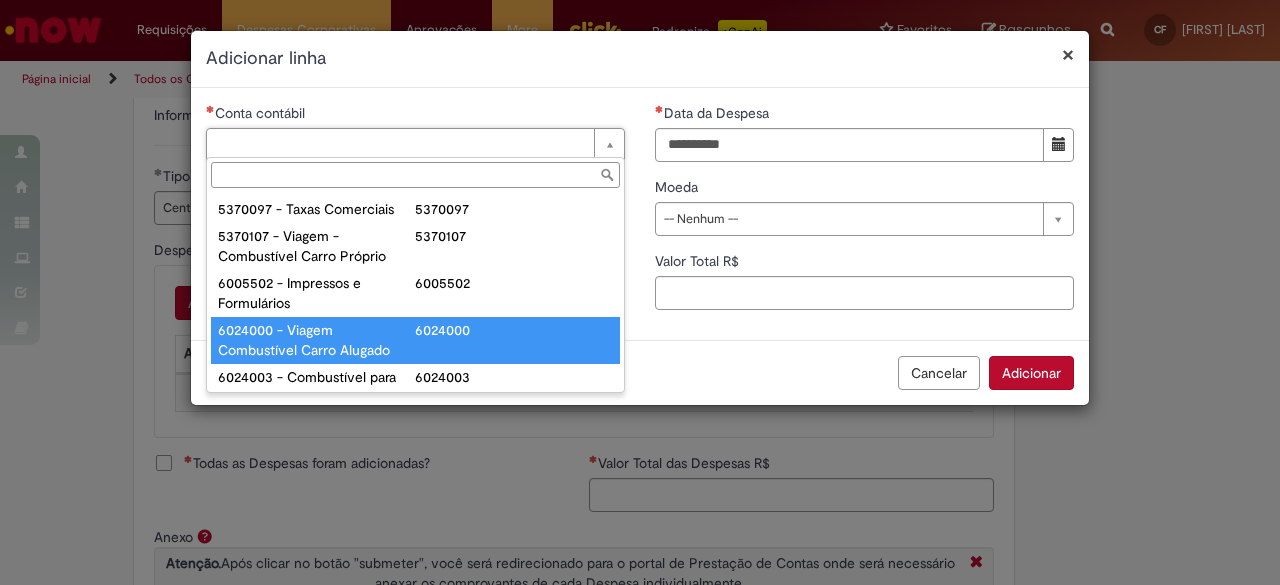 scroll, scrollTop: 15, scrollLeft: 0, axis: vertical 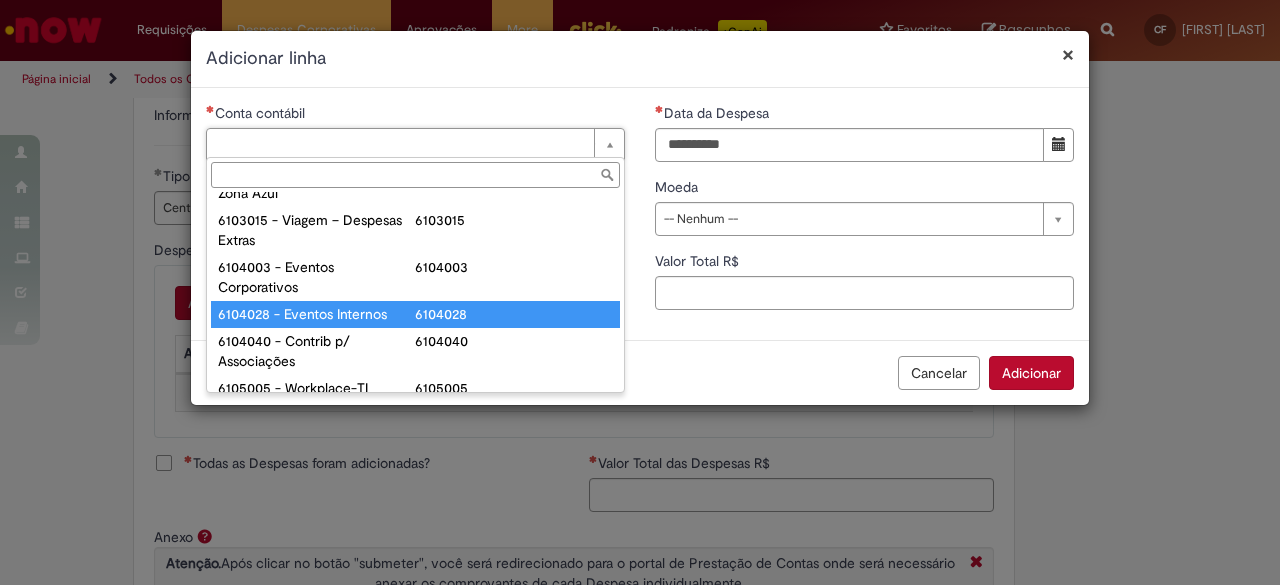 type on "**********" 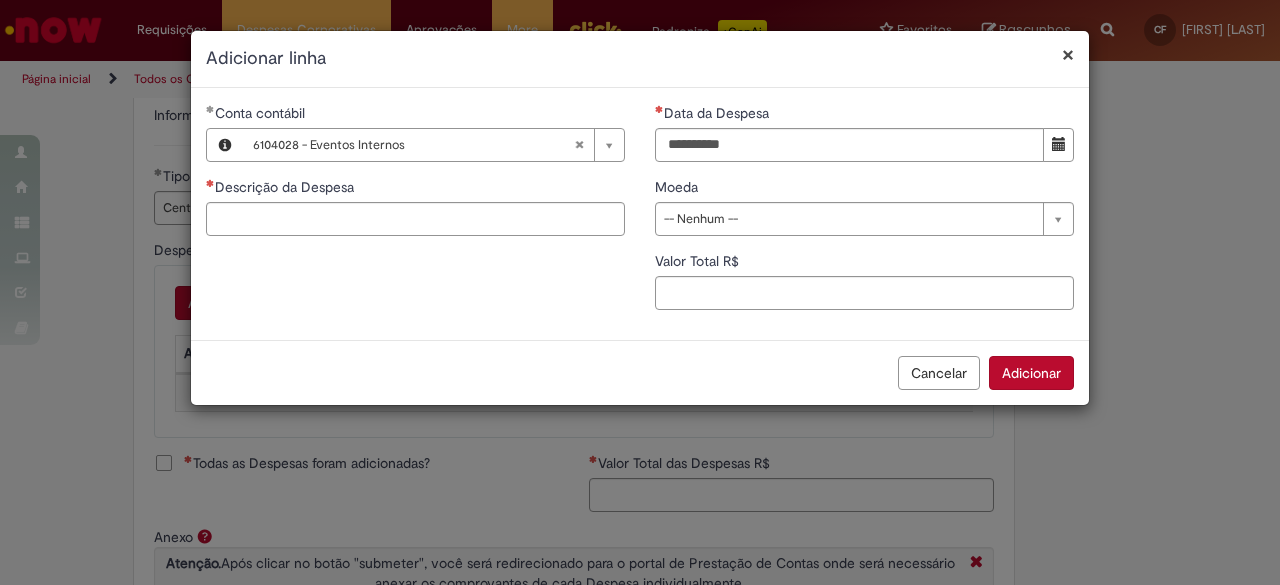 click on "**********" at bounding box center (640, 214) 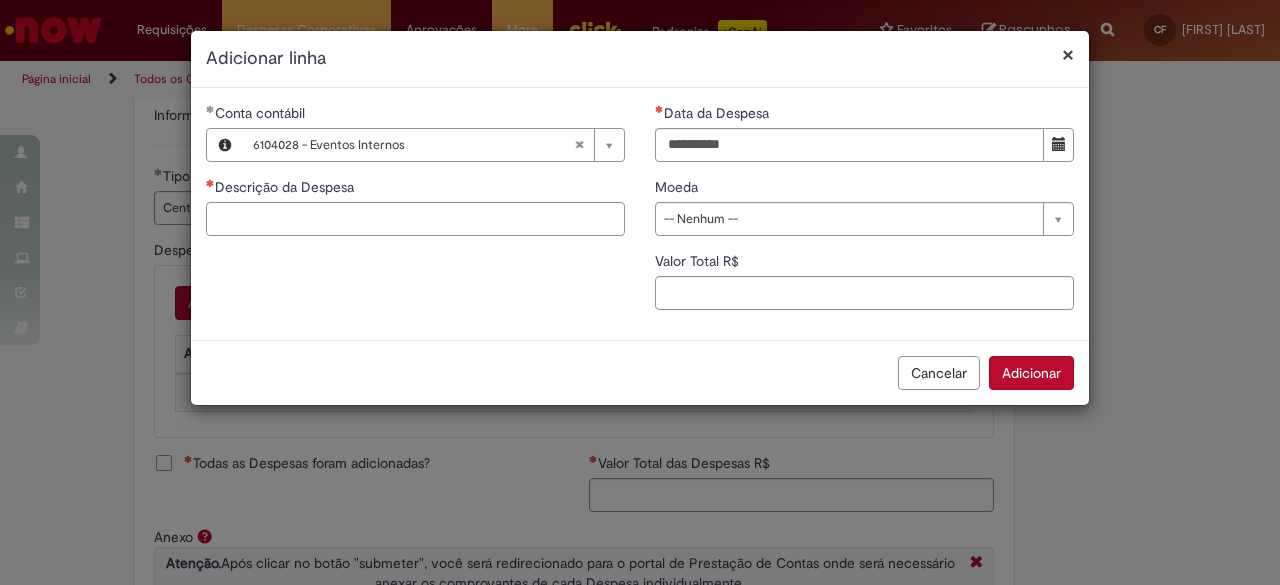 click on "Descrição da Despesa" at bounding box center [415, 219] 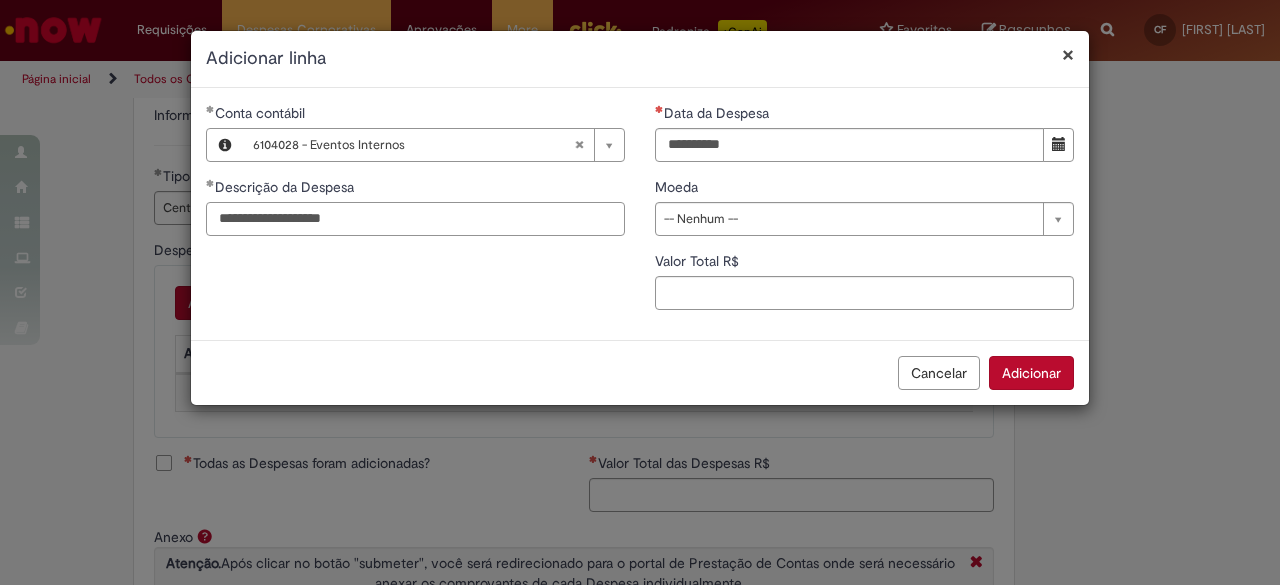type on "**********" 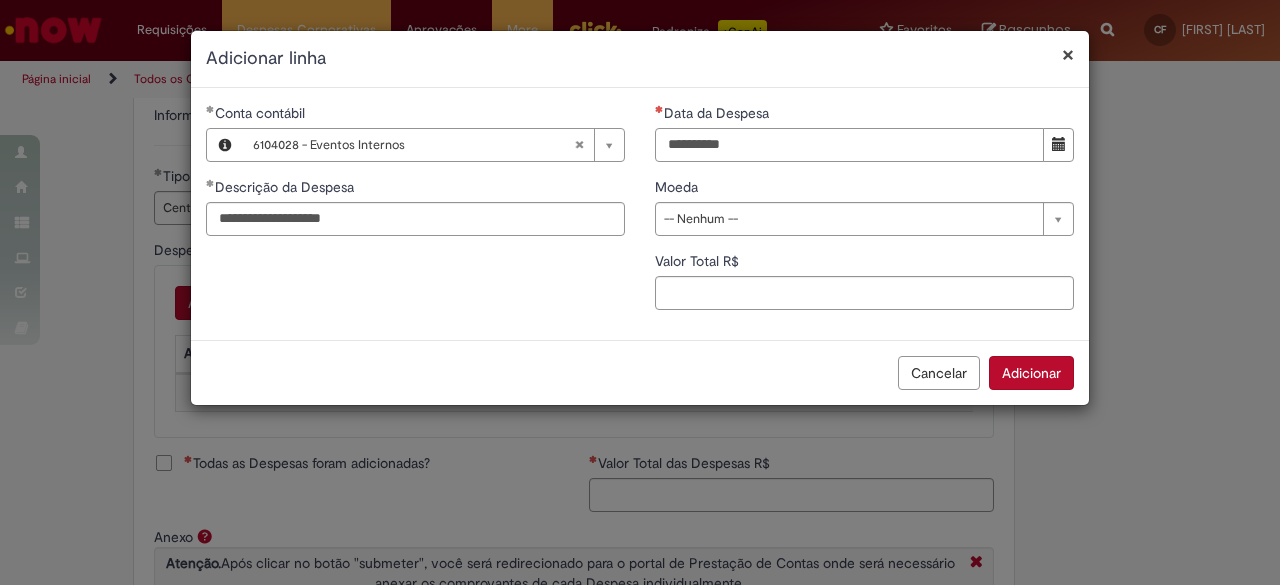 click on "Data da Despesa" at bounding box center [849, 145] 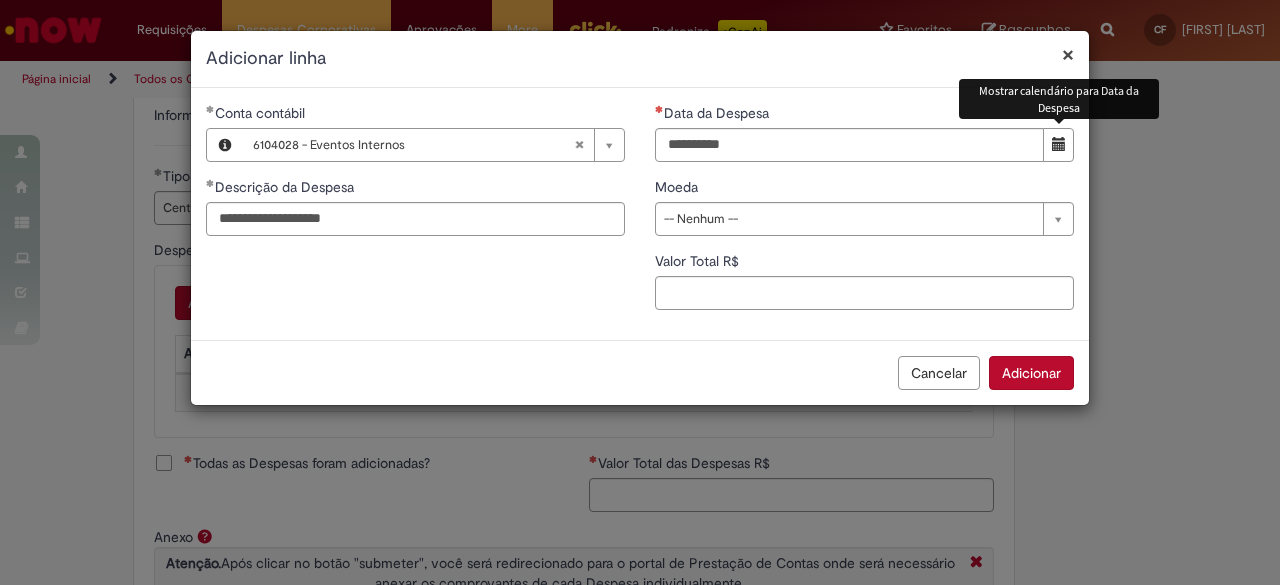 click at bounding box center (1059, 144) 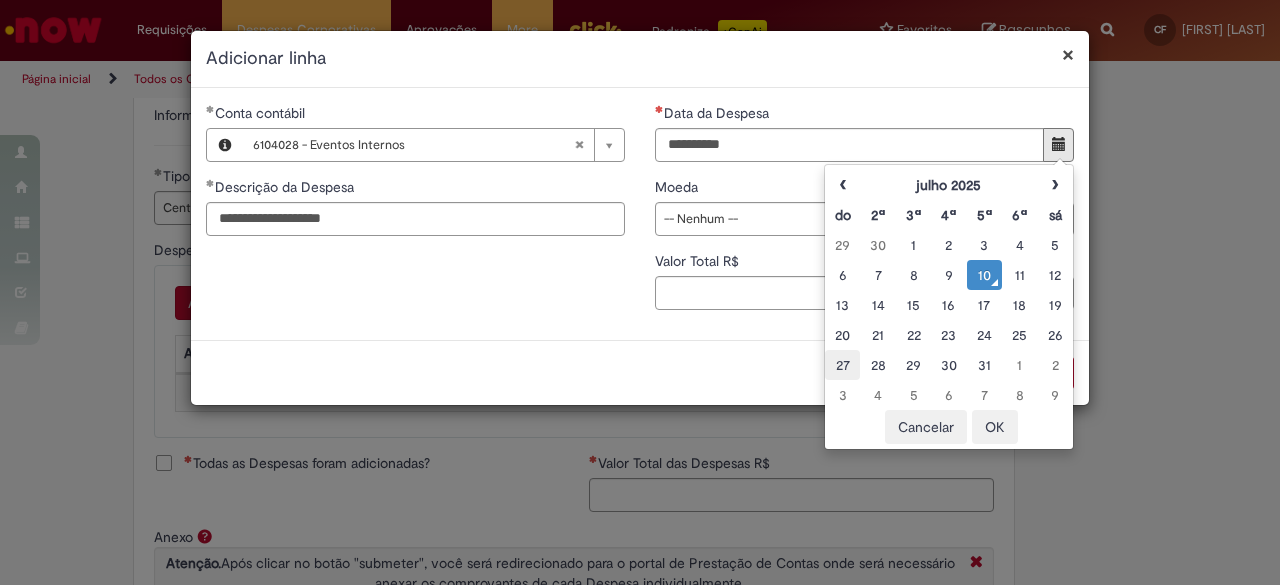 click on "27" at bounding box center [842, 365] 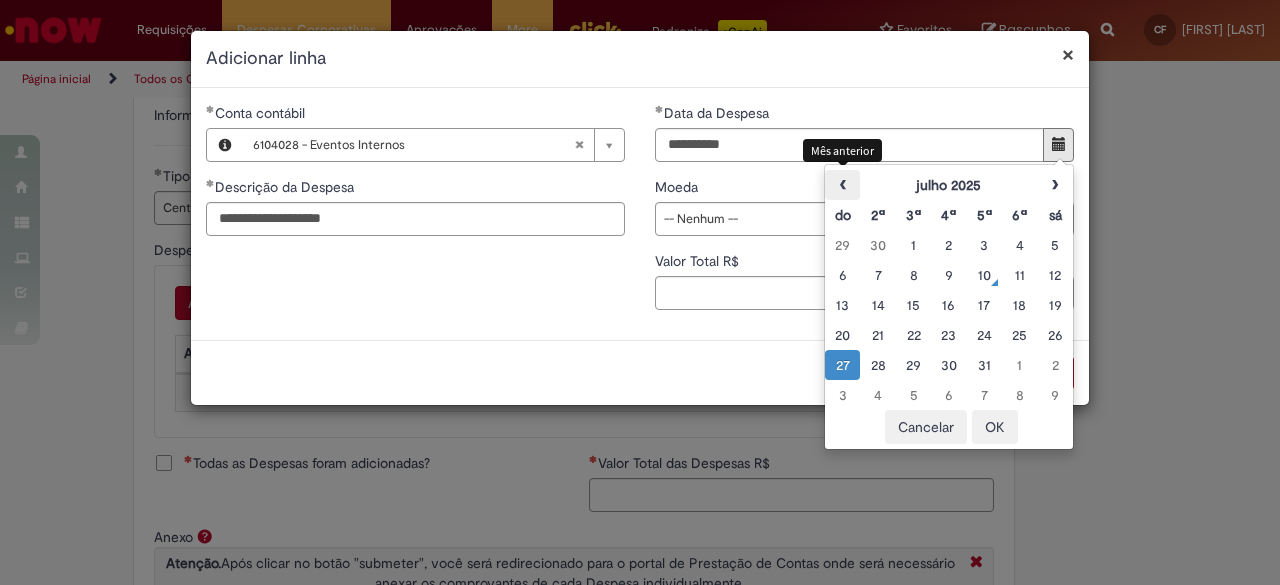 click on "‹" at bounding box center [842, 185] 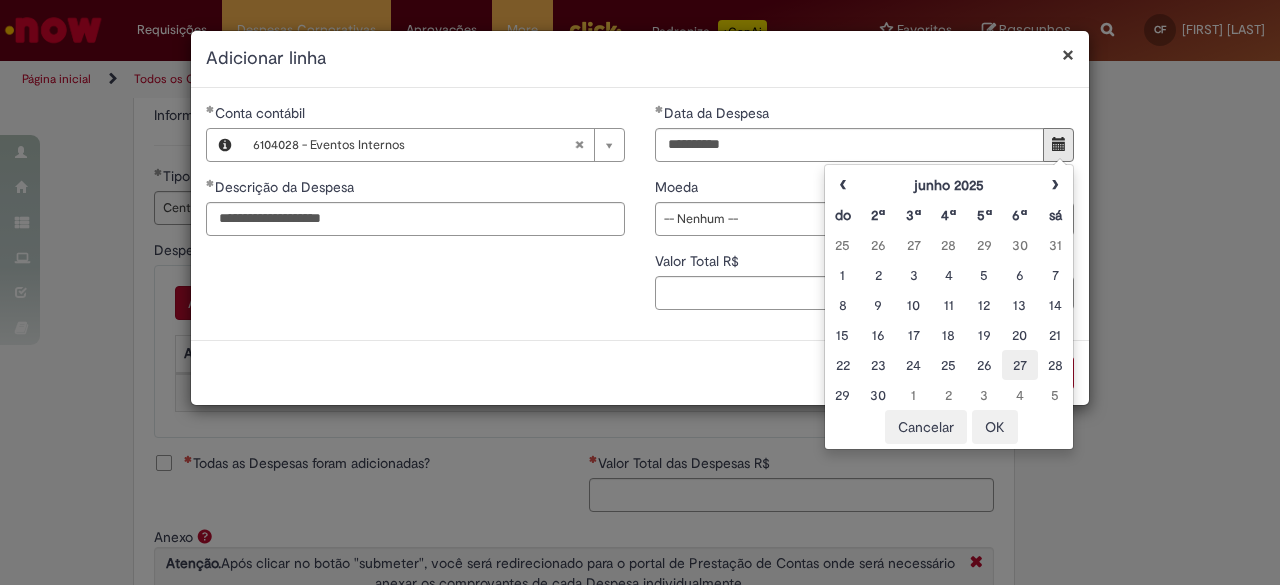 click on "27" at bounding box center [1019, 365] 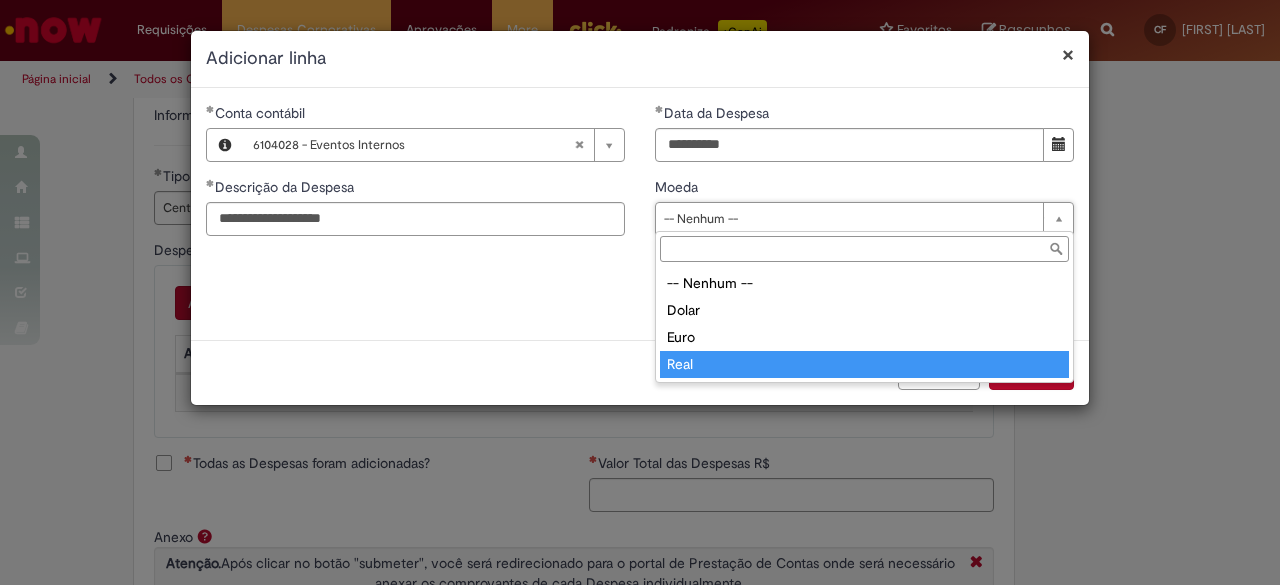 type on "****" 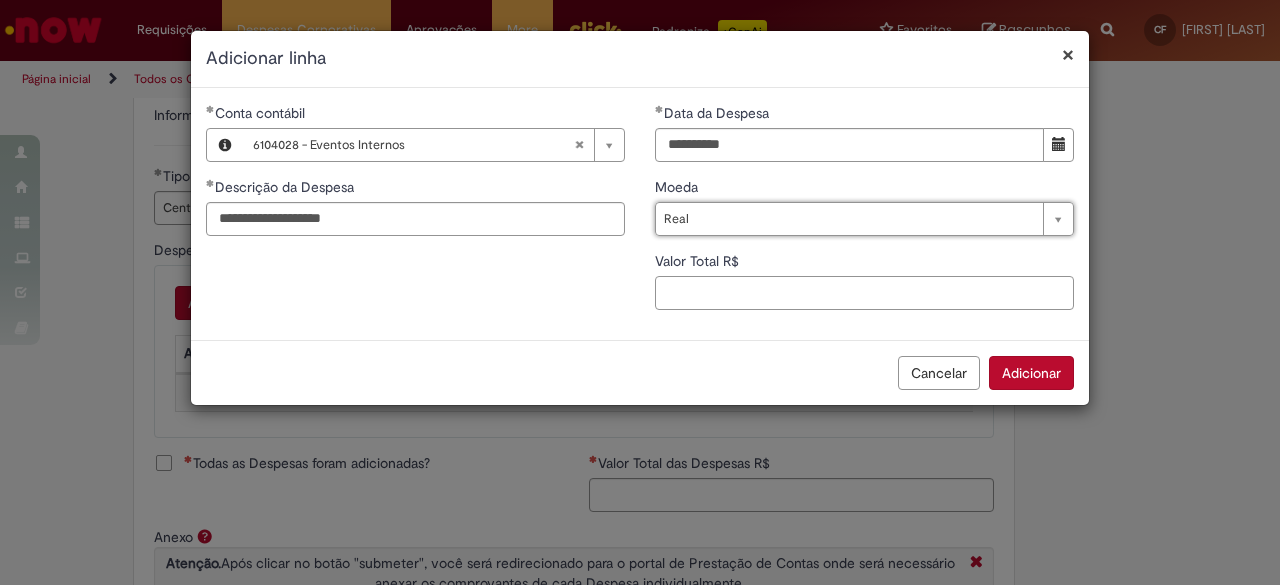 click on "Valor Total R$" at bounding box center (864, 293) 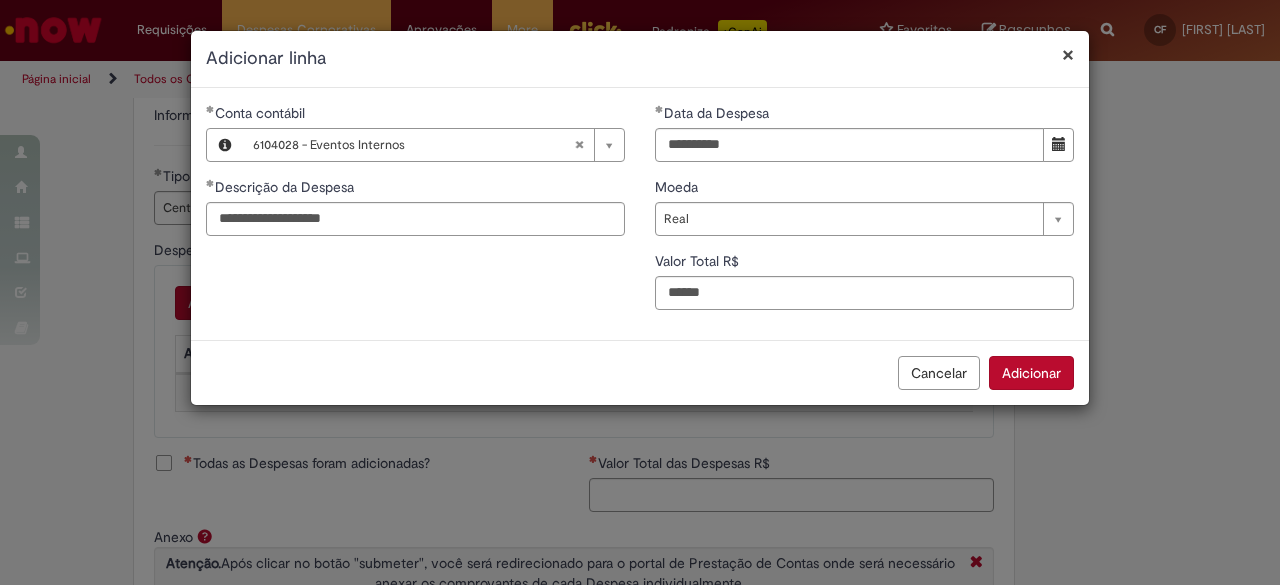 type on "***" 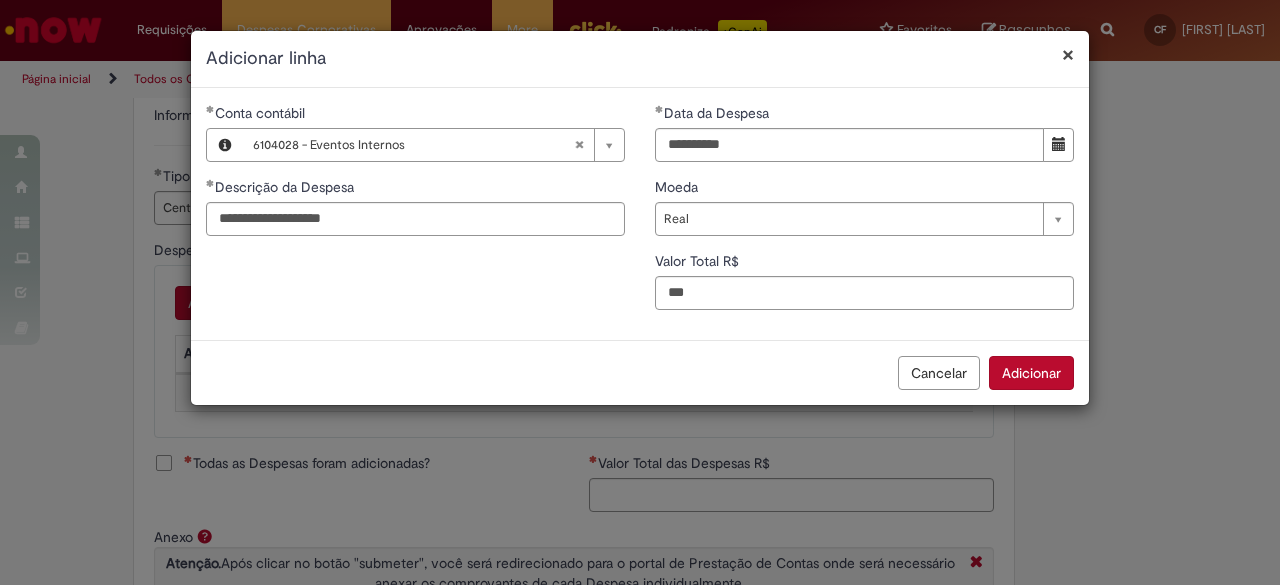 click on "Adicionar" at bounding box center [1031, 373] 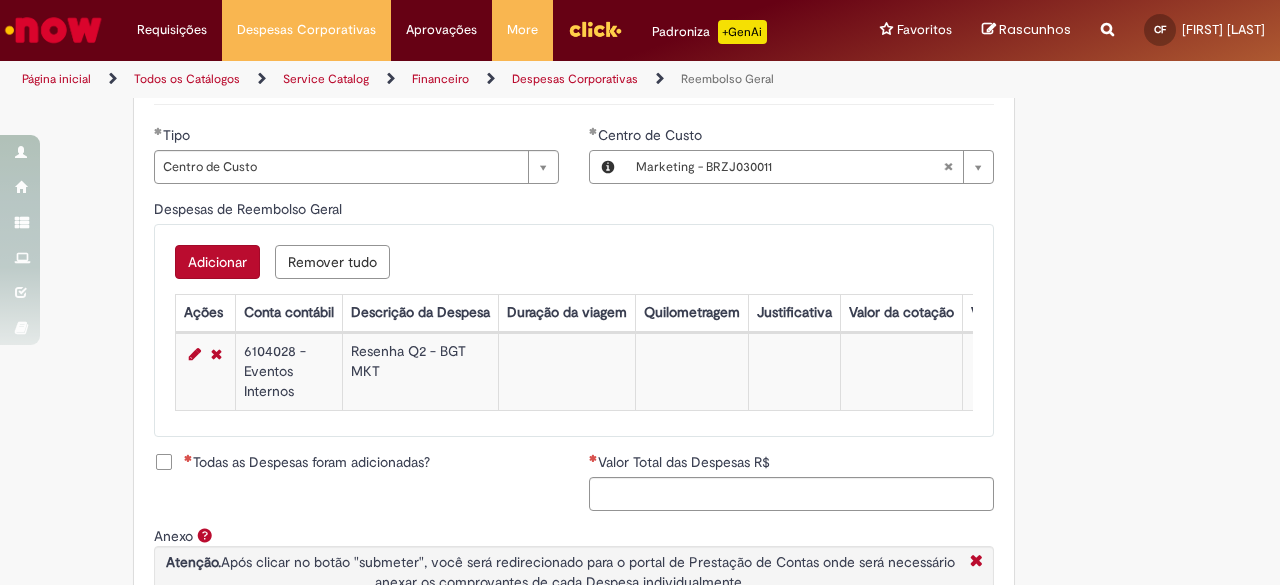 scroll, scrollTop: 918, scrollLeft: 0, axis: vertical 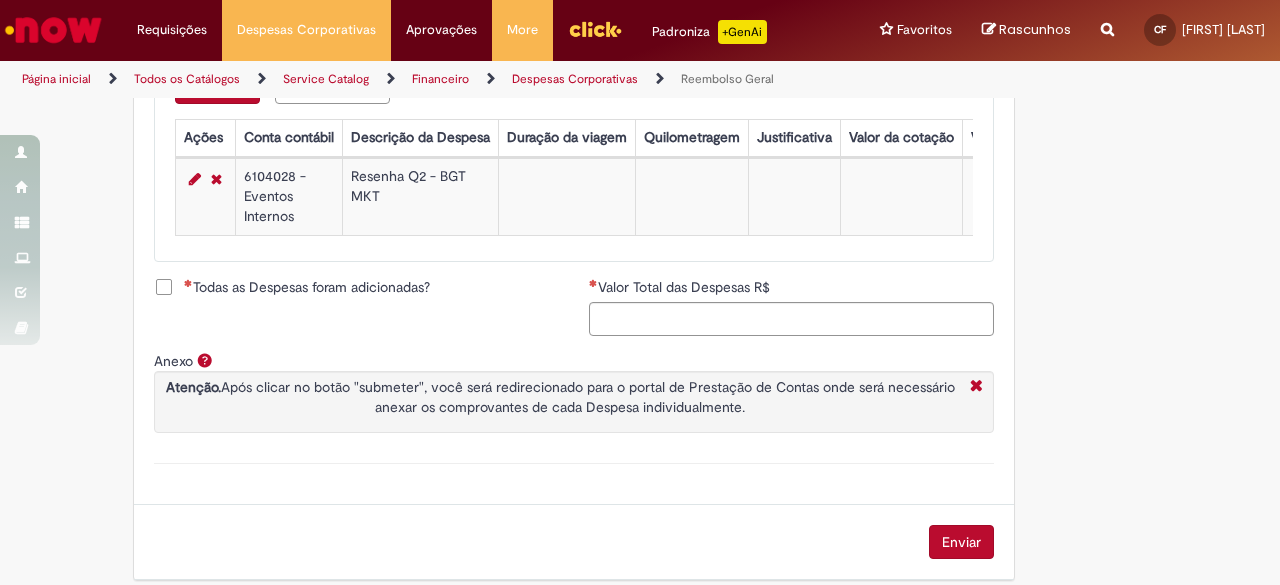 click on "Todas as Despesas foram adicionadas?" at bounding box center [307, 287] 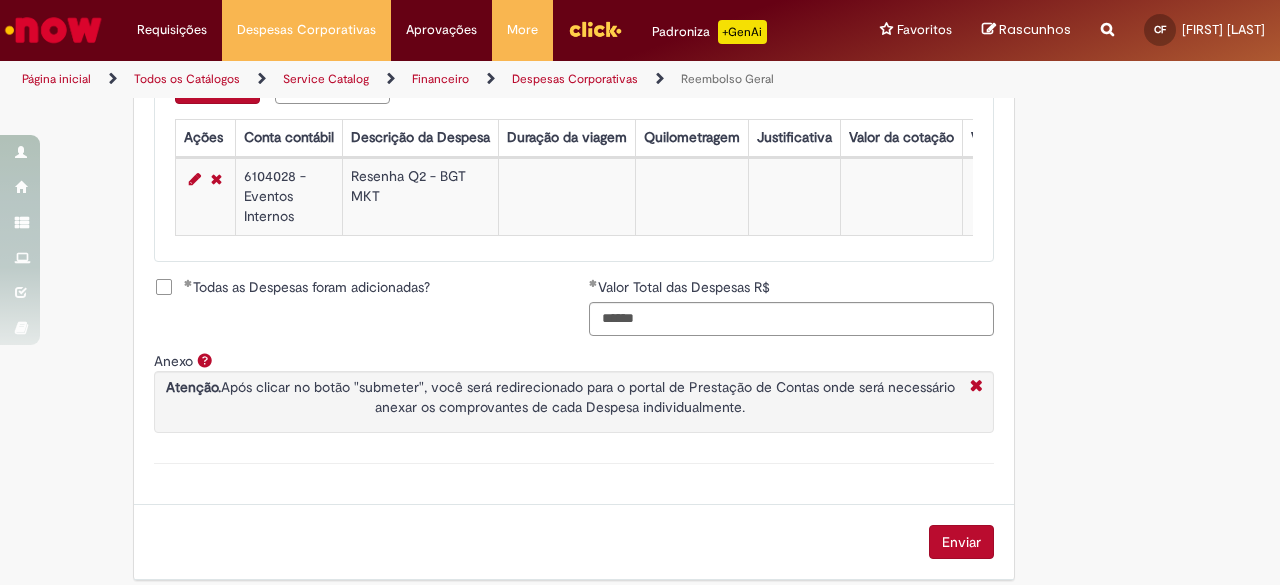 click on "Enviar" at bounding box center (961, 542) 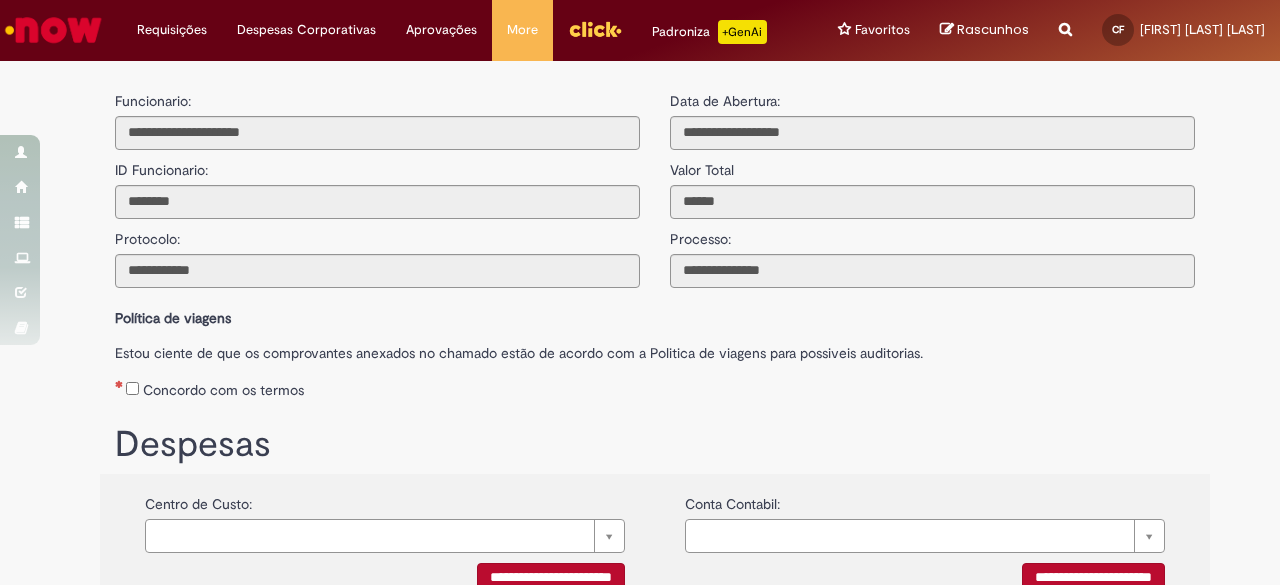 scroll, scrollTop: 0, scrollLeft: 0, axis: both 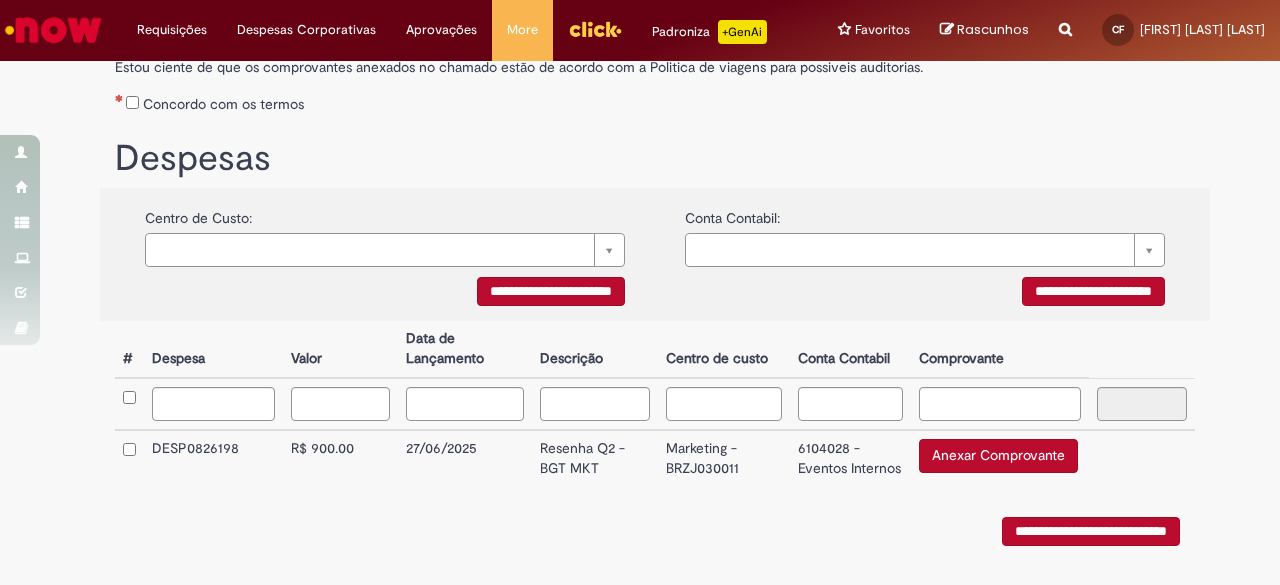 click on "Anexar Comprovante" at bounding box center [998, 456] 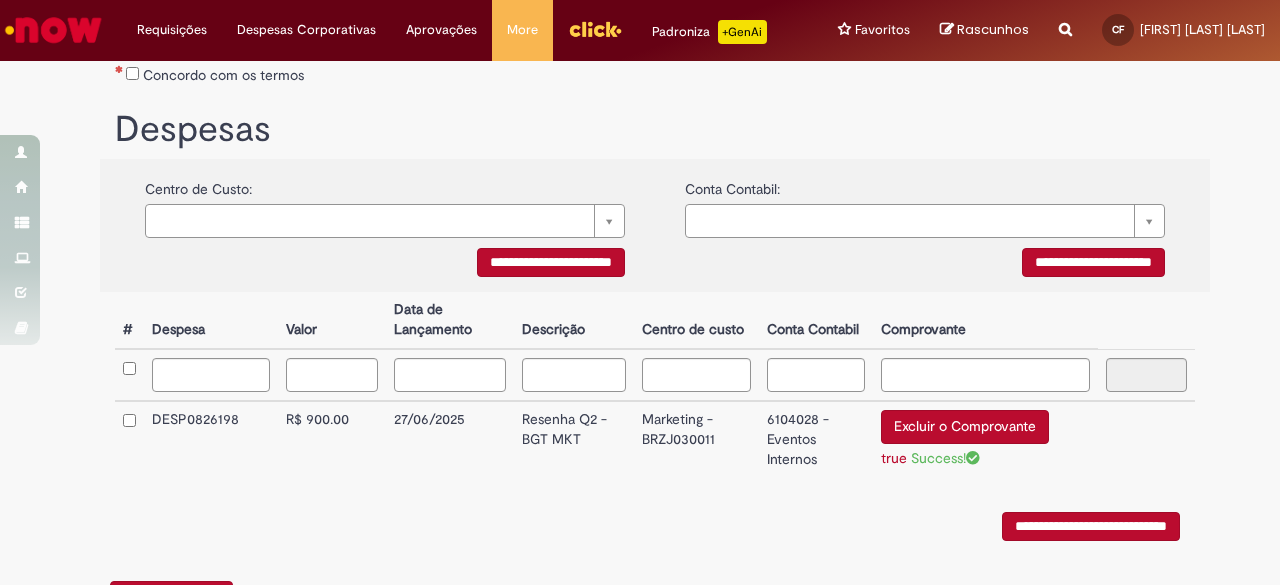 scroll, scrollTop: 323, scrollLeft: 0, axis: vertical 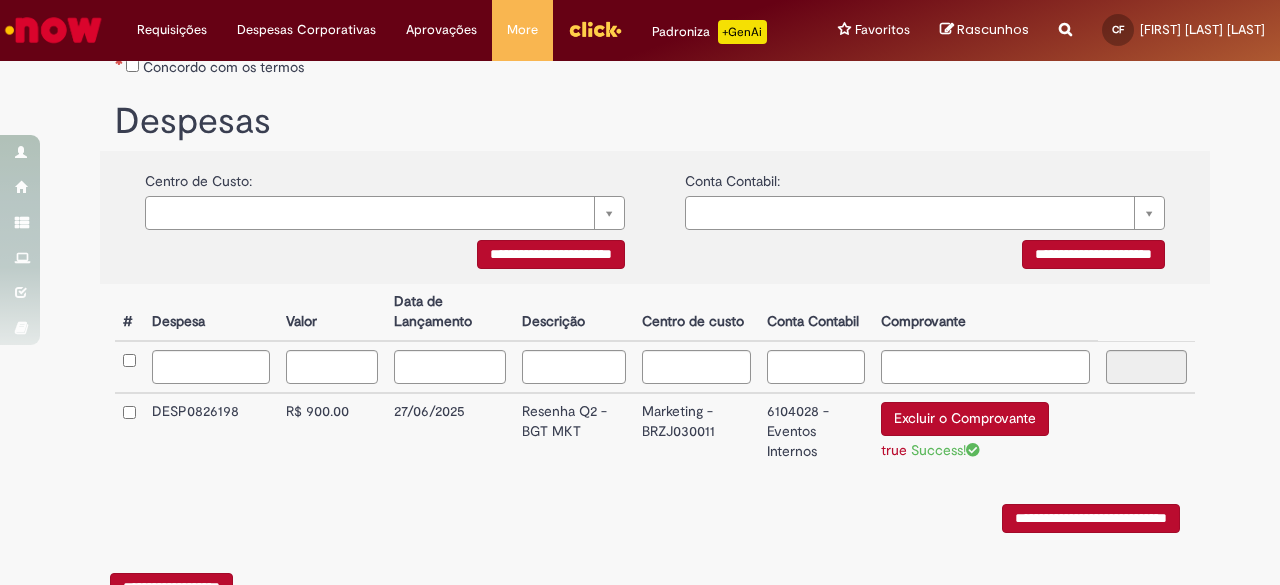 click on "**********" at bounding box center [1091, 518] 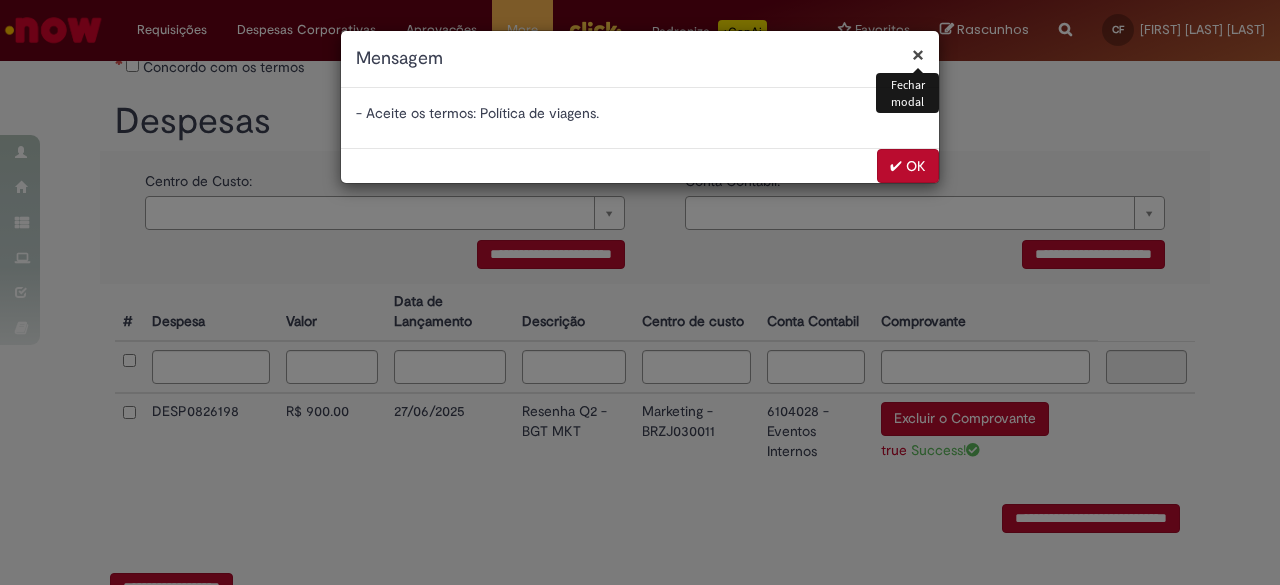 click on "×" at bounding box center [918, 54] 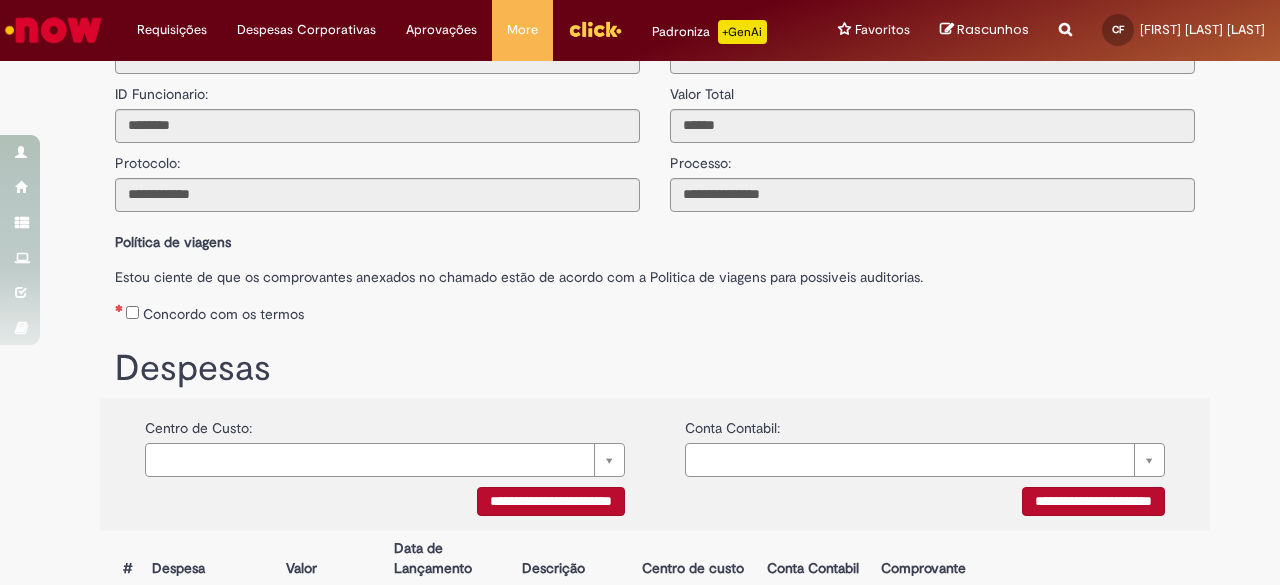 scroll, scrollTop: 71, scrollLeft: 0, axis: vertical 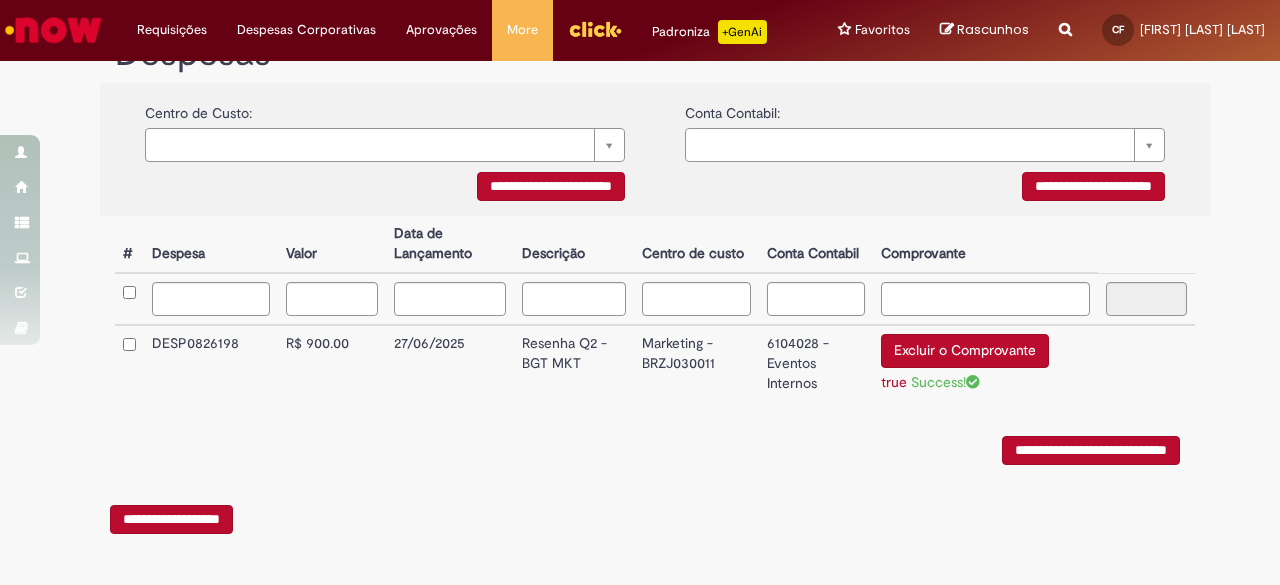 click on "**********" at bounding box center (1091, 450) 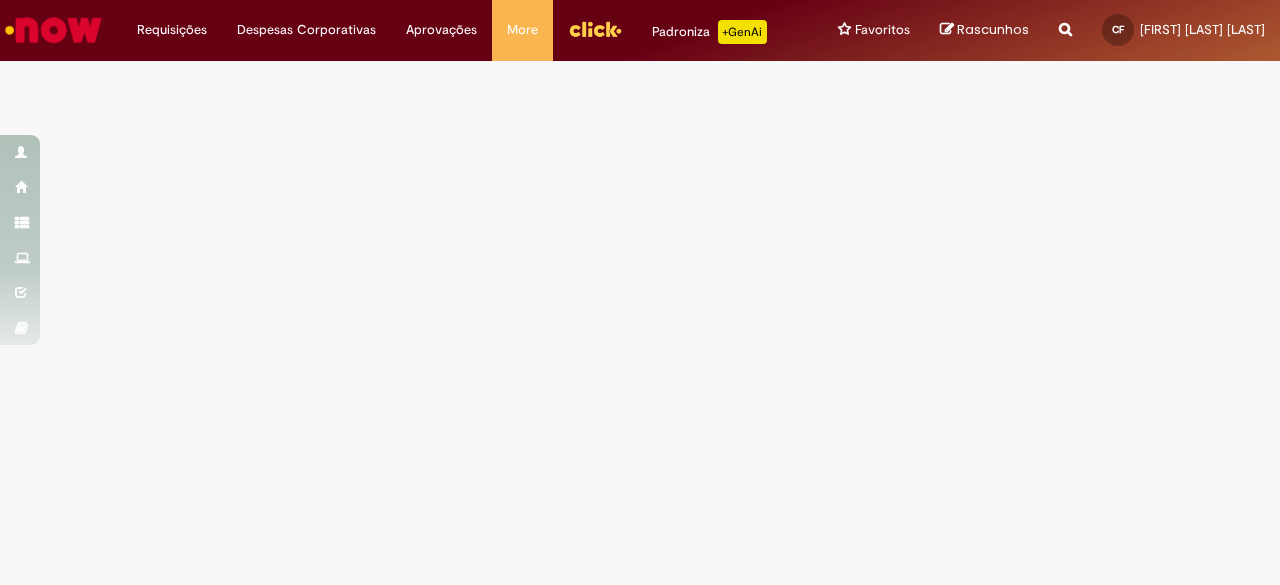 scroll, scrollTop: 0, scrollLeft: 0, axis: both 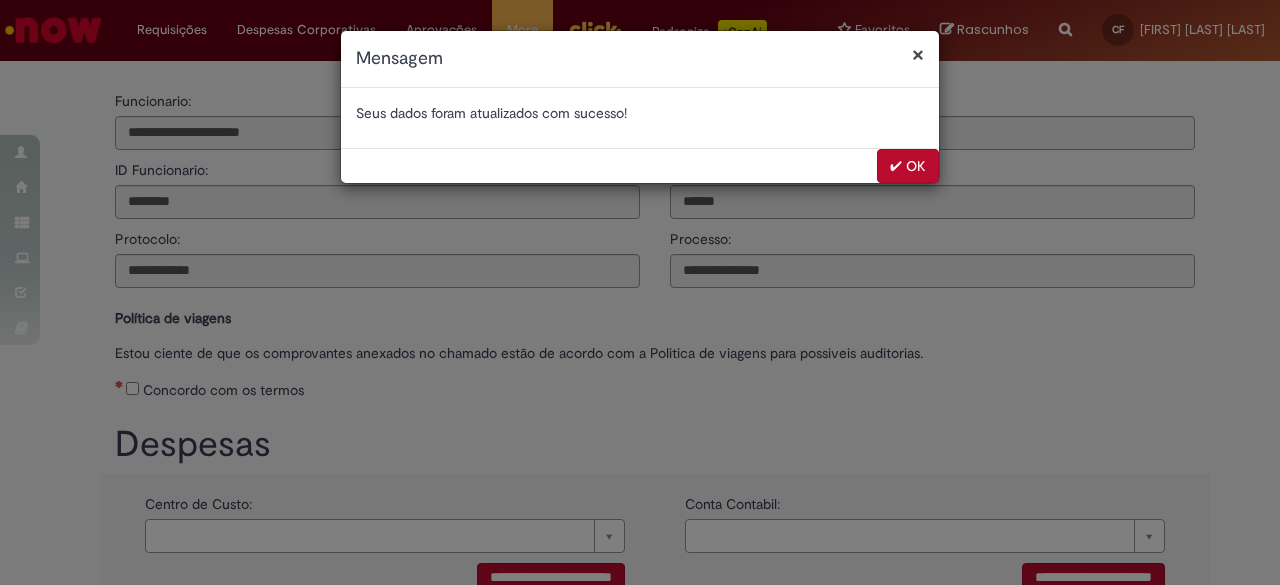 click on "✔ OK" at bounding box center (908, 166) 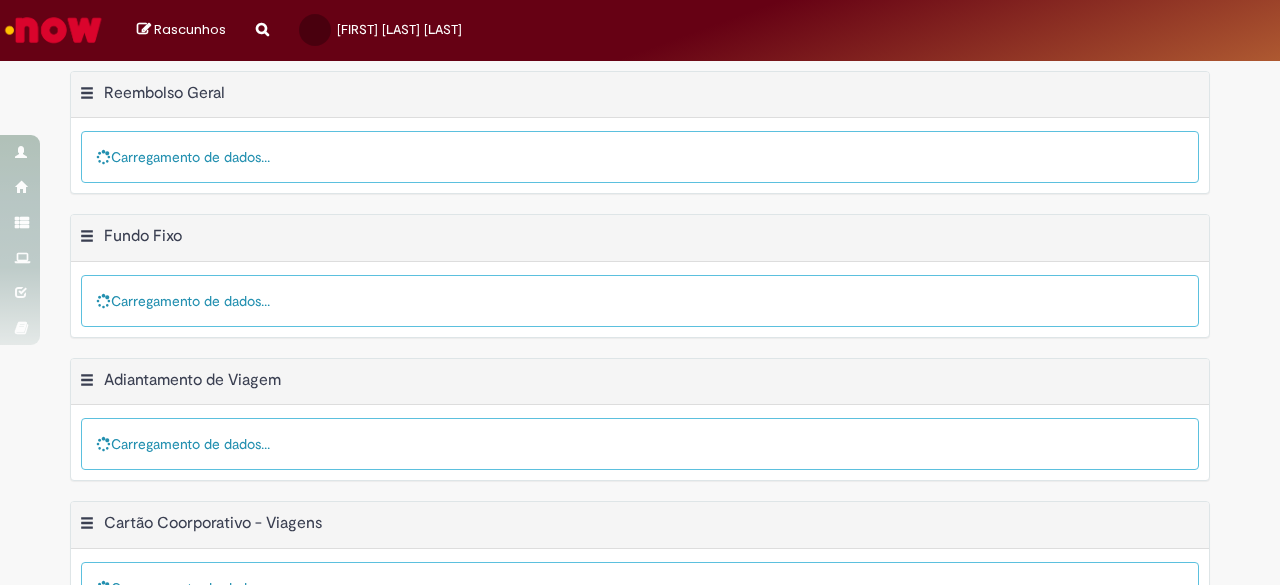 scroll, scrollTop: 0, scrollLeft: 0, axis: both 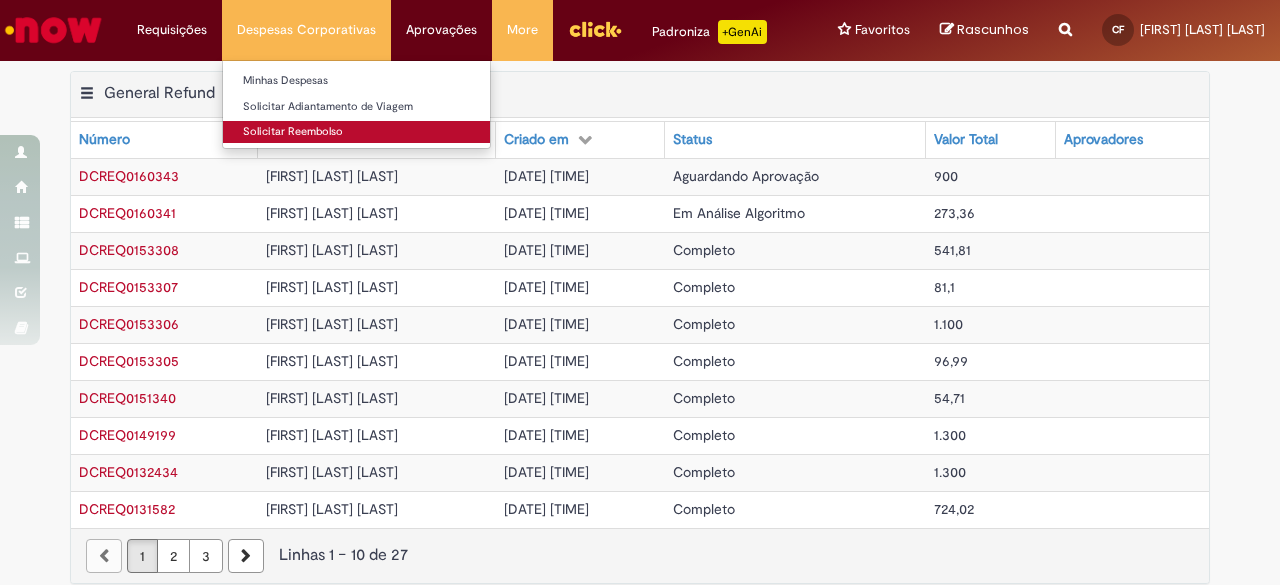 click on "Solicitar Reembolso" at bounding box center [356, 132] 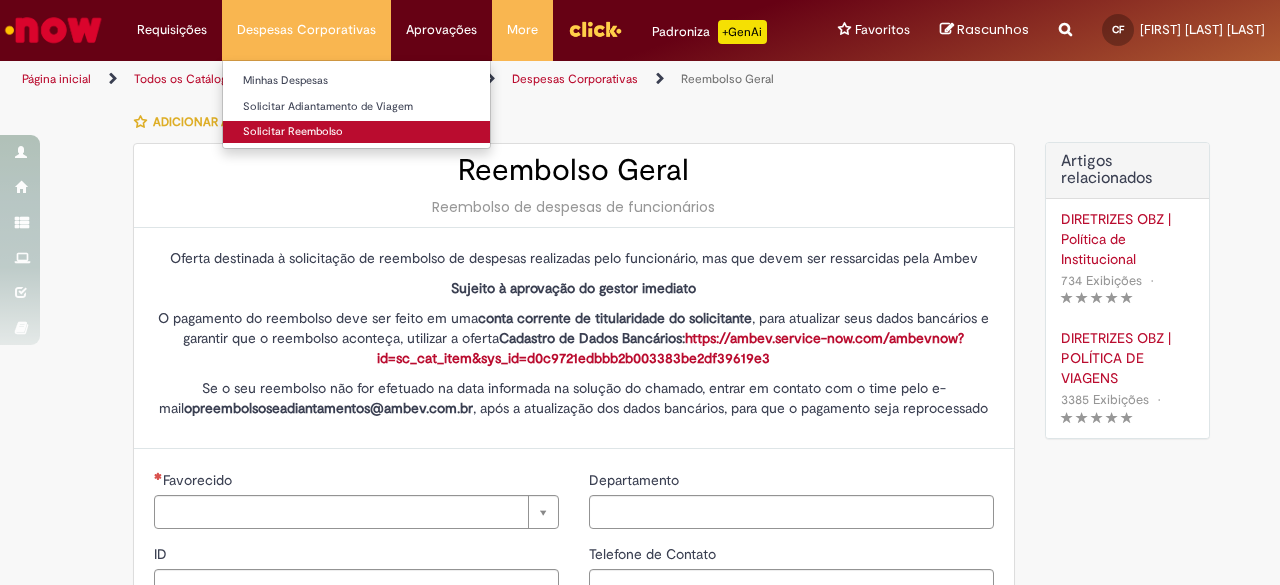 type on "********" 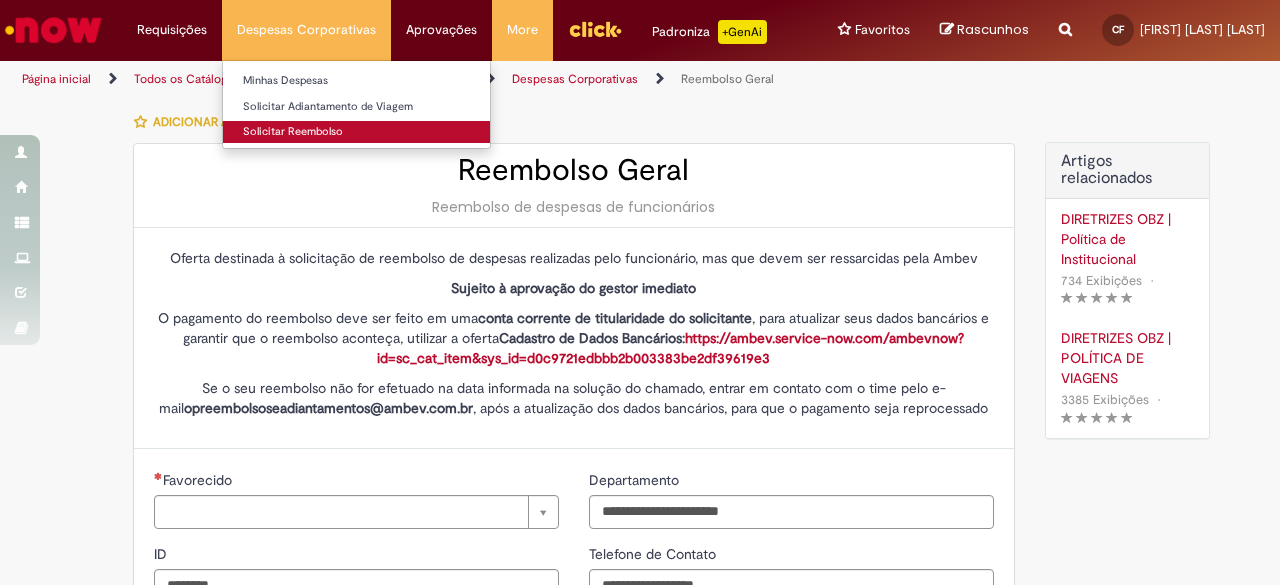 type on "**********" 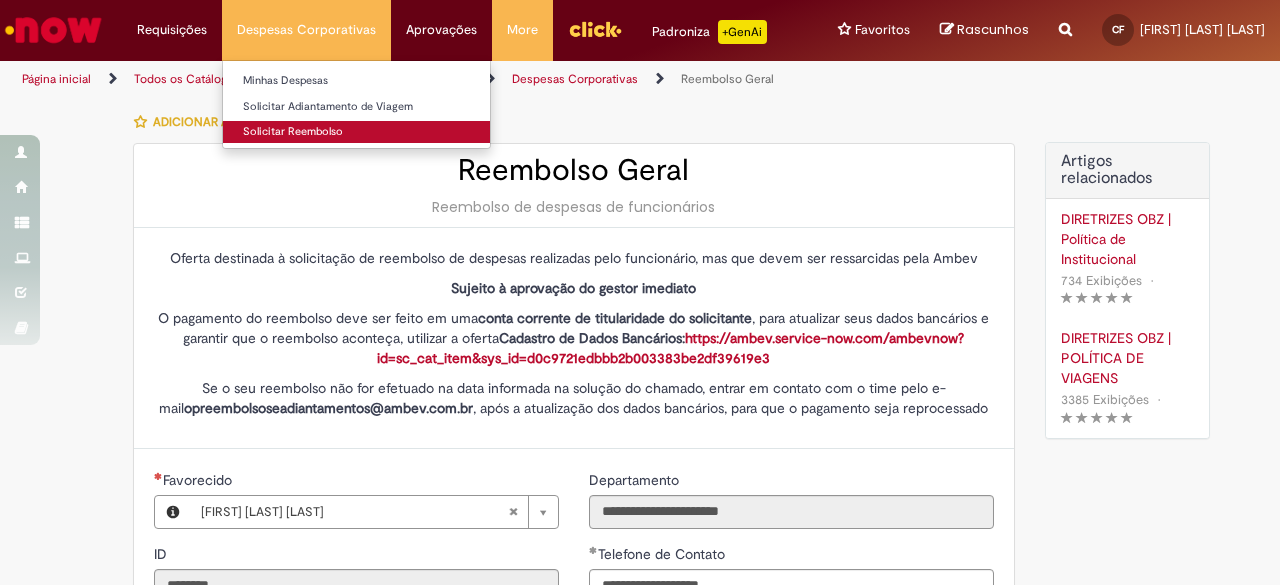 type on "**********" 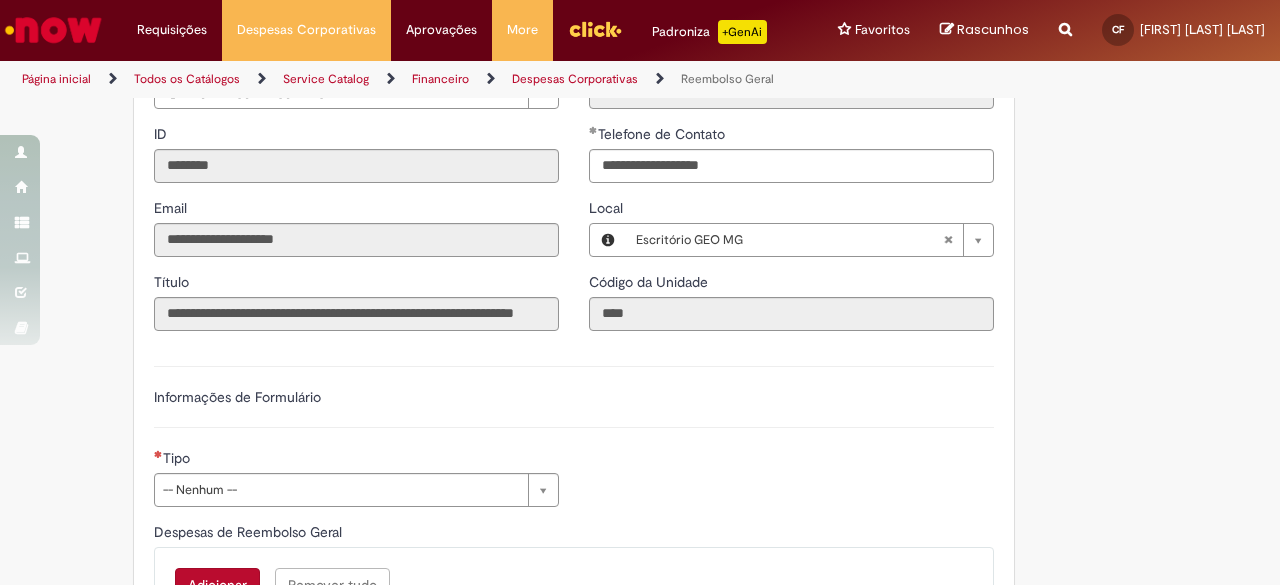 scroll, scrollTop: 442, scrollLeft: 0, axis: vertical 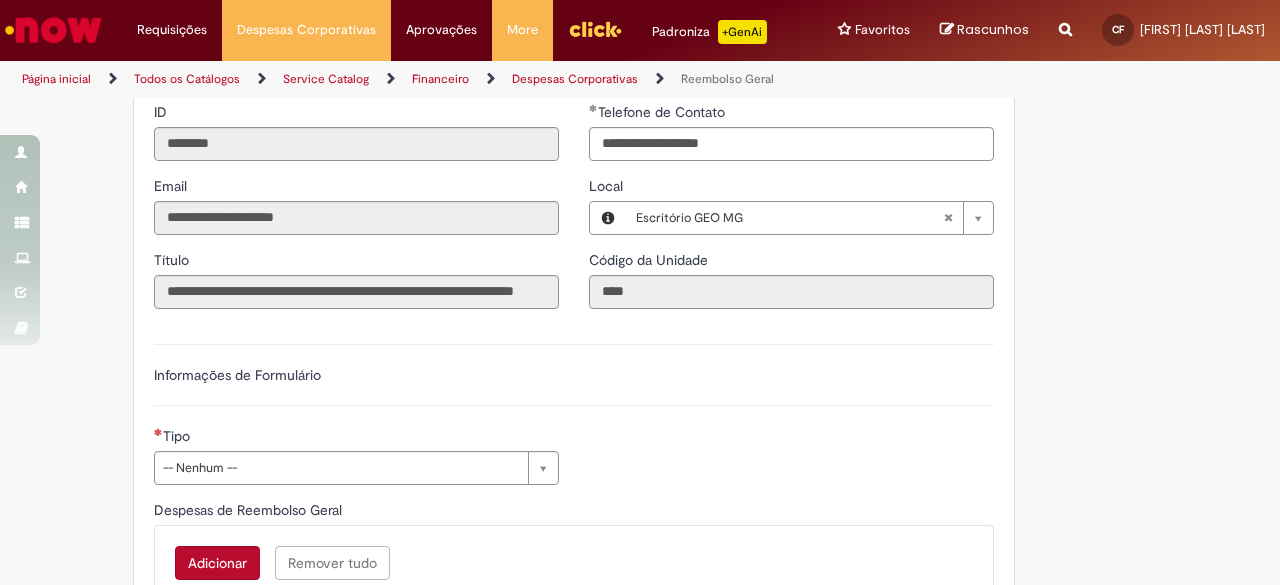 click on "Tipo" at bounding box center (356, 438) 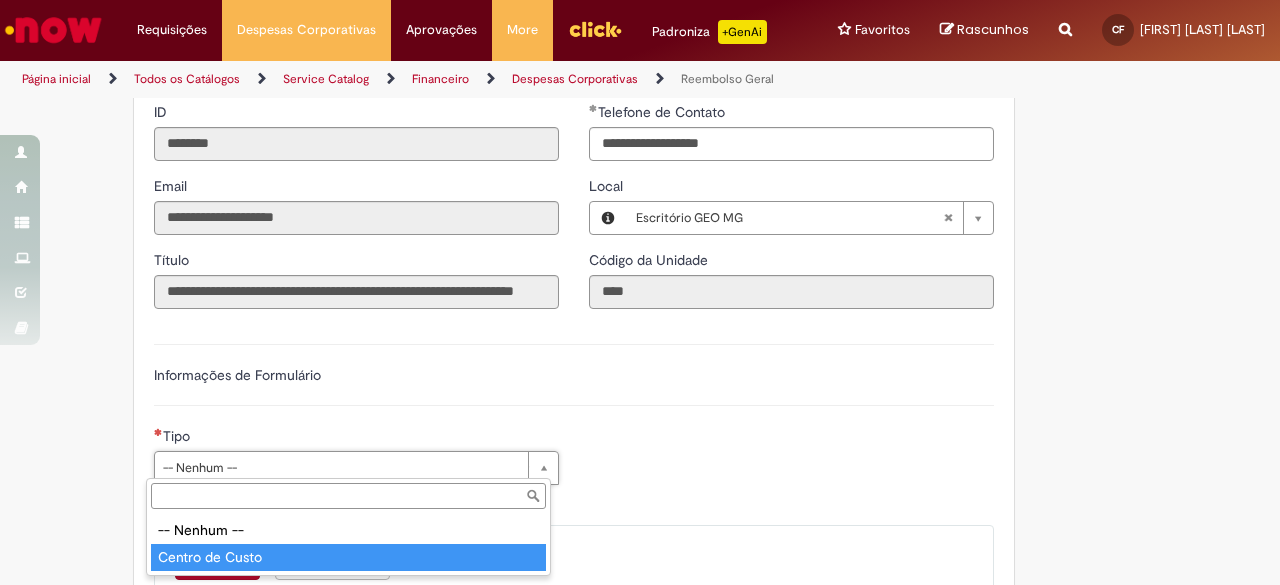 type on "**********" 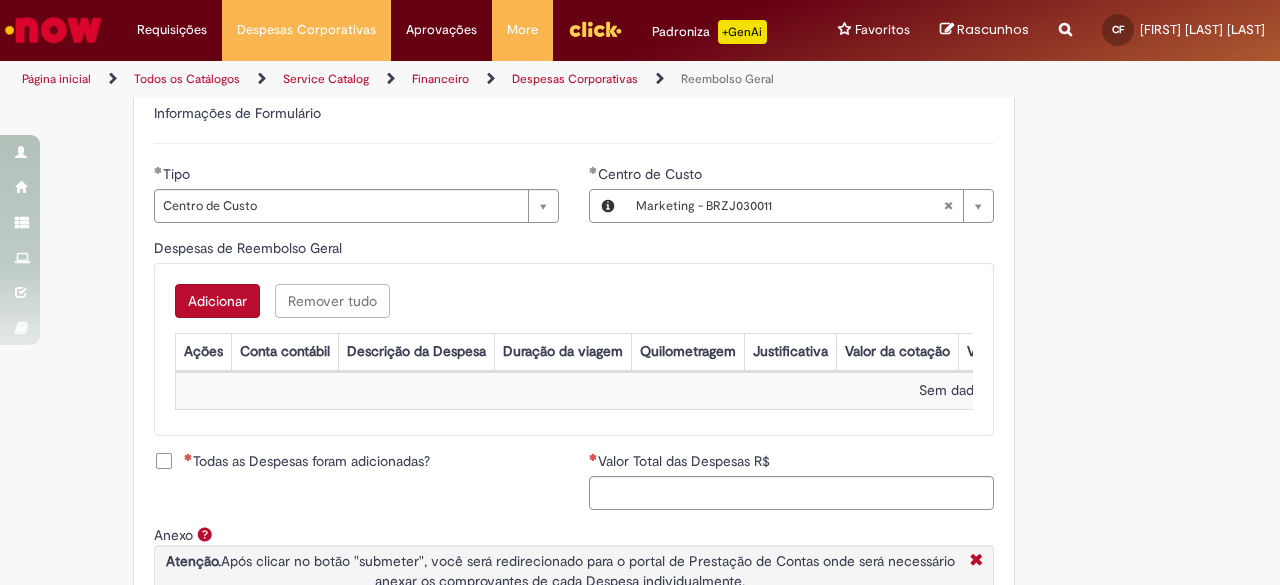 scroll, scrollTop: 706, scrollLeft: 0, axis: vertical 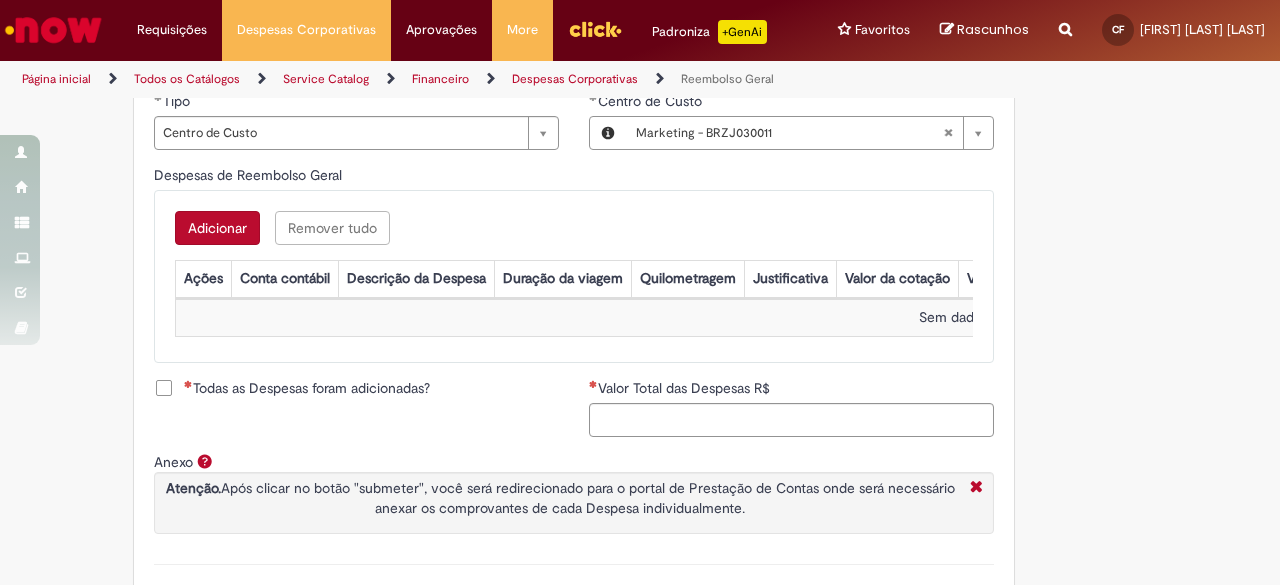 click on "Adicionar" at bounding box center [217, 228] 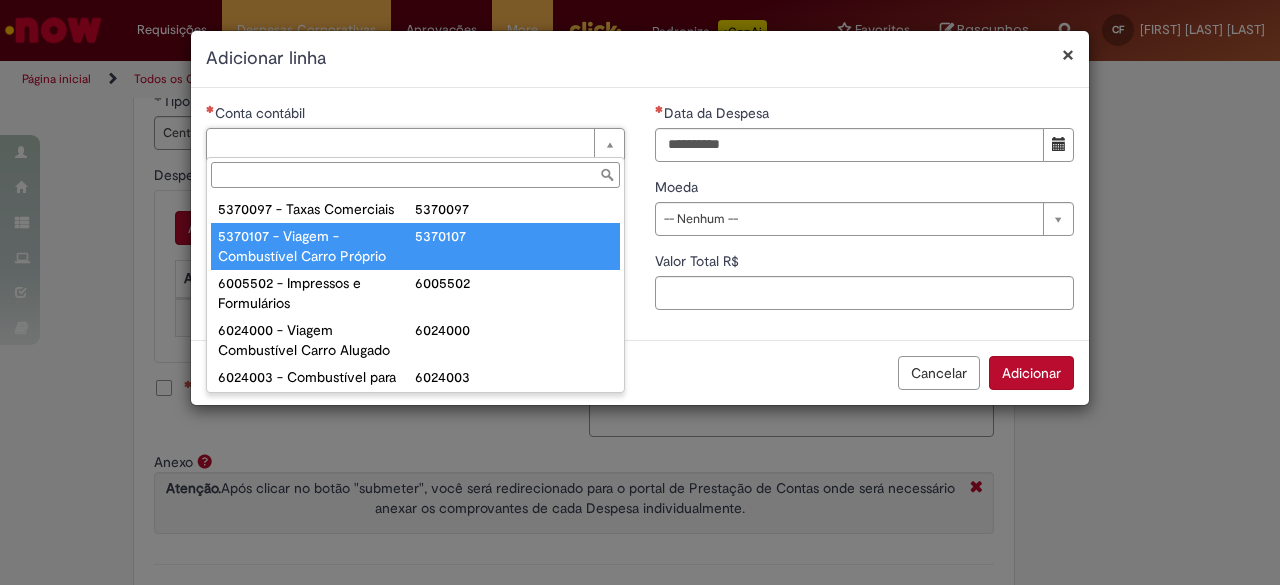 type on "**********" 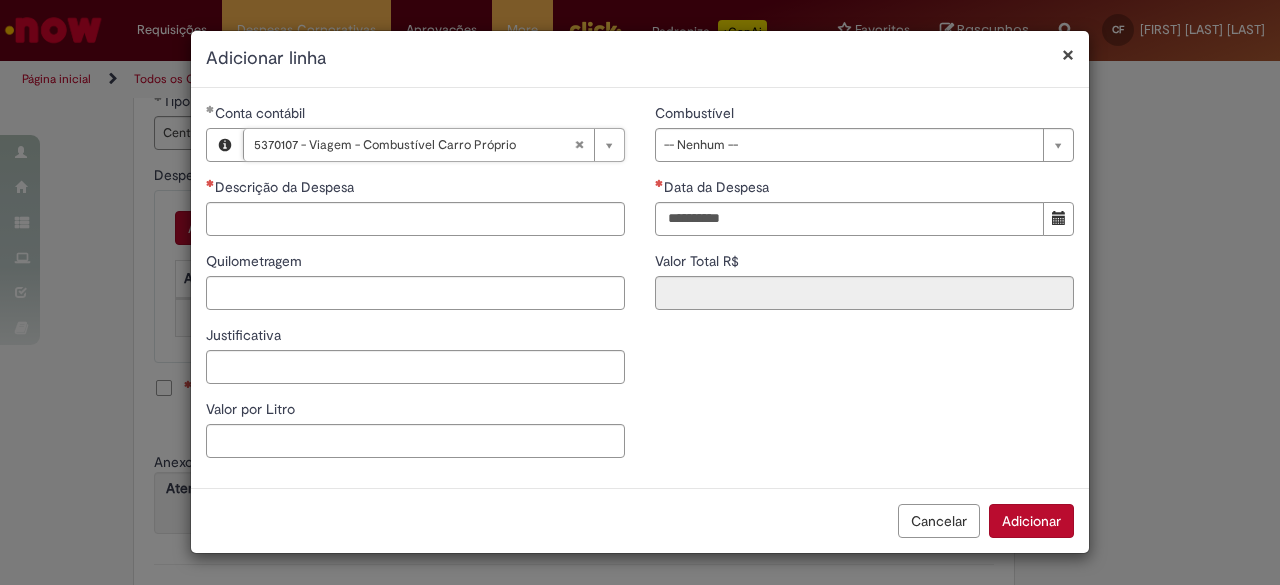 type 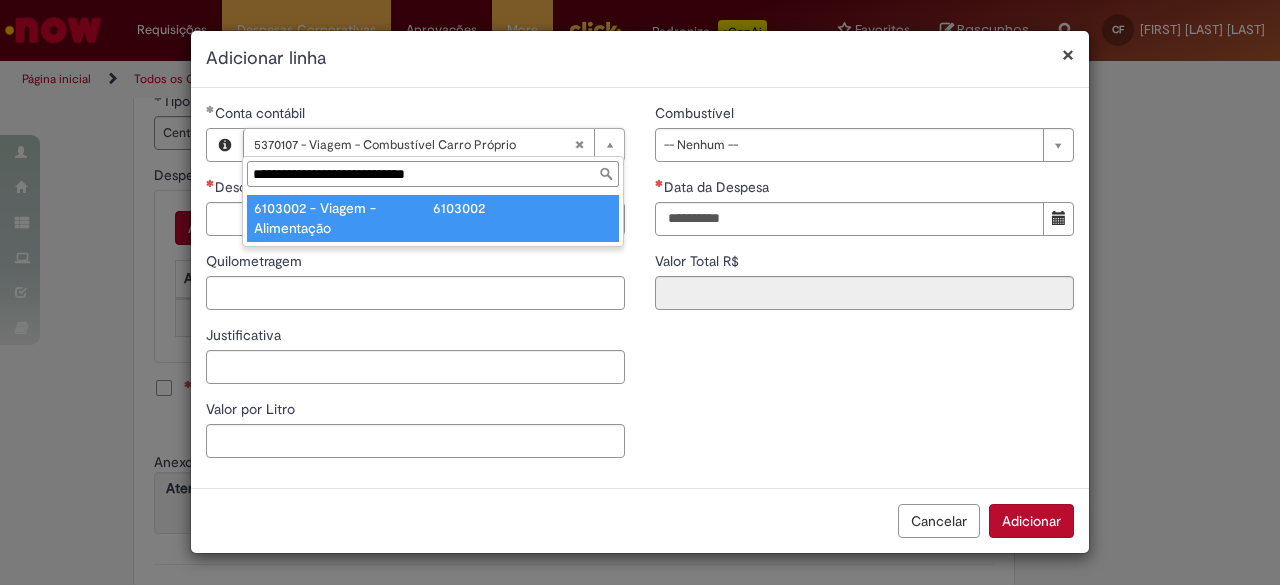 type on "**********" 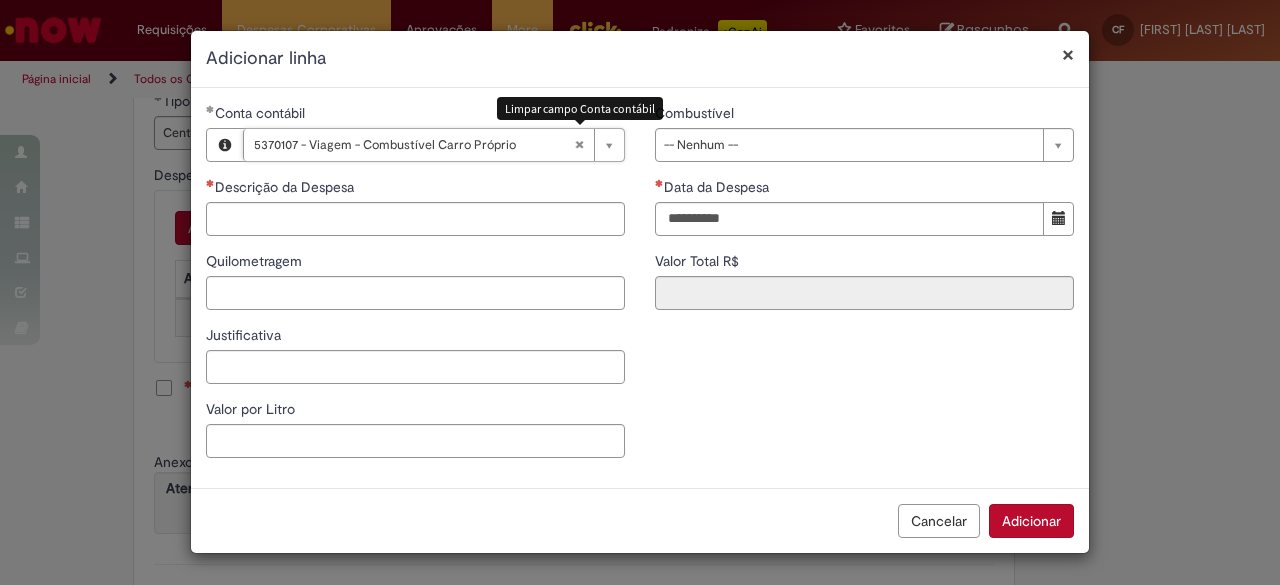 scroll, scrollTop: 0, scrollLeft: 288, axis: horizontal 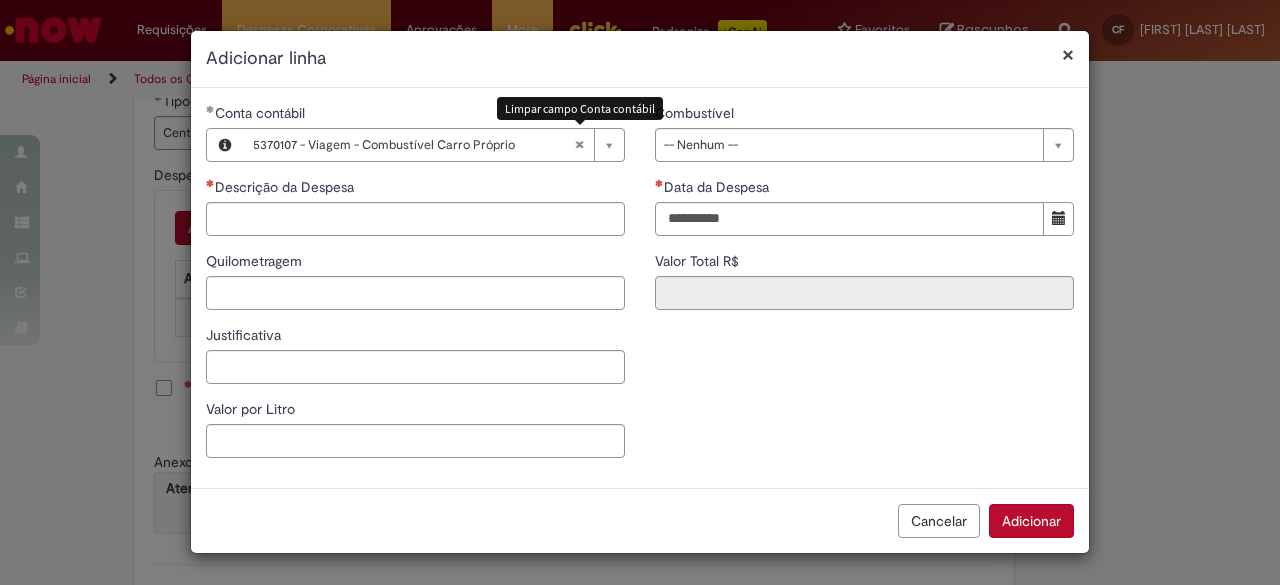 click at bounding box center [579, 145] 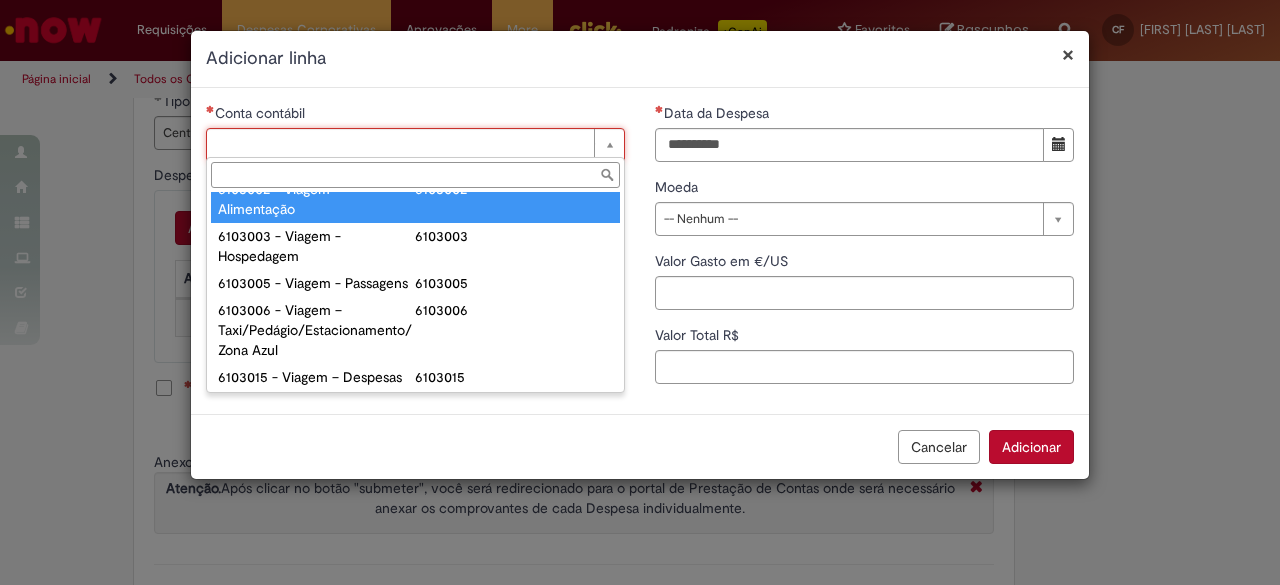scroll, scrollTop: 837, scrollLeft: 0, axis: vertical 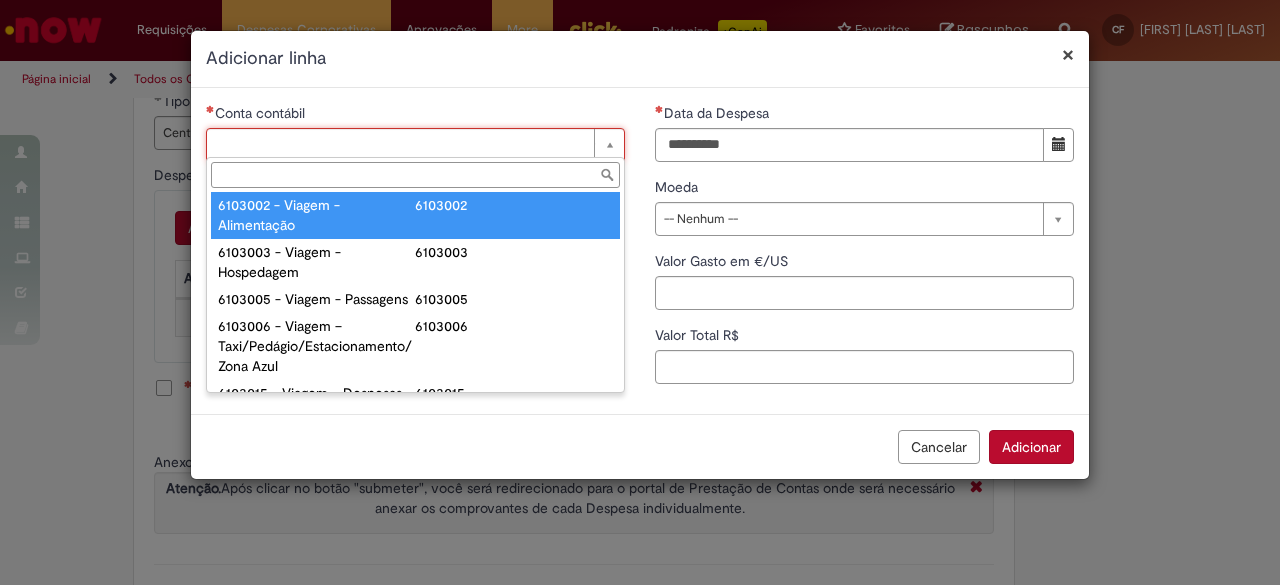type on "**********" 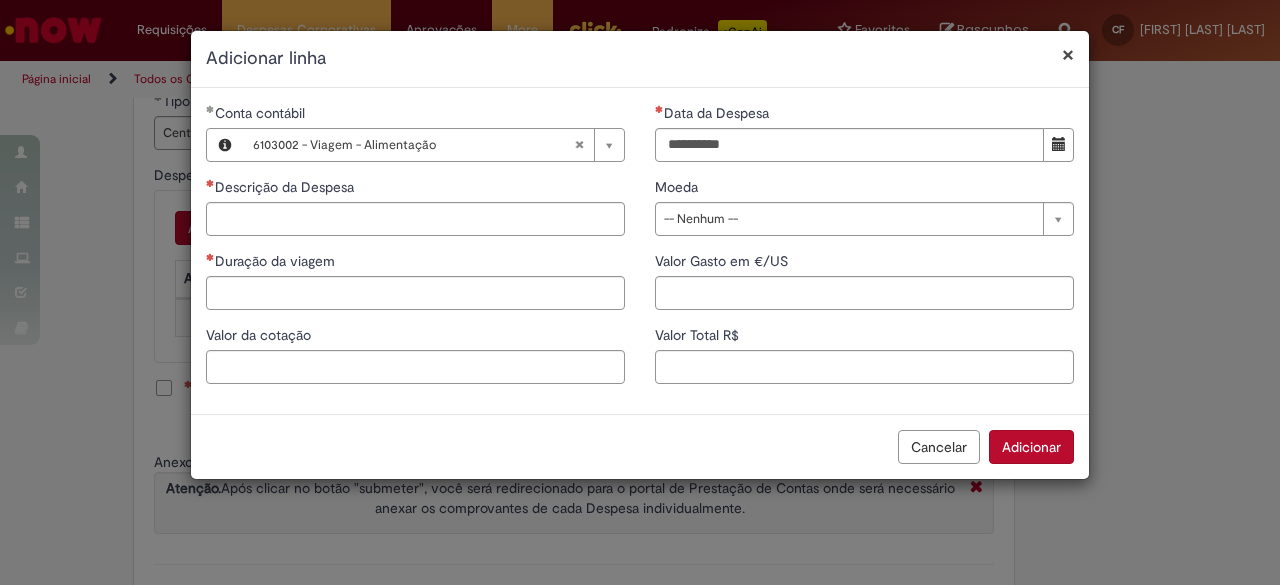 click on "**********" at bounding box center (640, 251) 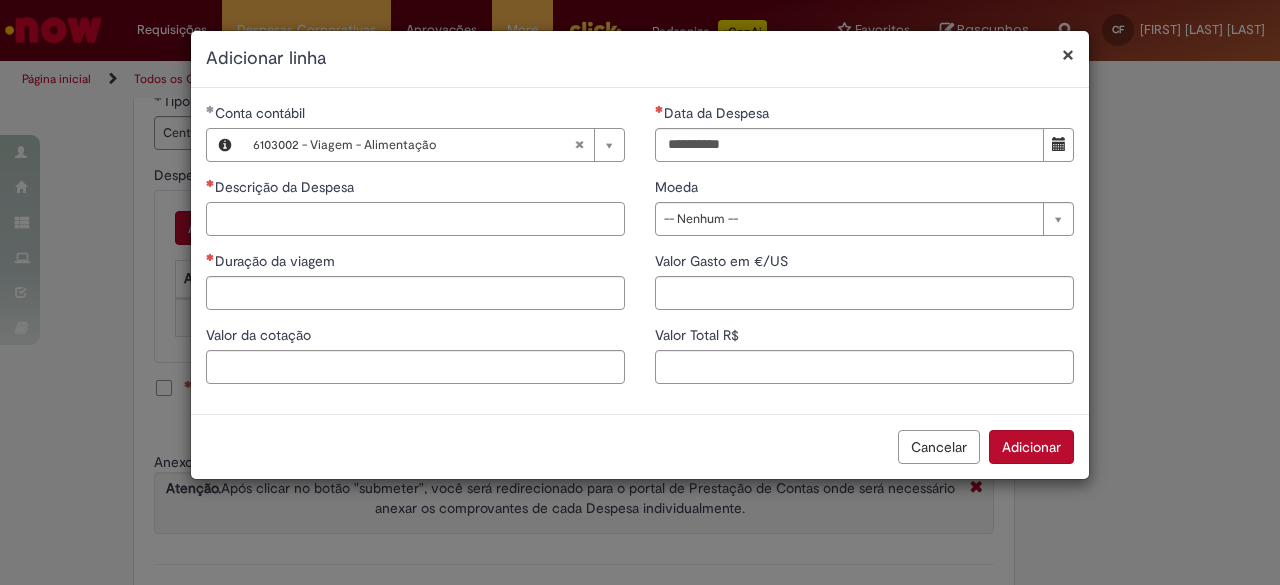 click on "Descrição da Despesa" at bounding box center (415, 219) 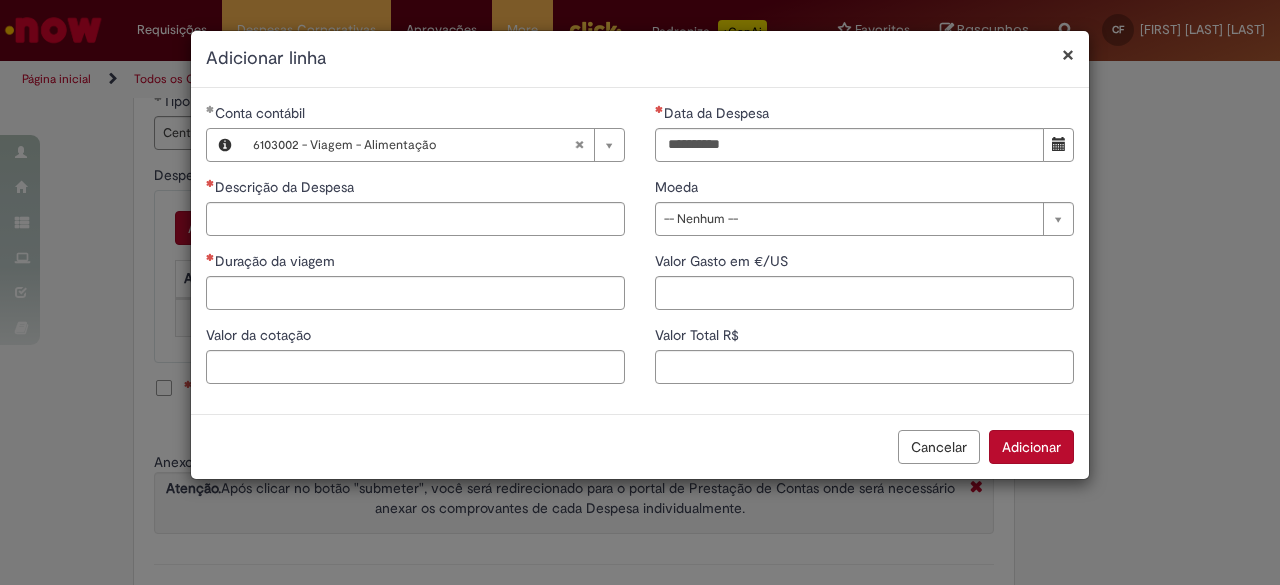 click on "×
Adicionar linha" at bounding box center [640, 59] 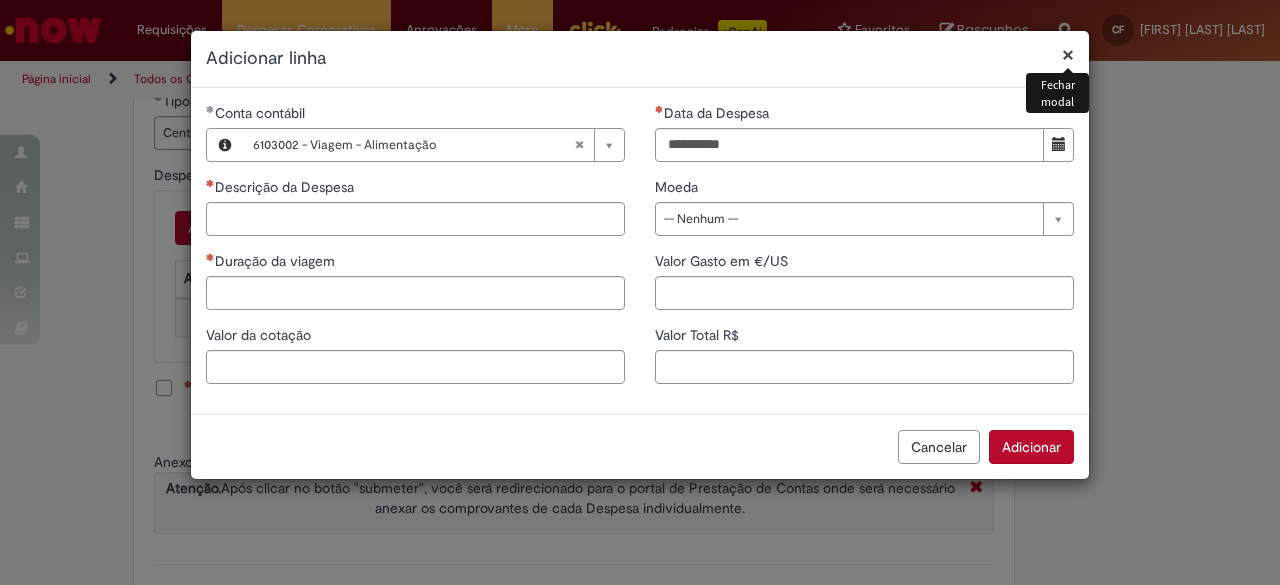 click on "×" at bounding box center [1068, 54] 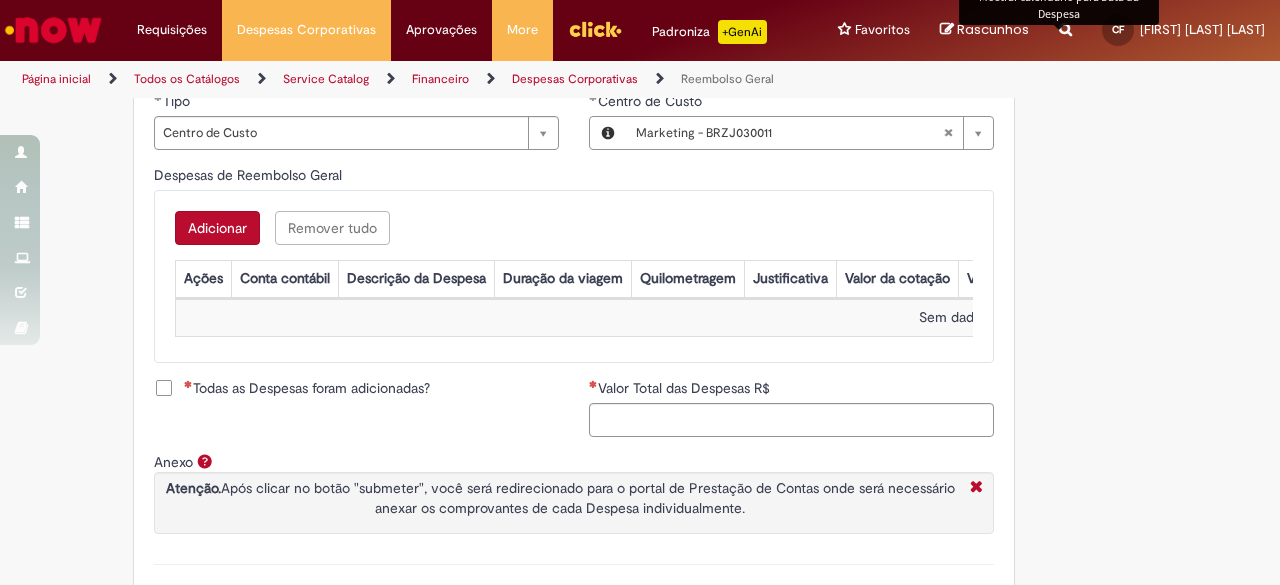 click on "Adicionar" at bounding box center [217, 228] 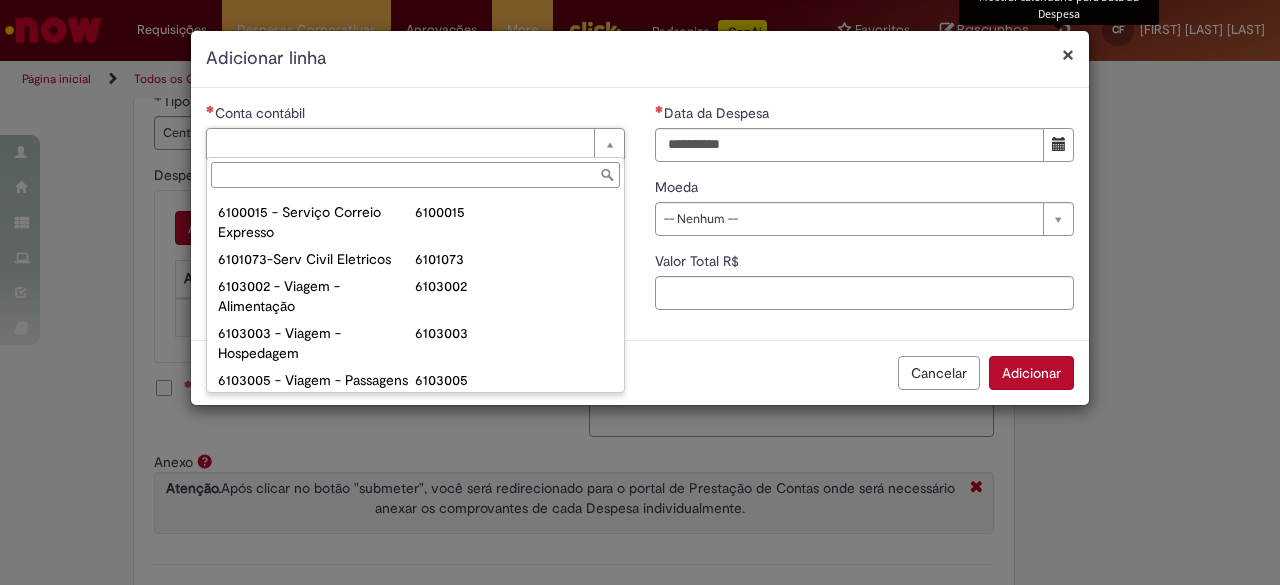 scroll, scrollTop: 760, scrollLeft: 0, axis: vertical 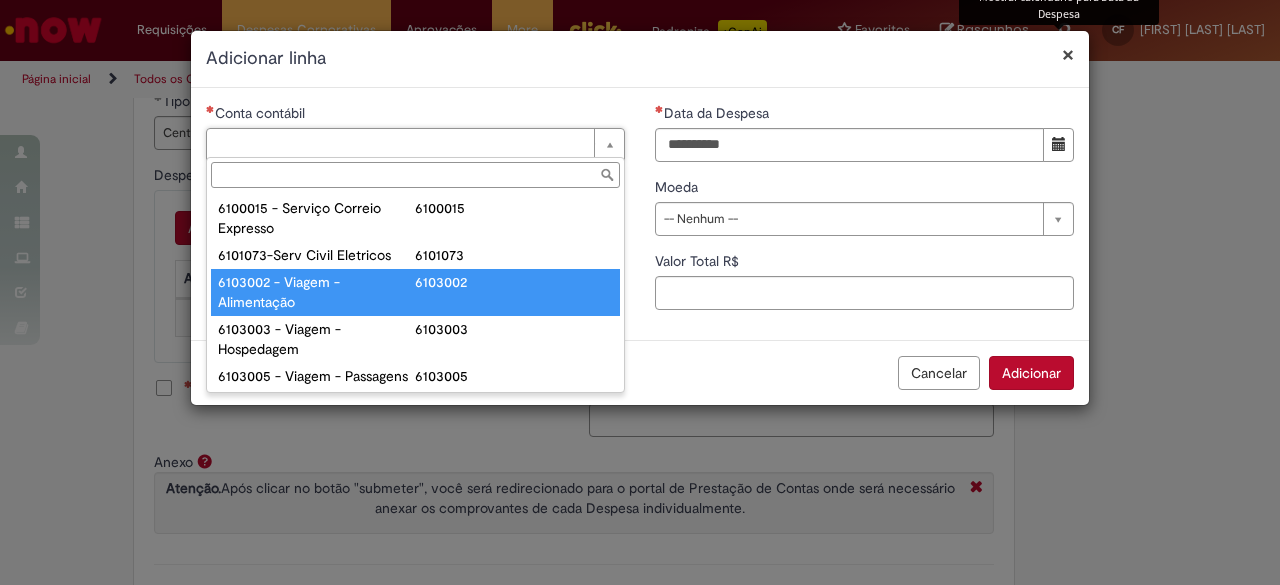 type on "**********" 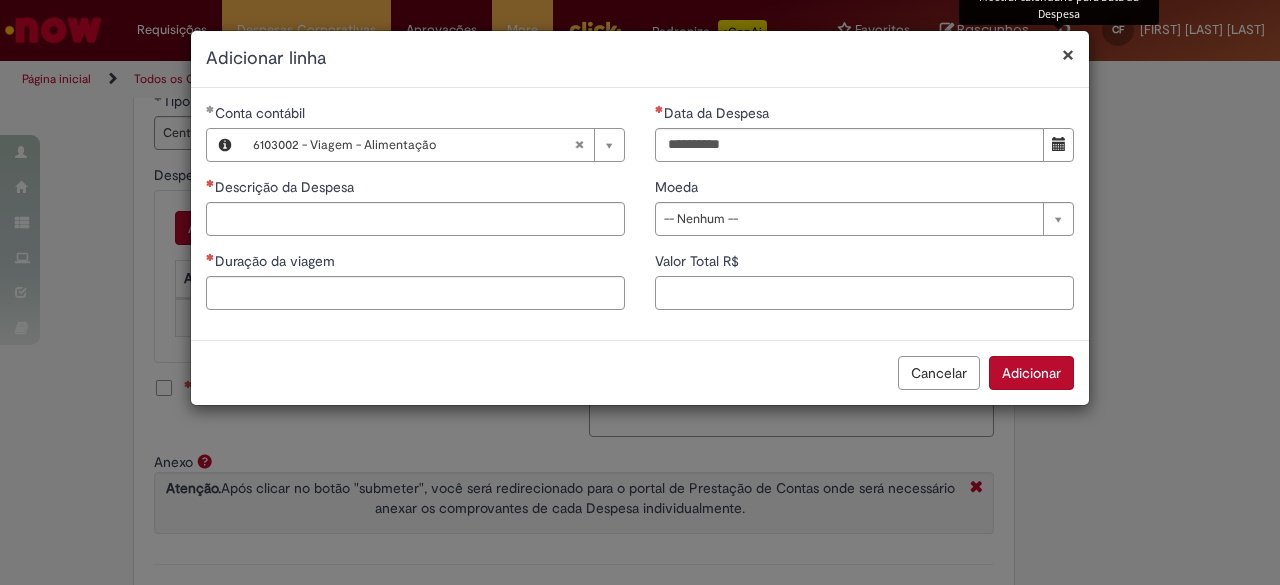 click on "Valor Total R$" at bounding box center [864, 293] 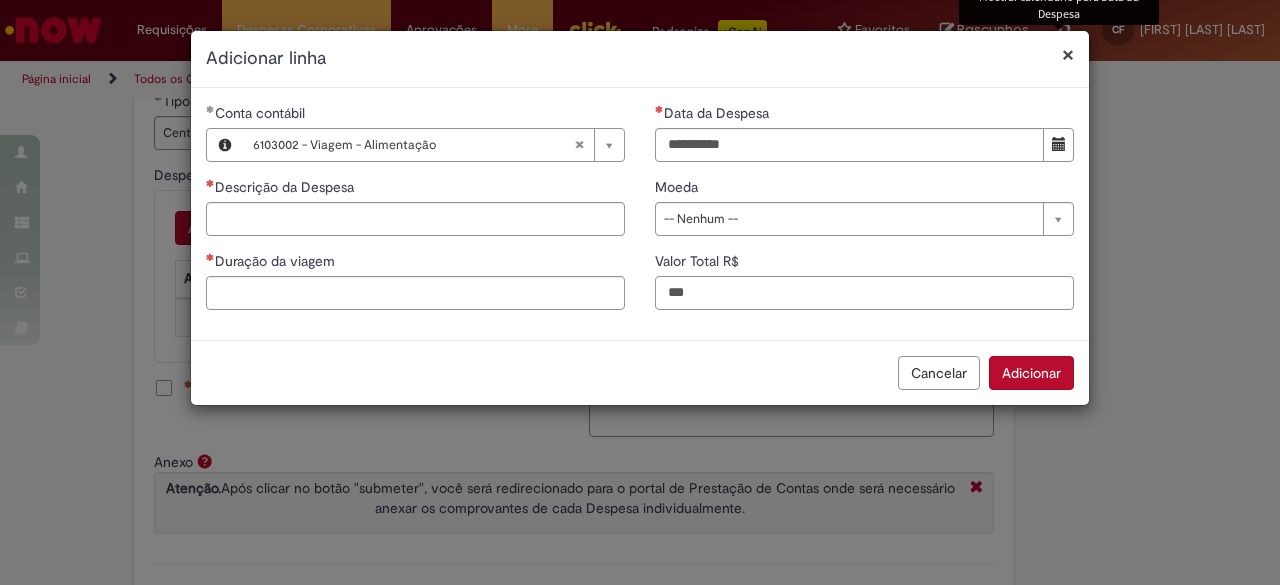 type on "***" 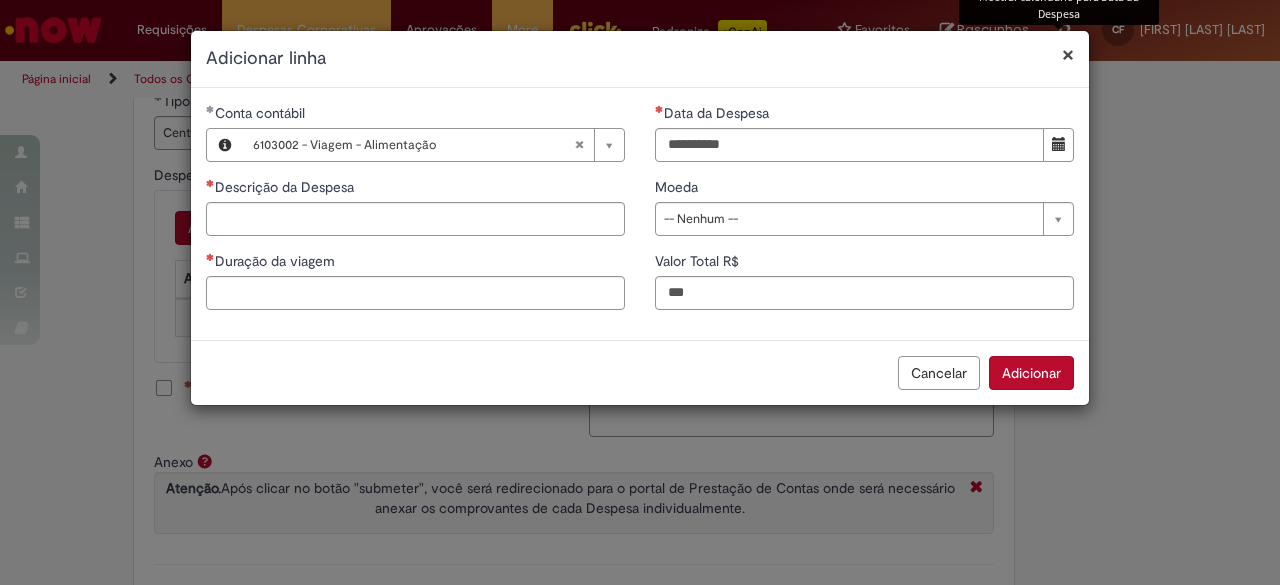 type 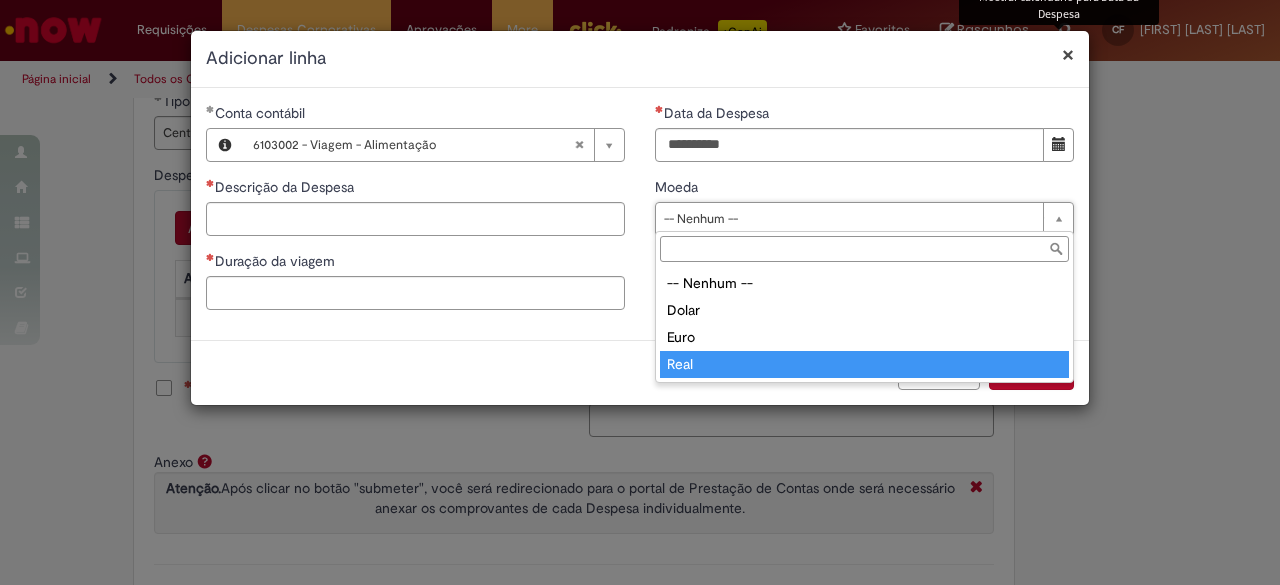 type on "****" 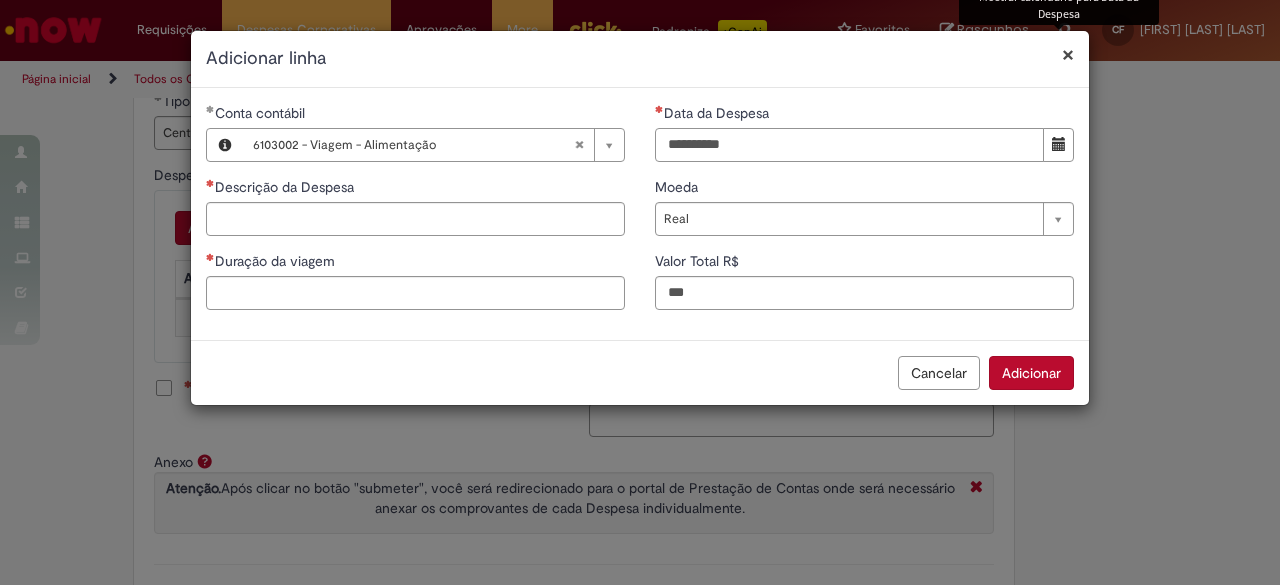 click on "Data da Despesa" at bounding box center [849, 145] 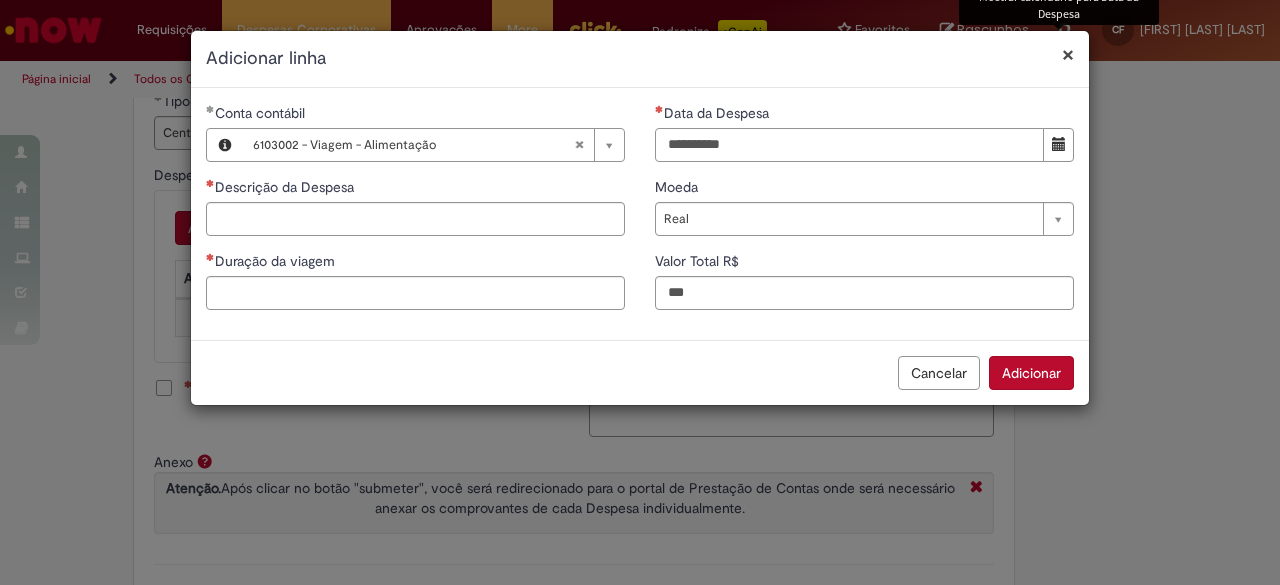 type on "**********" 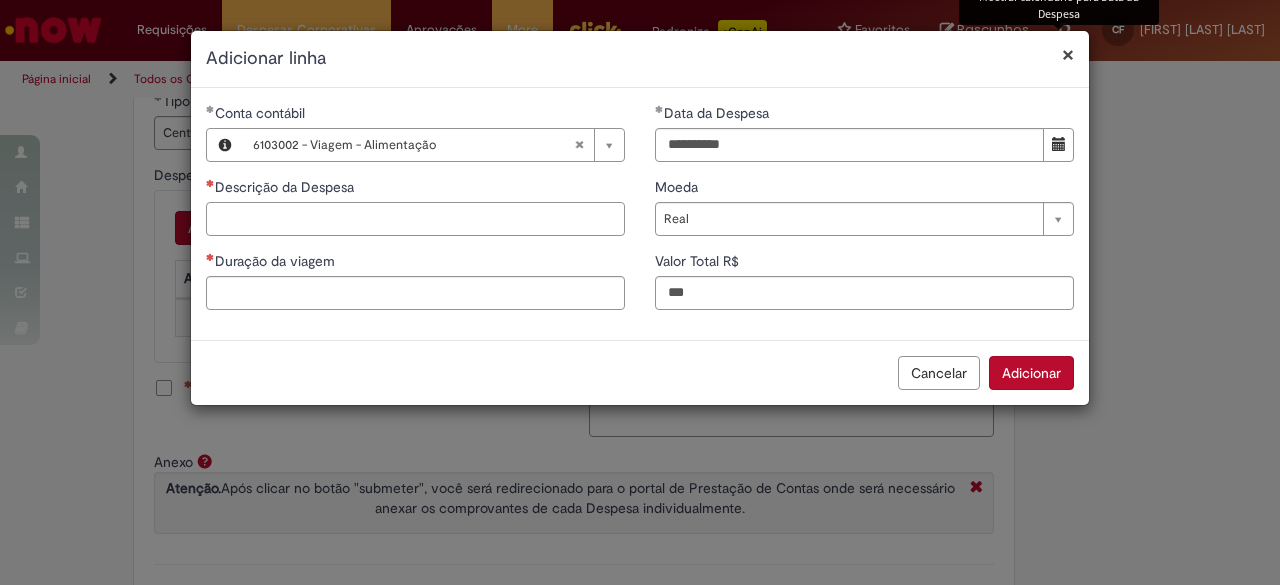 click on "Descrição da Despesa" at bounding box center (415, 219) 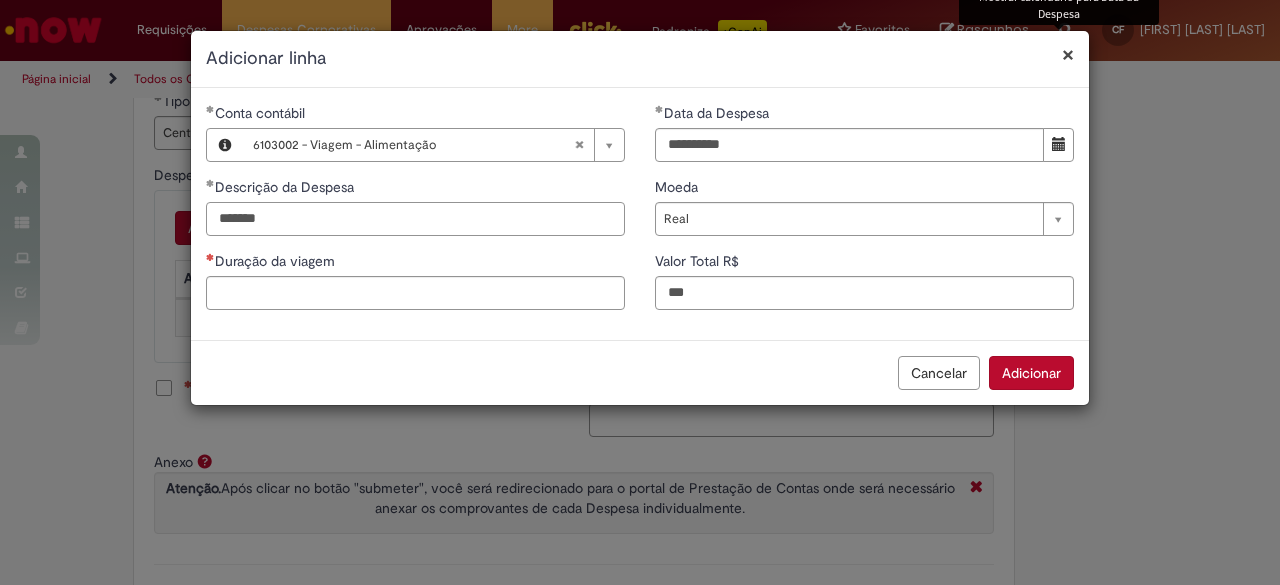 type on "*******" 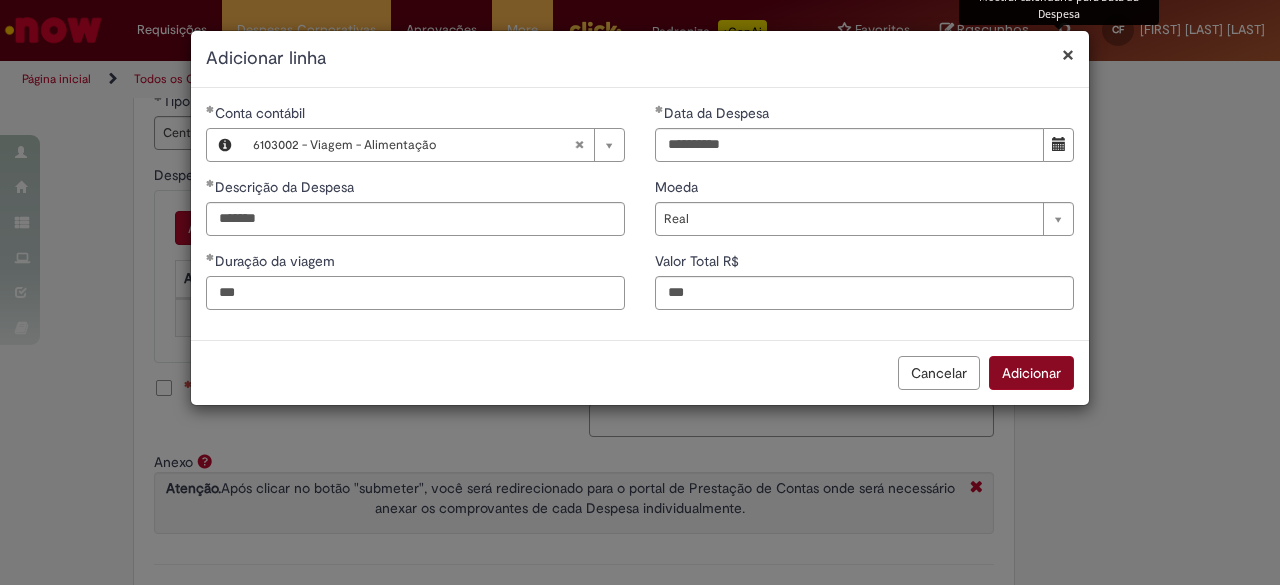 type on "***" 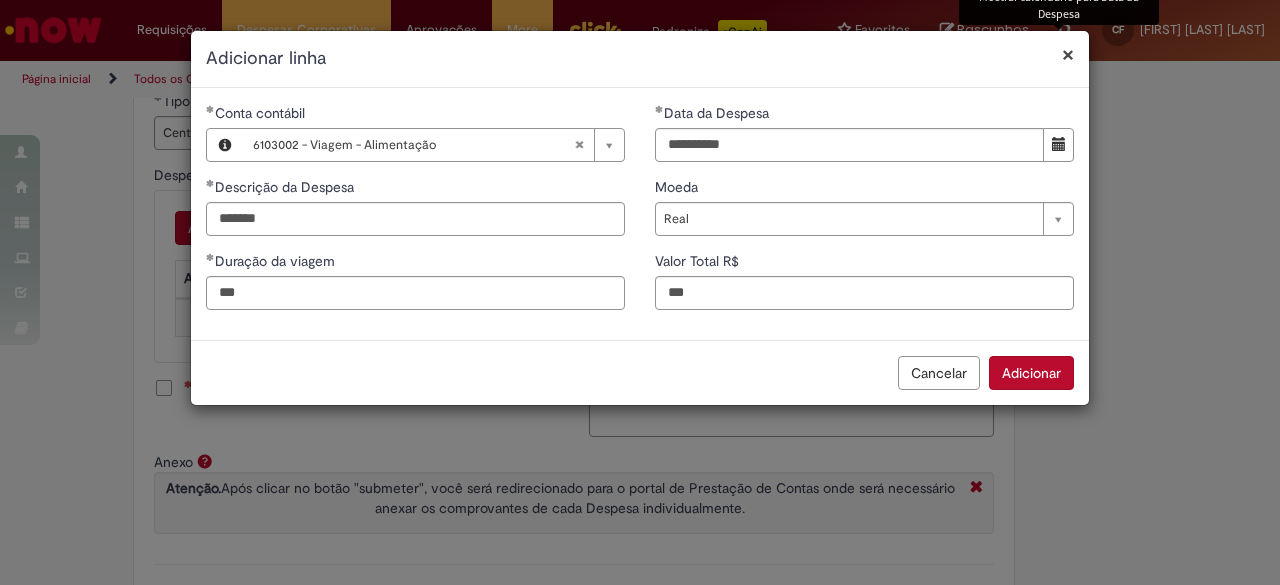 click on "Adicionar" at bounding box center (1031, 373) 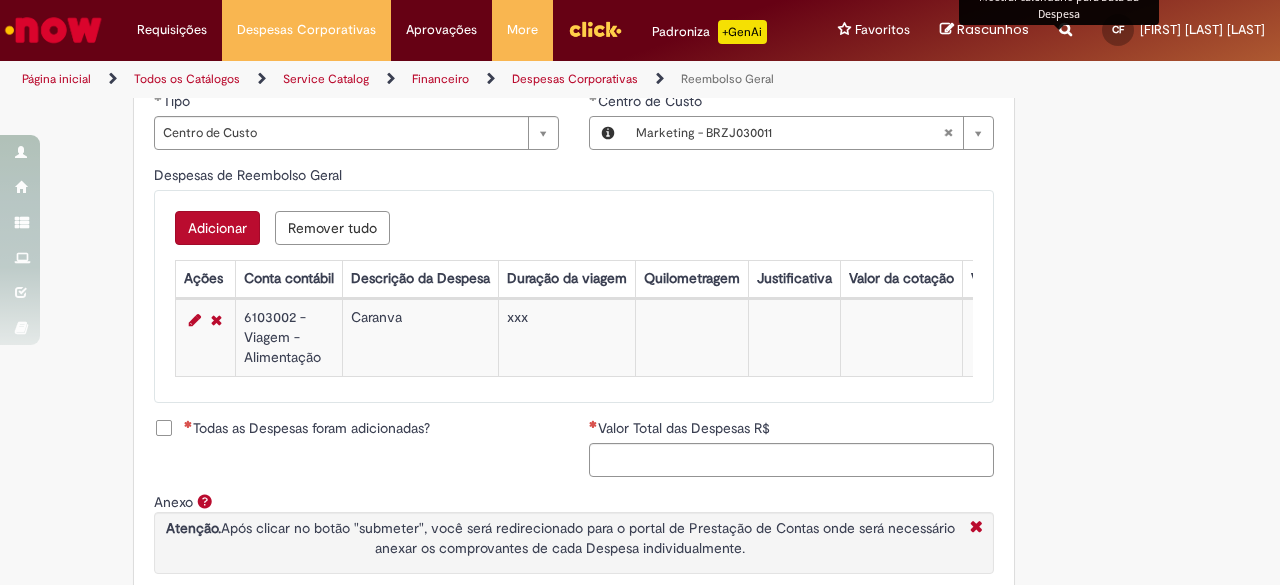 click on "Todas as Despesas foram adicionadas?" at bounding box center [307, 428] 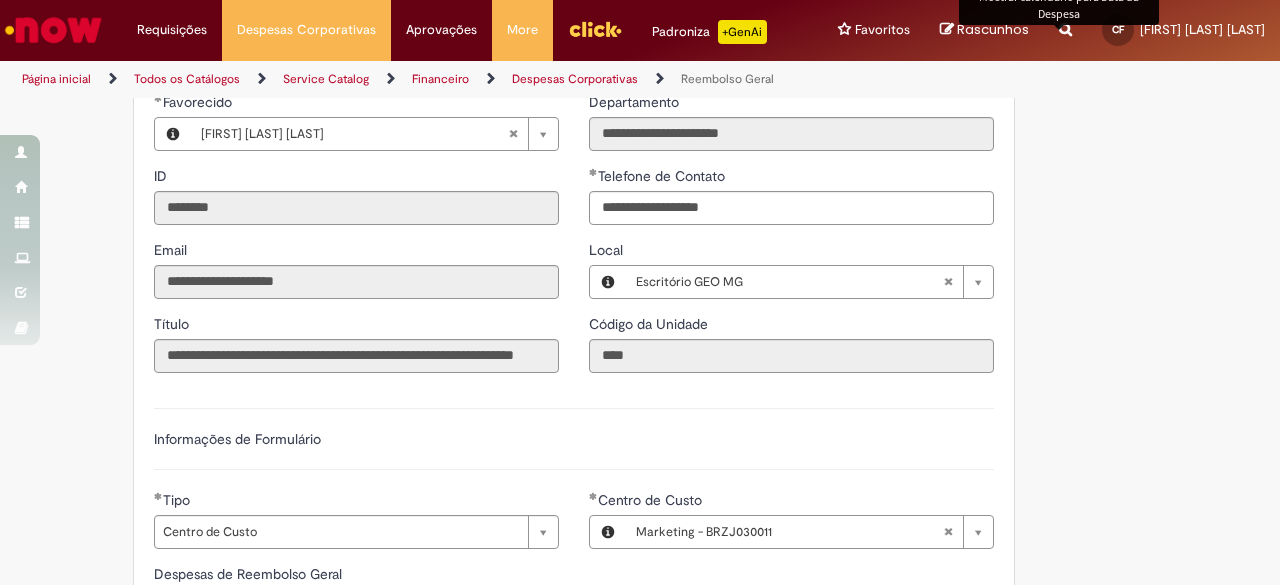 scroll, scrollTop: 0, scrollLeft: 0, axis: both 